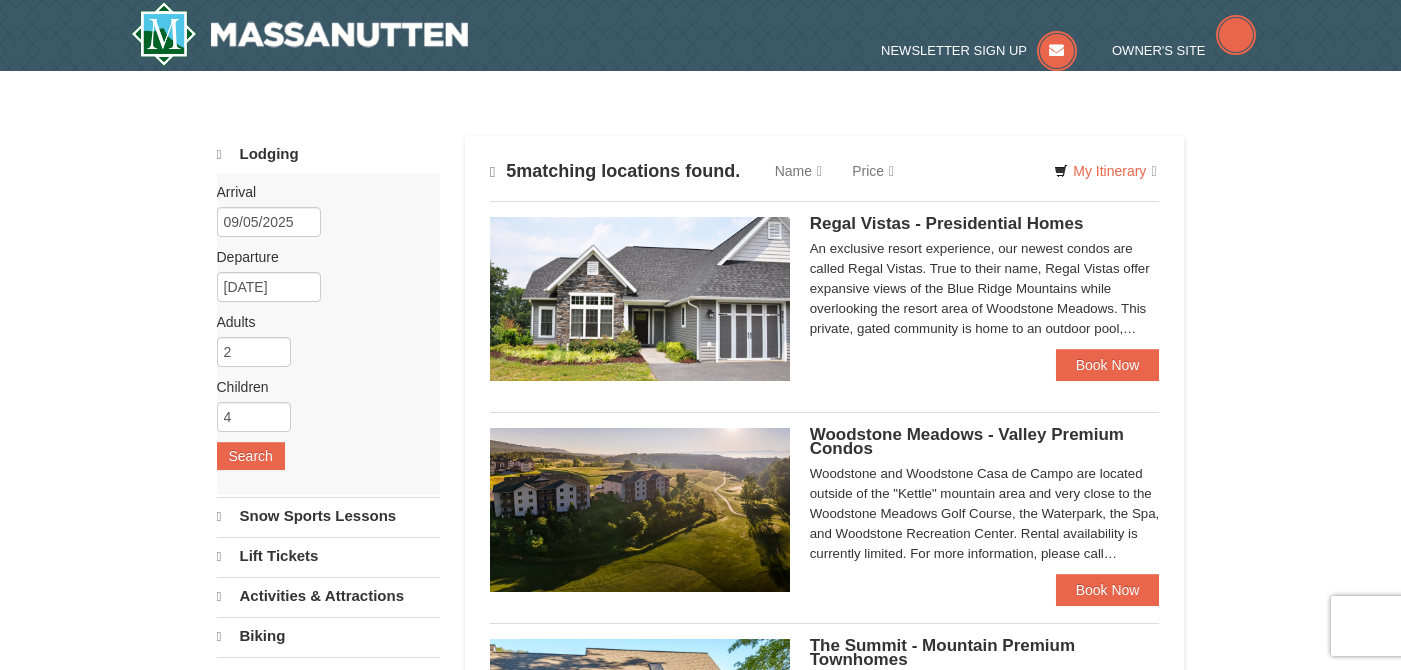 scroll, scrollTop: 0, scrollLeft: 0, axis: both 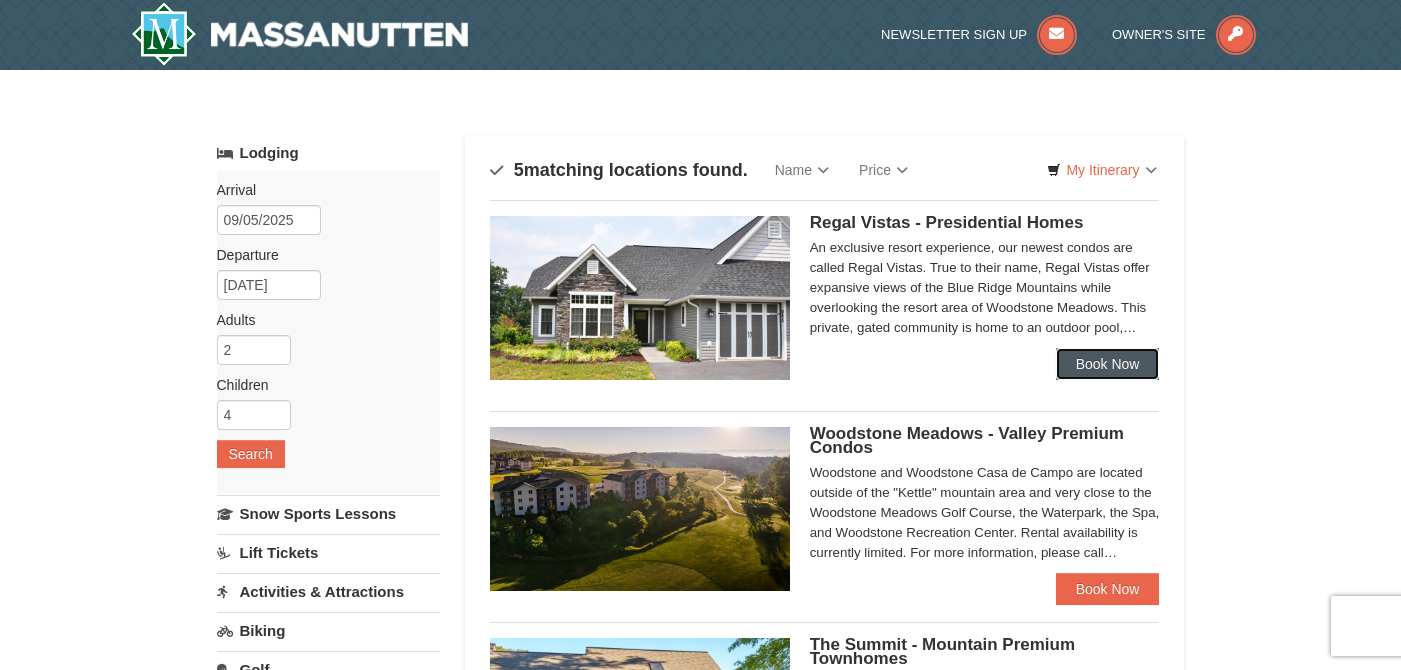 click on "Book Now" at bounding box center [1108, 364] 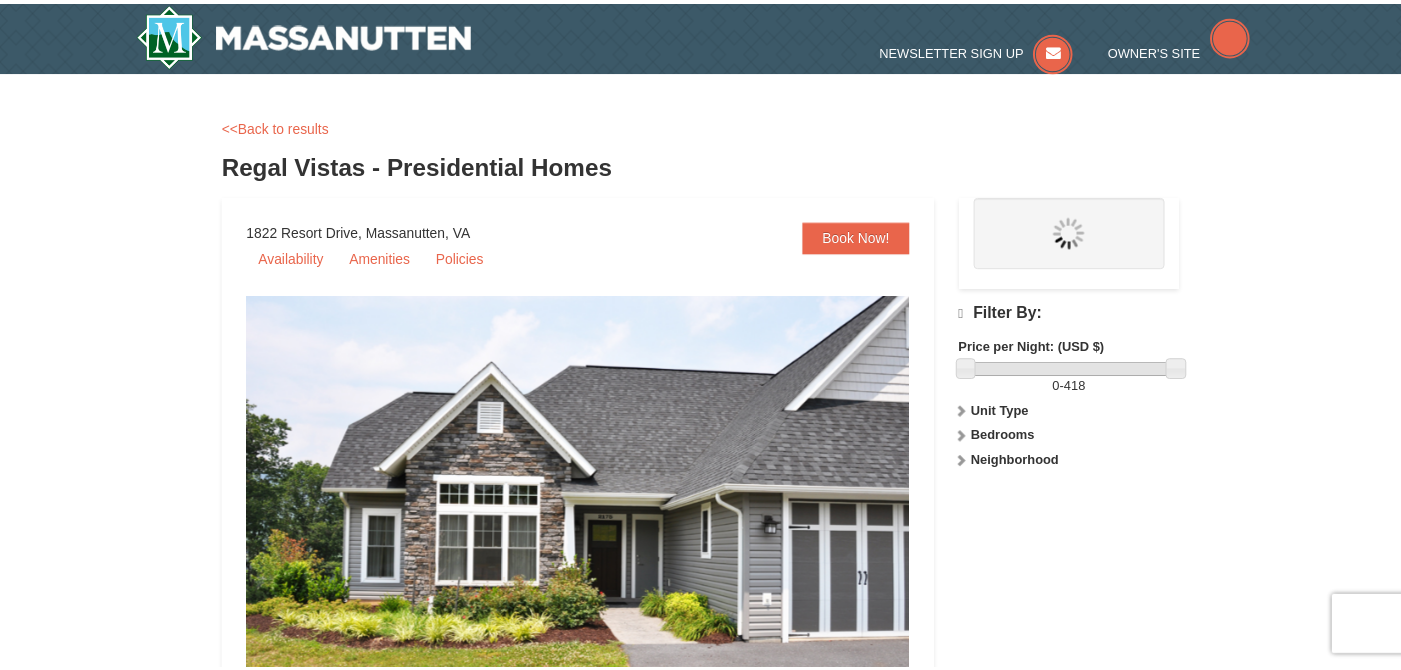 scroll, scrollTop: 0, scrollLeft: 0, axis: both 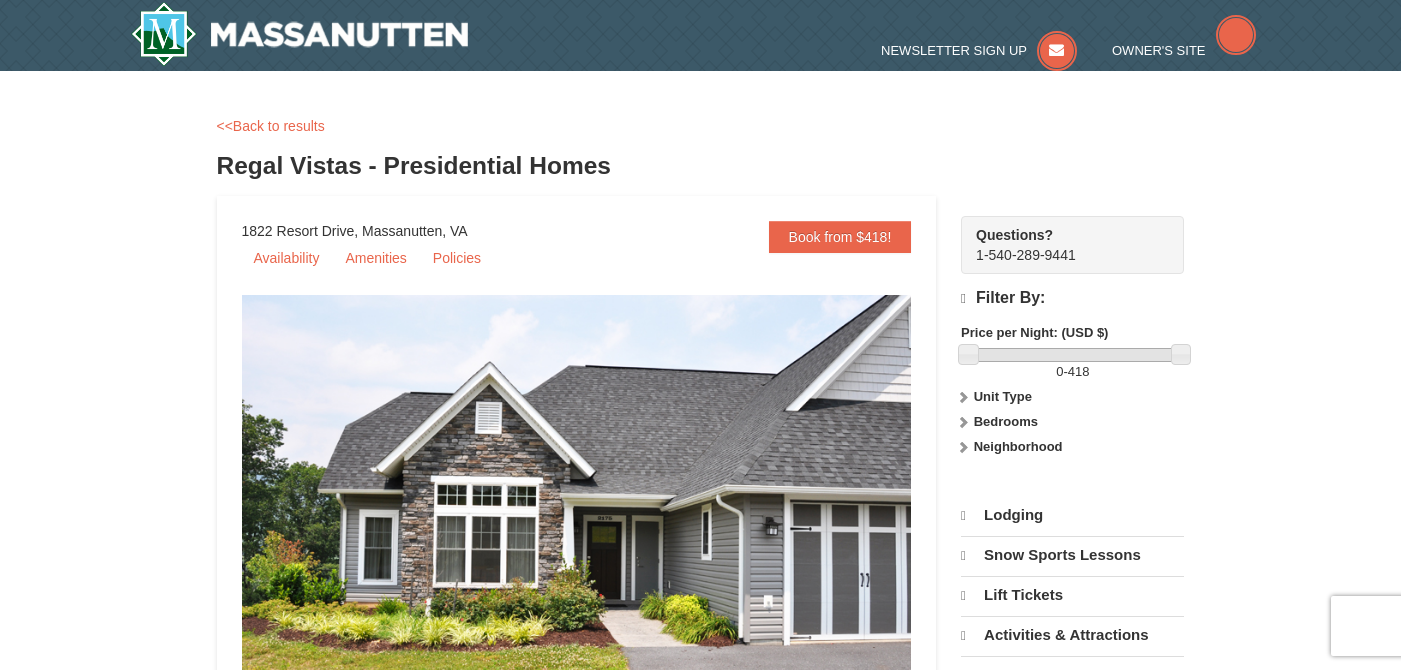 select on "8" 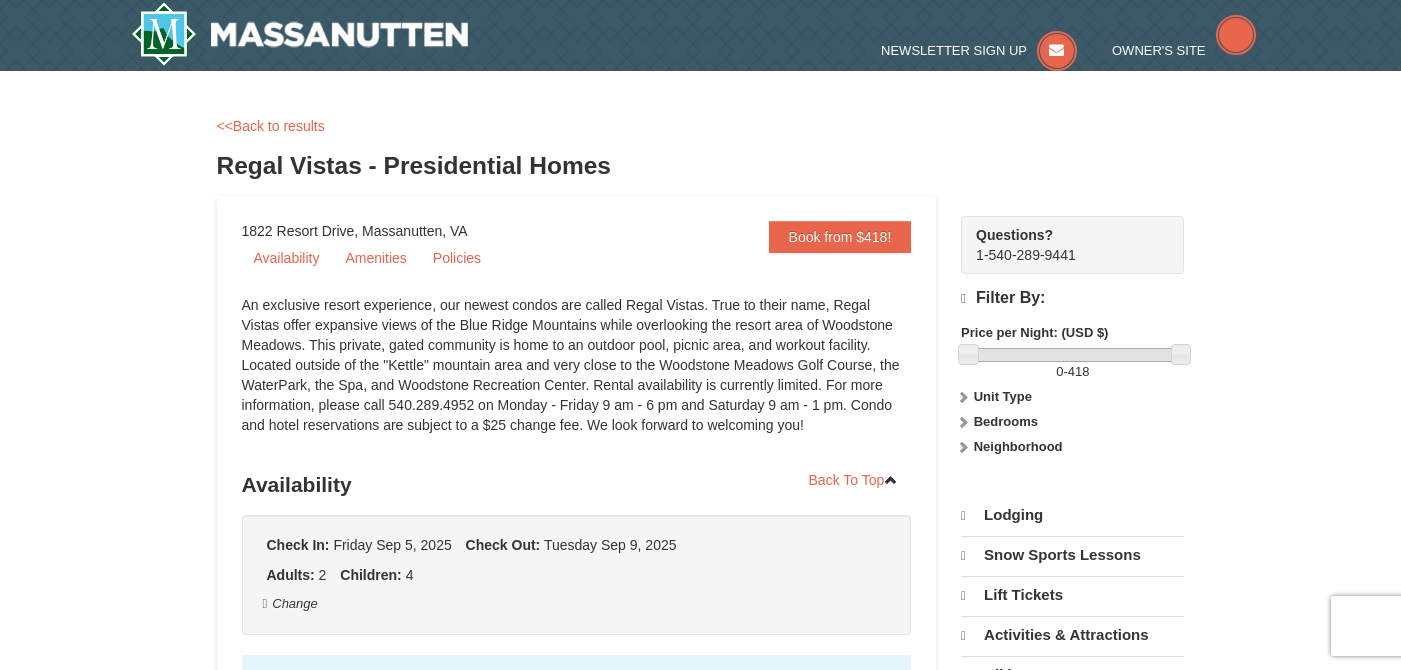 scroll, scrollTop: 0, scrollLeft: 0, axis: both 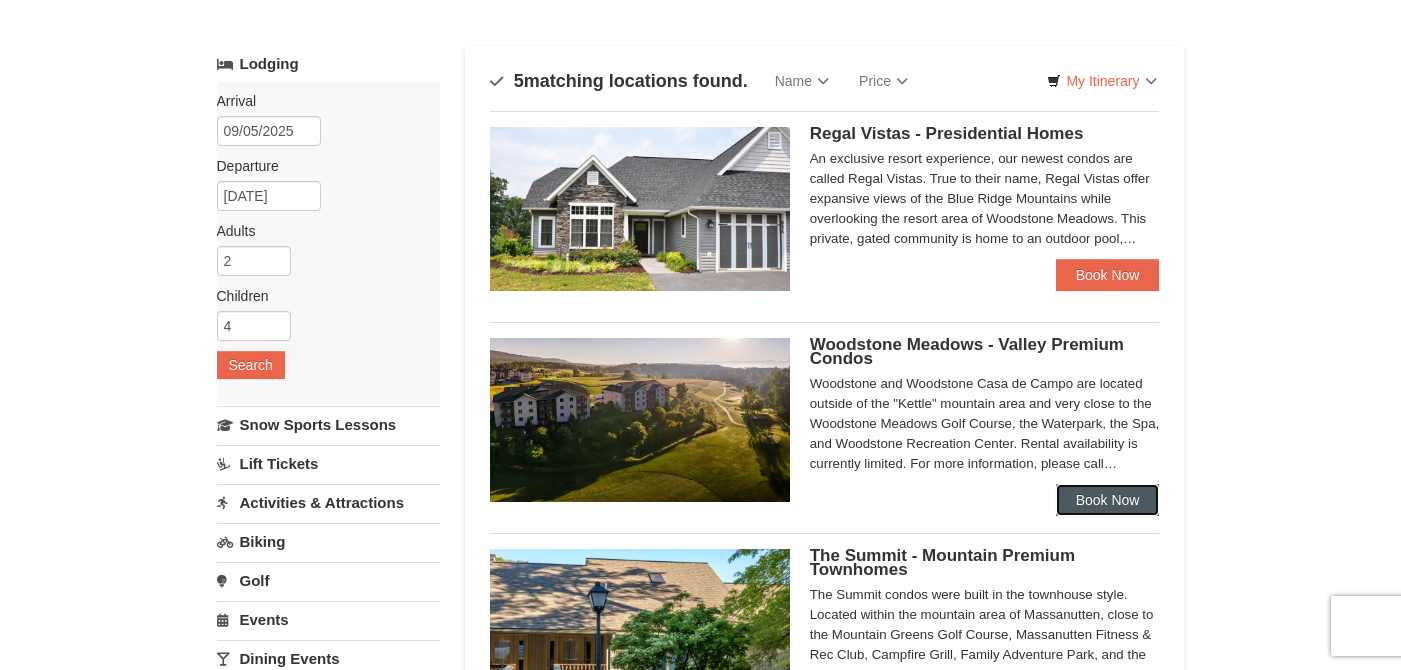 click on "Book Now" at bounding box center [1108, 500] 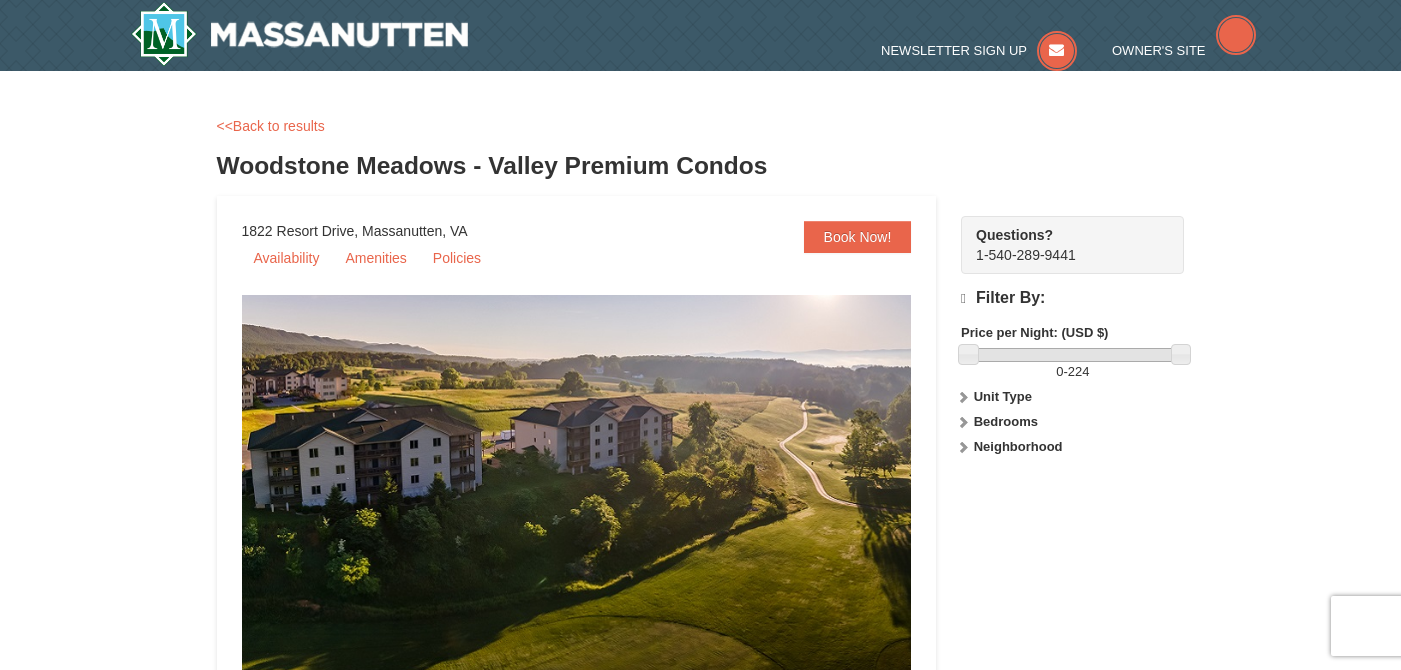 scroll, scrollTop: 0, scrollLeft: 0, axis: both 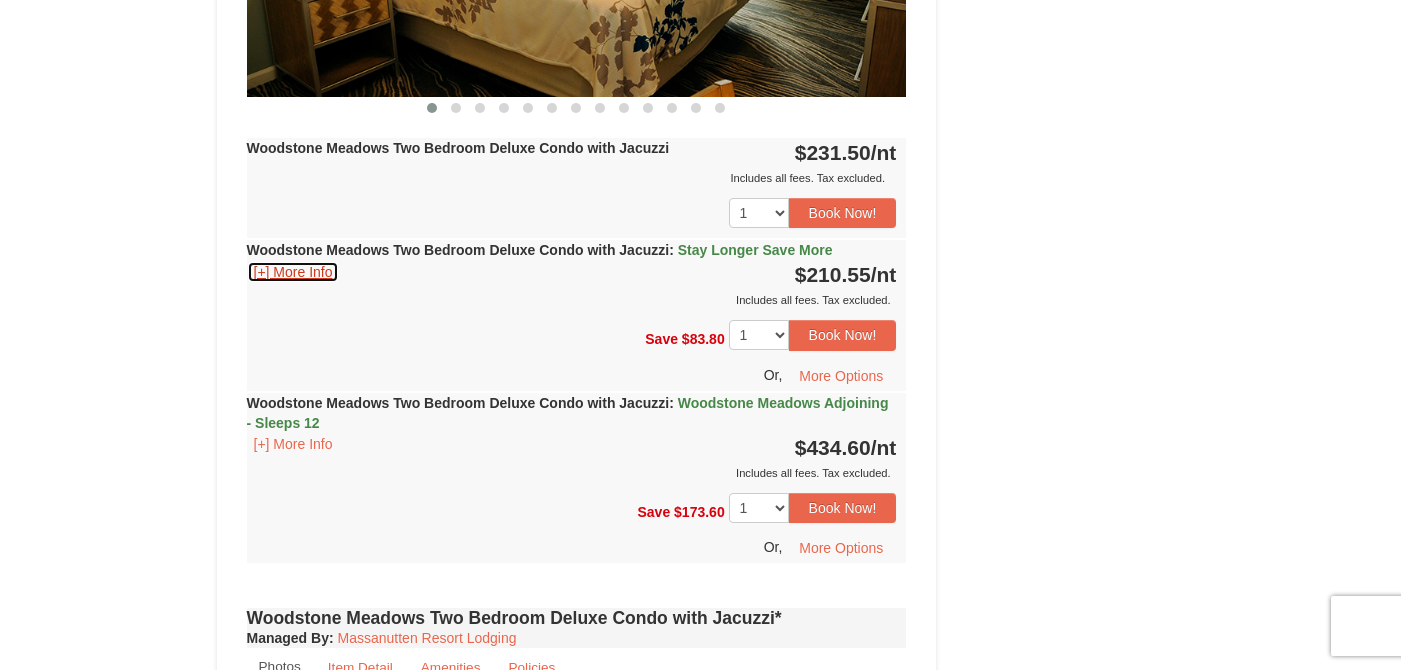 click on "[+] More Info" at bounding box center [293, 272] 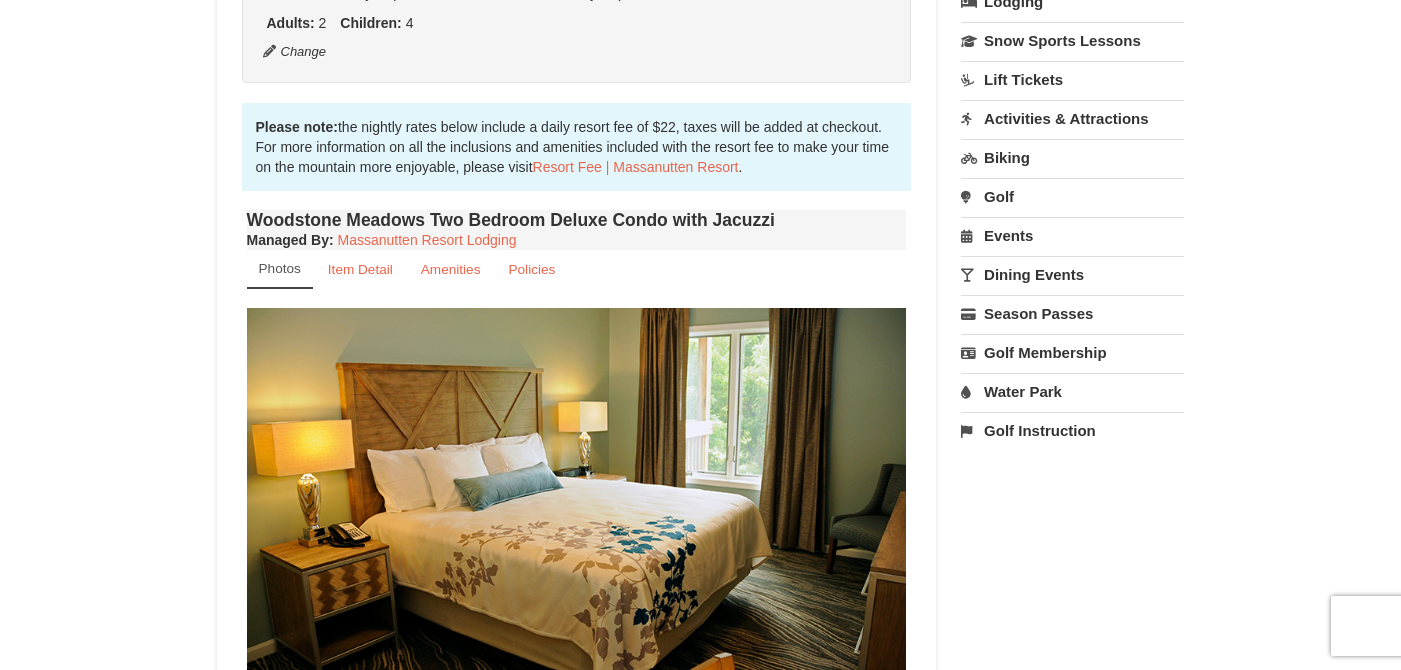 scroll, scrollTop: 151, scrollLeft: 0, axis: vertical 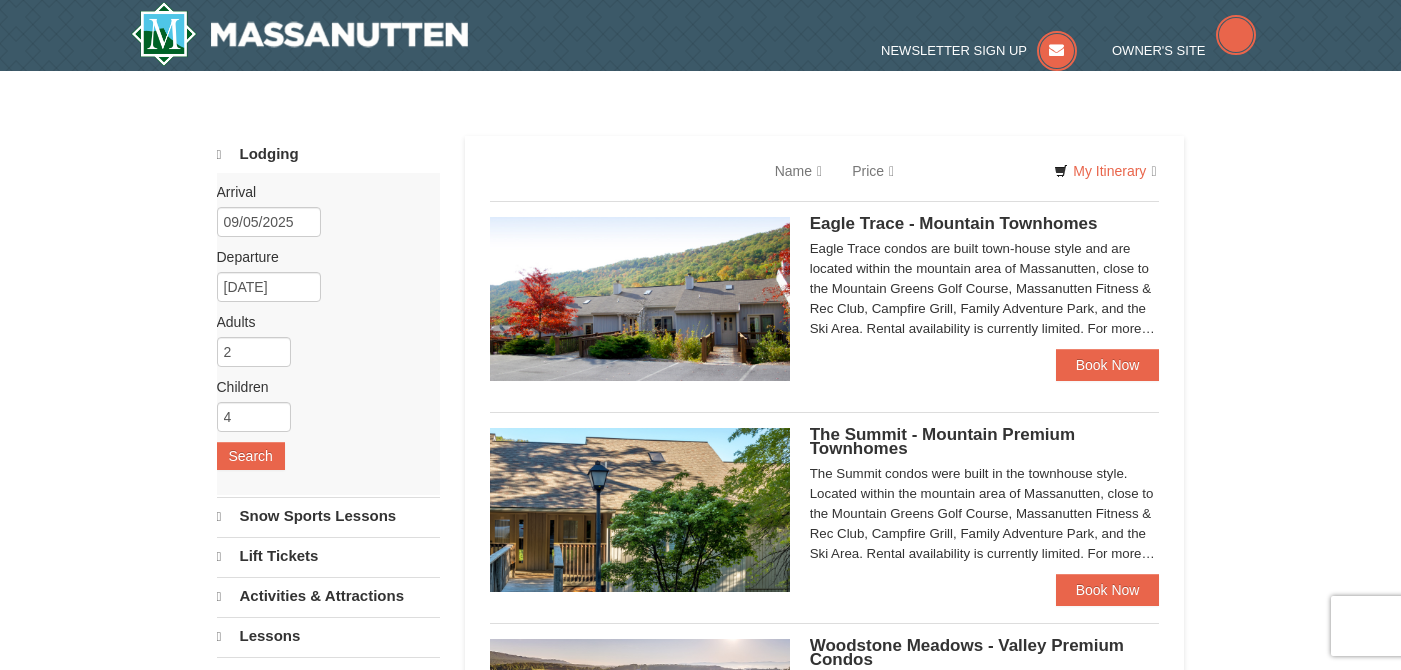 select on "8" 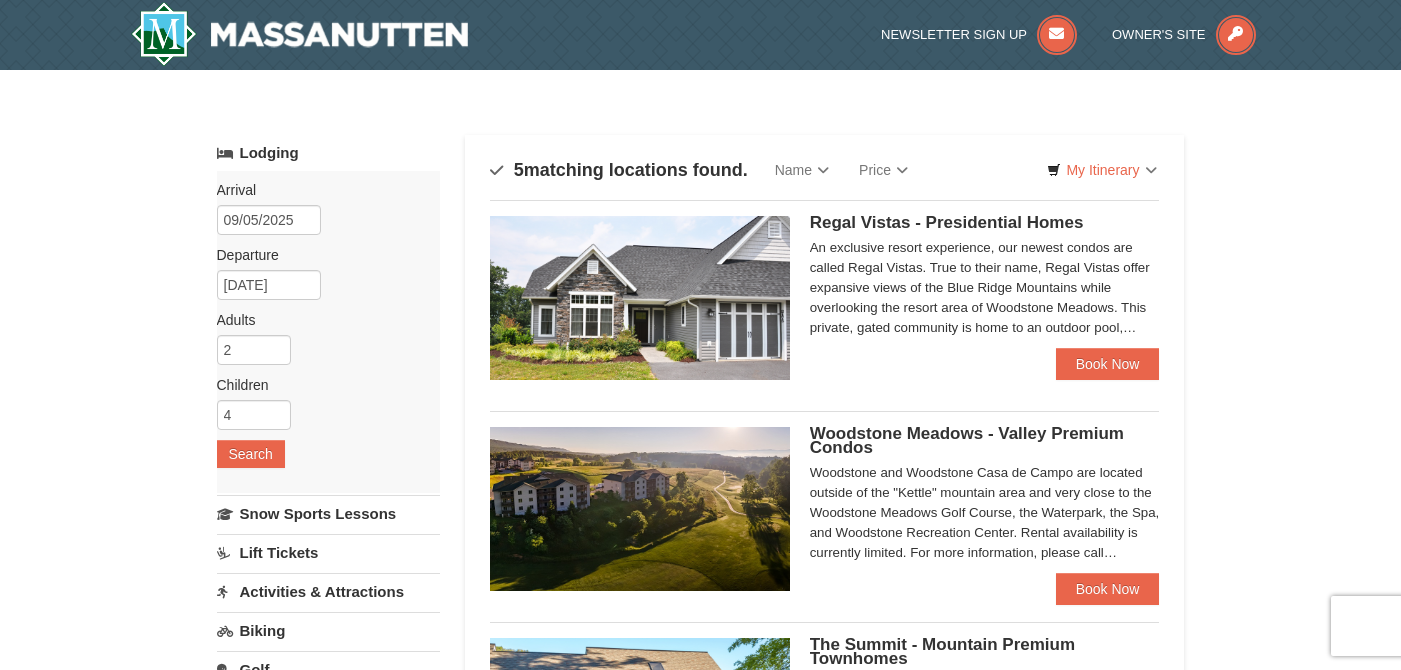 scroll, scrollTop: 0, scrollLeft: 0, axis: both 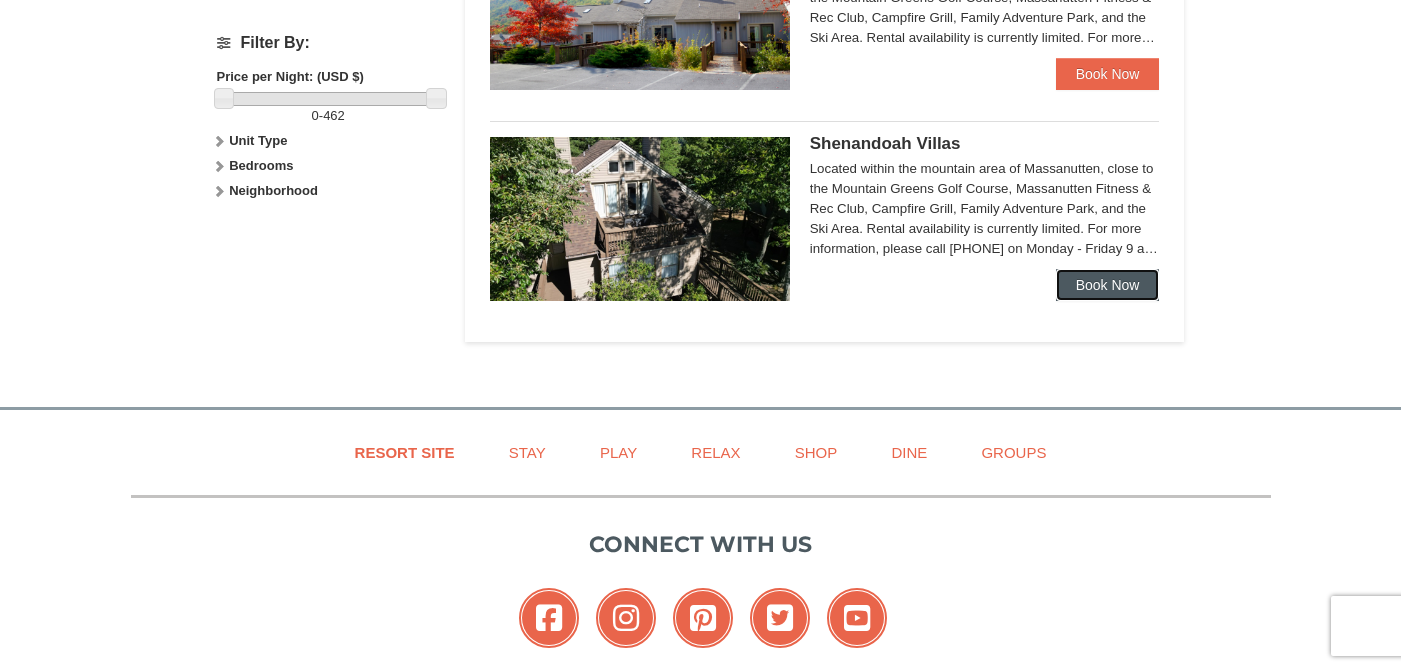 click on "Book Now" at bounding box center [1108, 285] 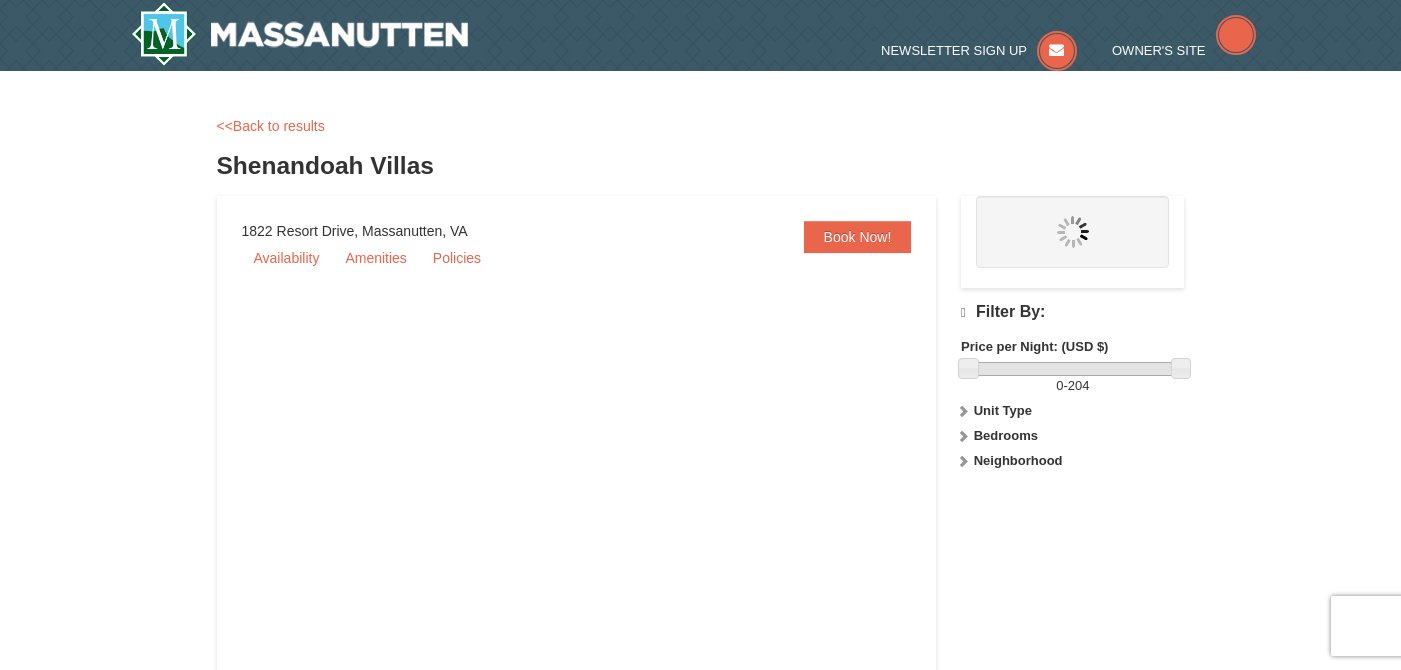 scroll, scrollTop: 0, scrollLeft: 0, axis: both 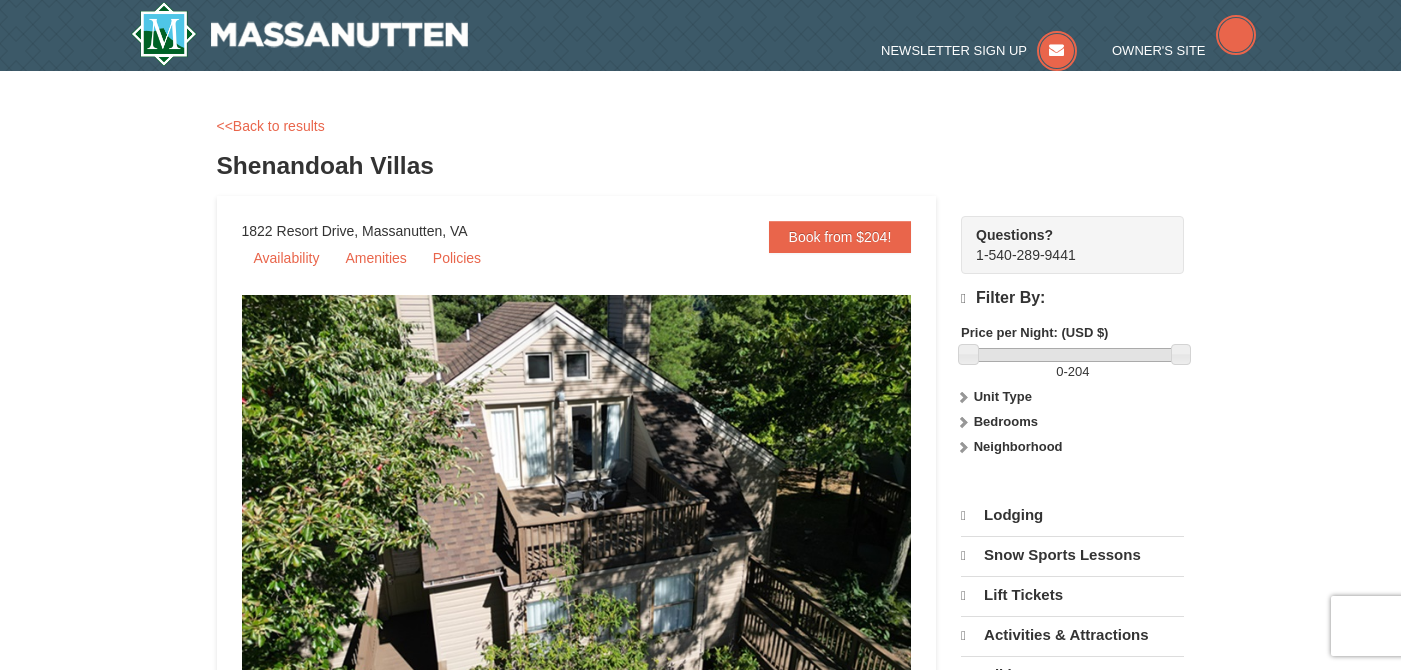 select on "8" 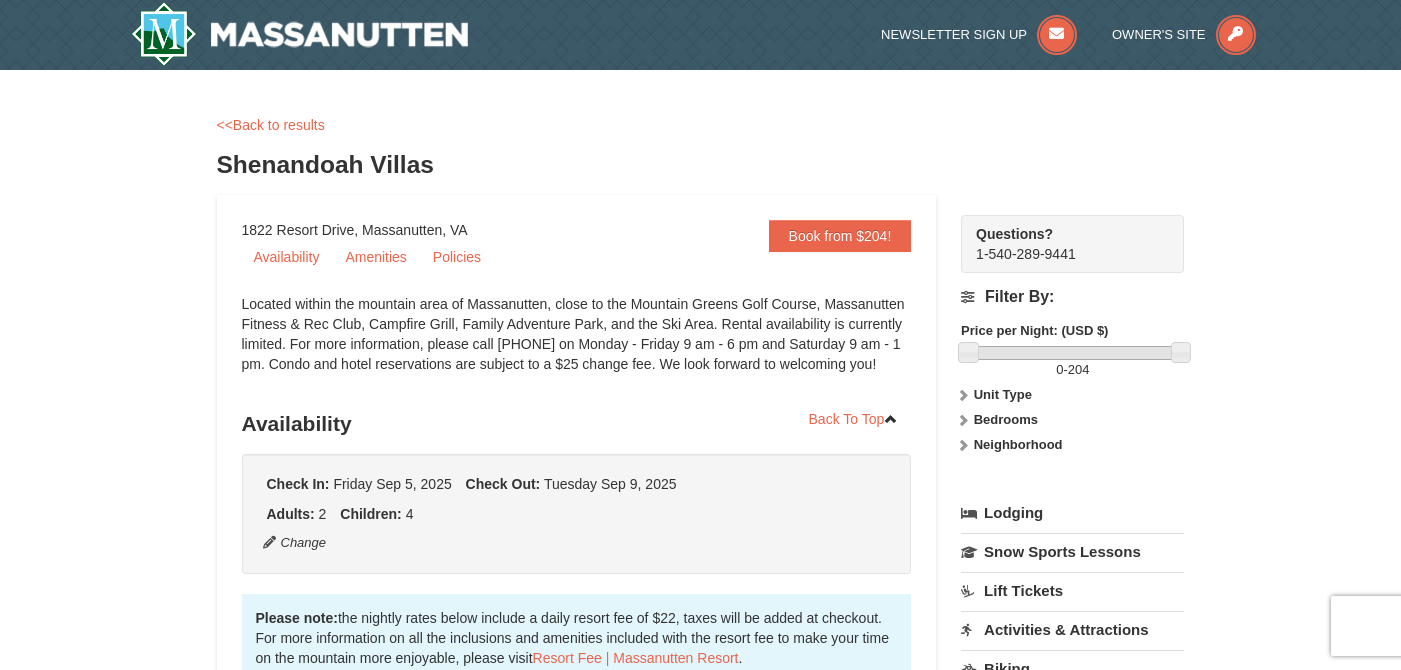 scroll, scrollTop: 145, scrollLeft: 0, axis: vertical 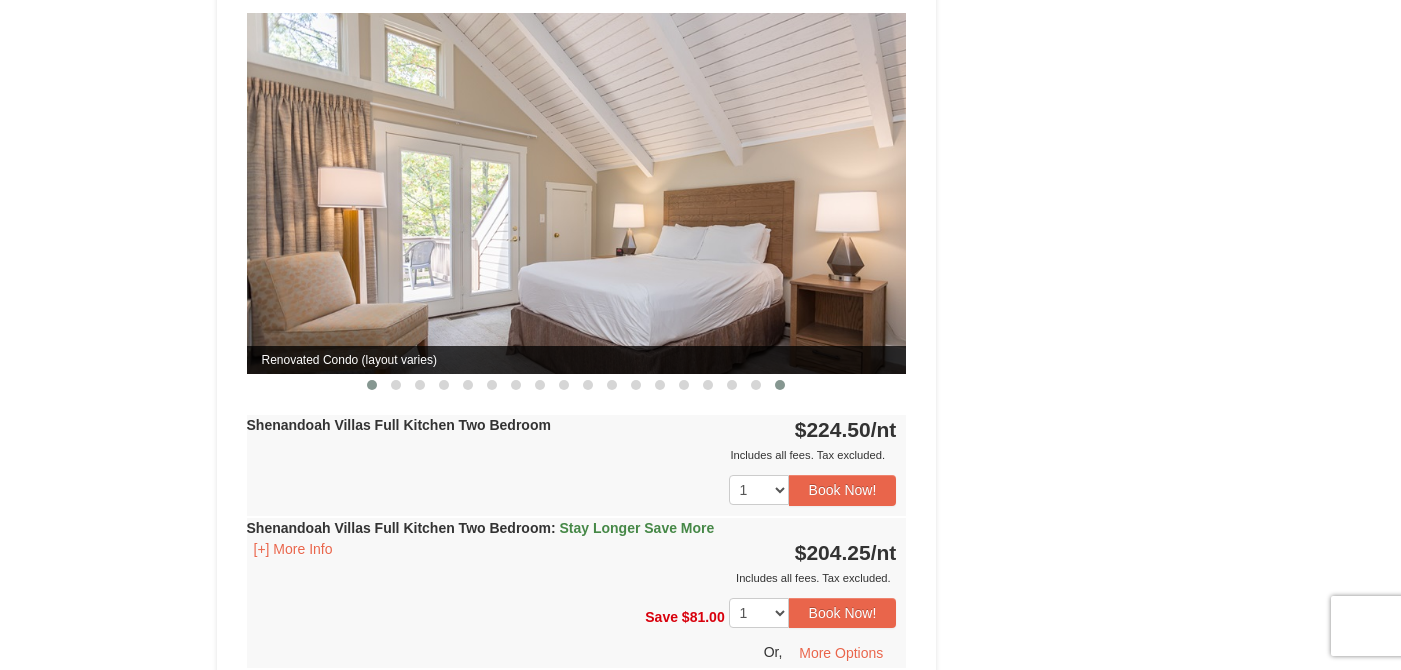 click at bounding box center [780, 385] 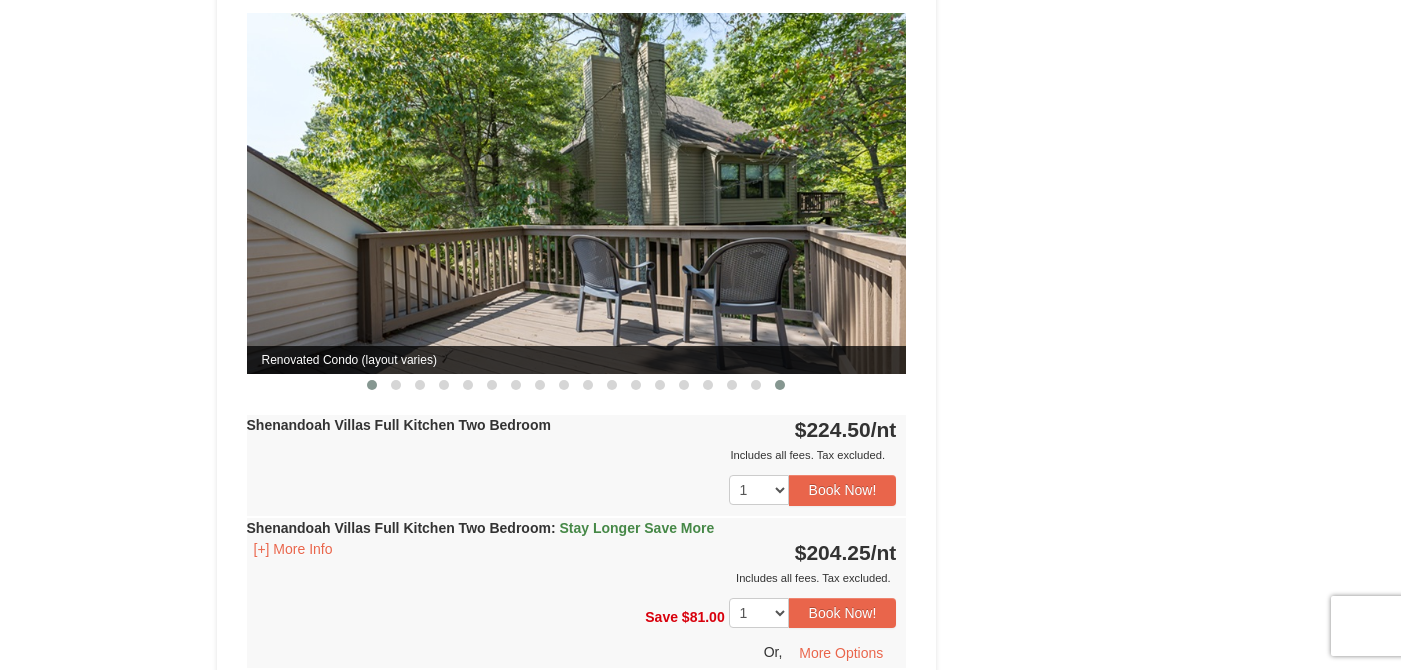 click at bounding box center (372, 385) 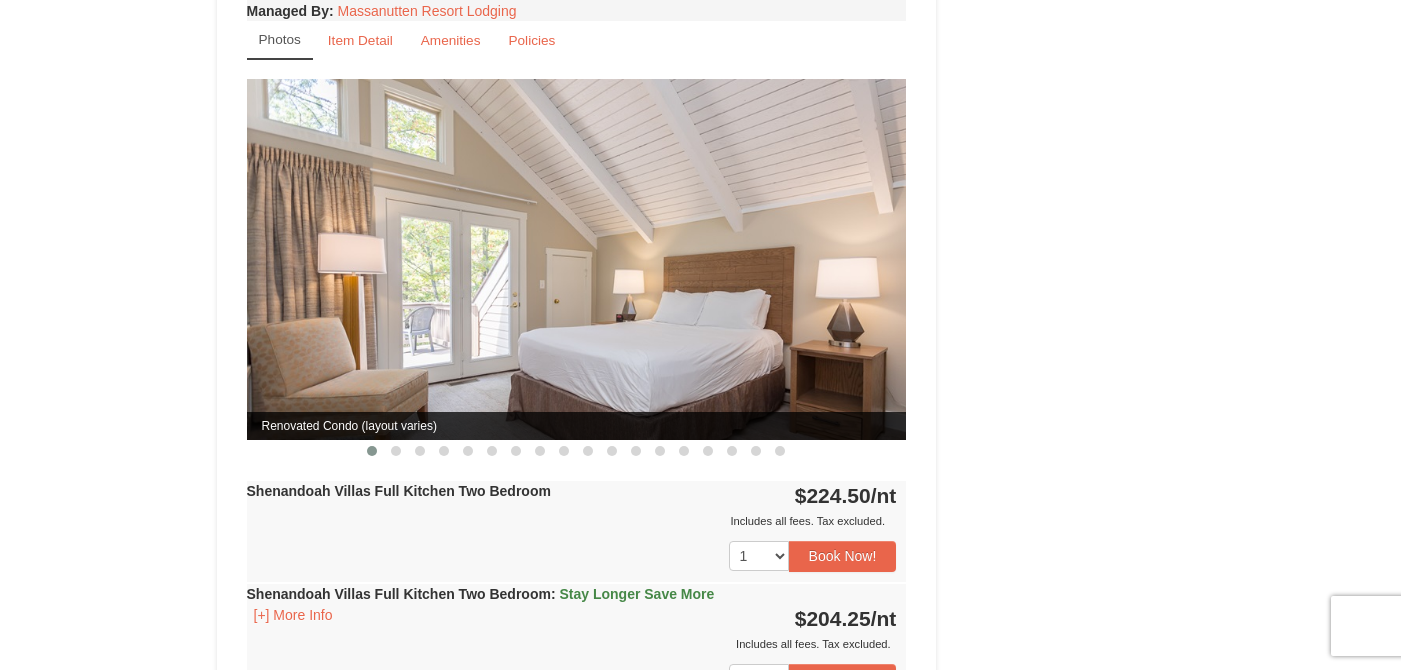 scroll, scrollTop: 1436, scrollLeft: 0, axis: vertical 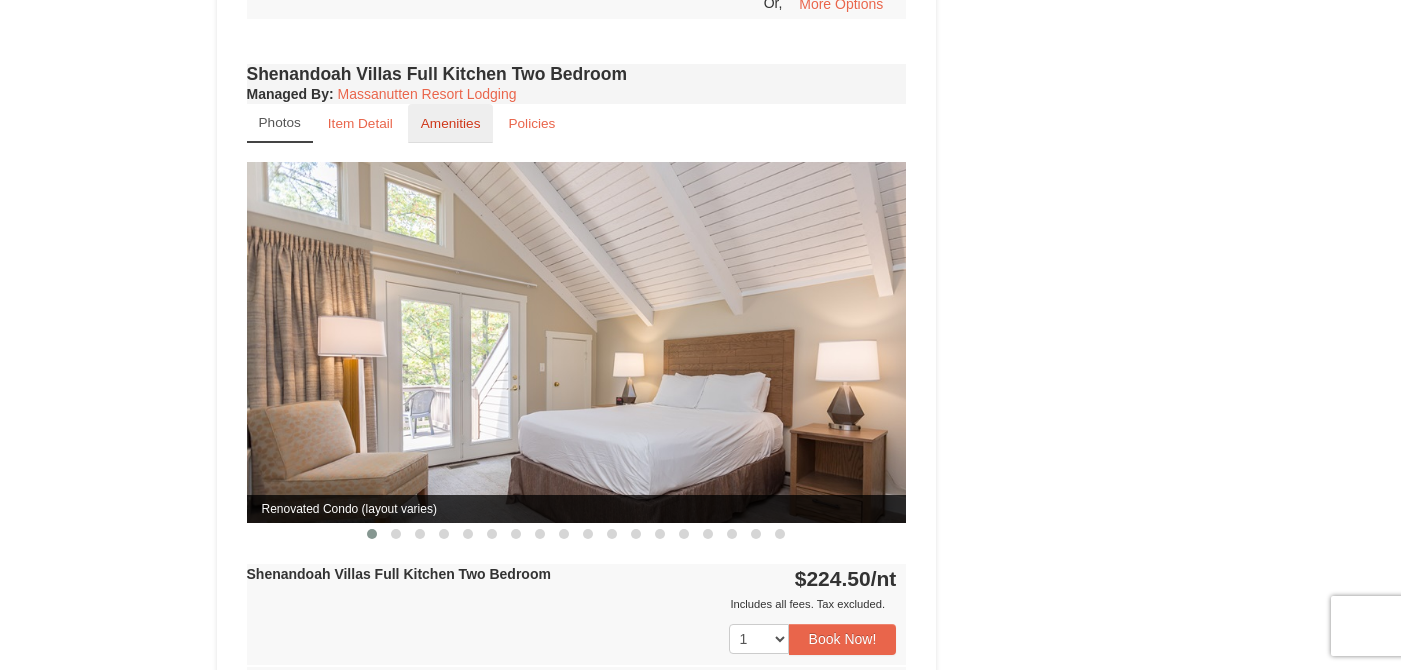 click on "Amenities" at bounding box center (451, 123) 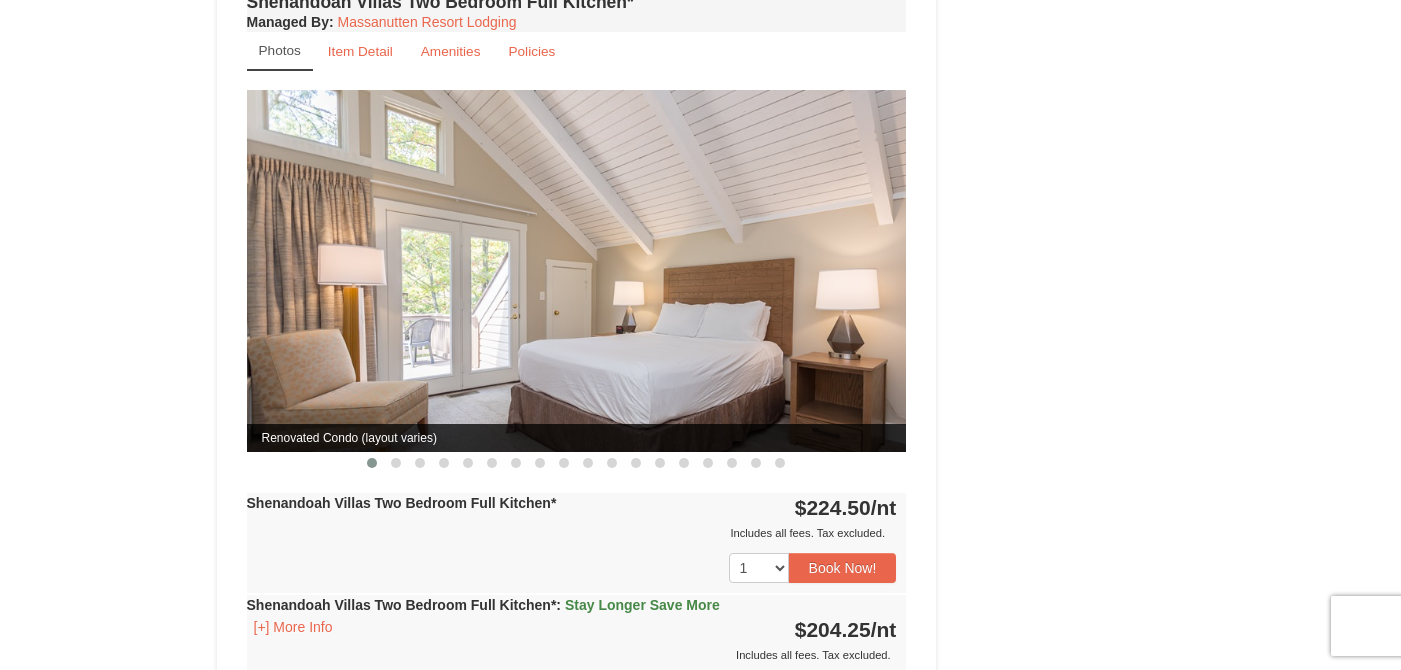 scroll, scrollTop: 2216, scrollLeft: 0, axis: vertical 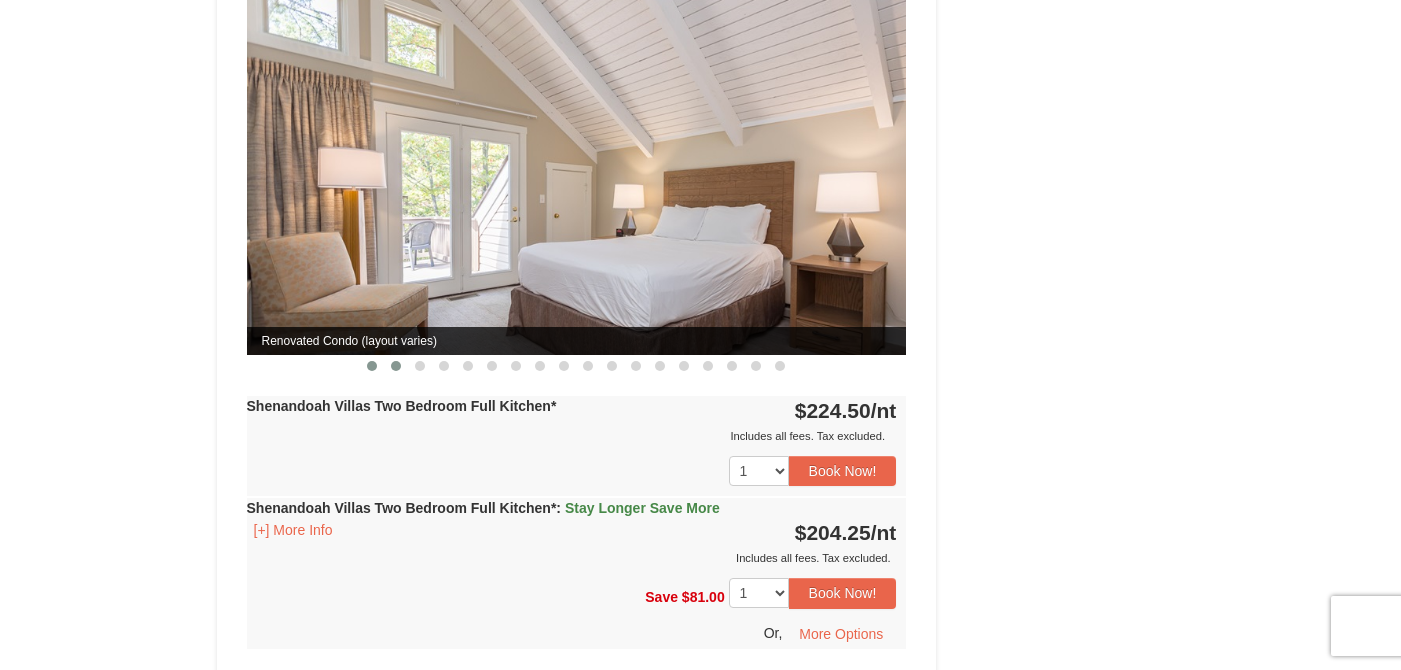 click at bounding box center [396, 366] 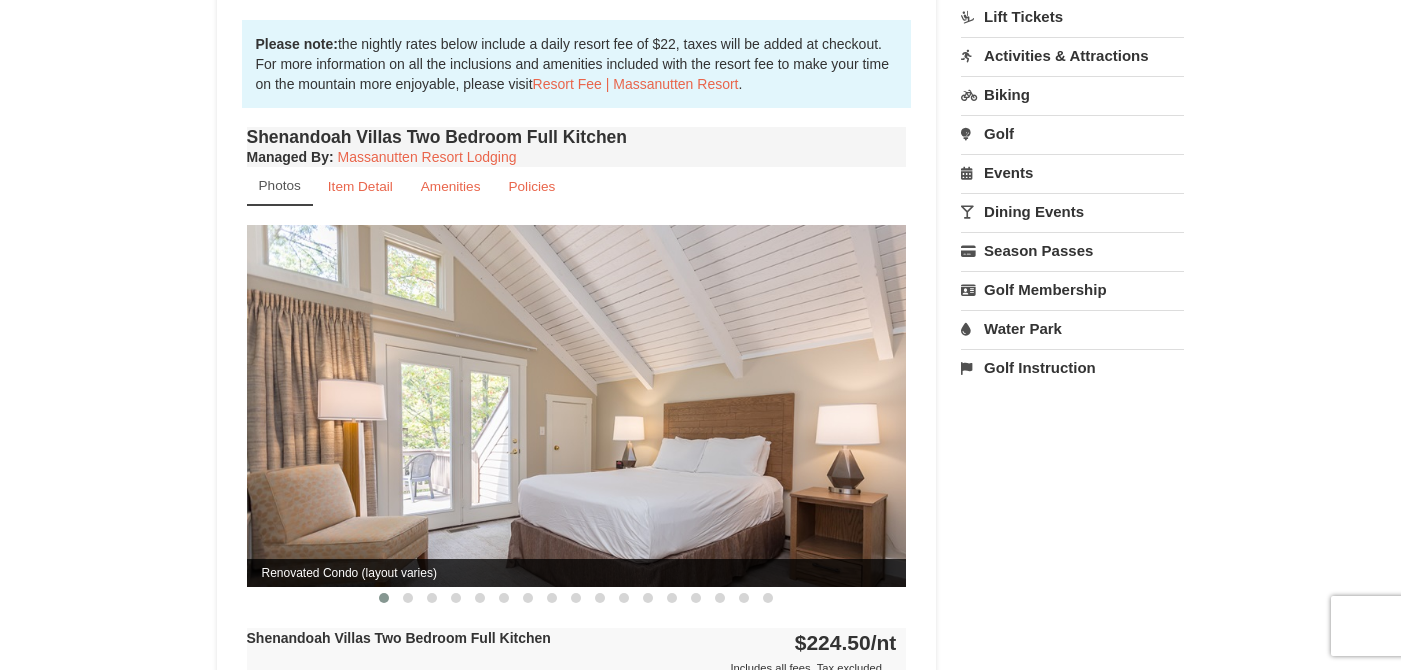 scroll, scrollTop: 576, scrollLeft: 0, axis: vertical 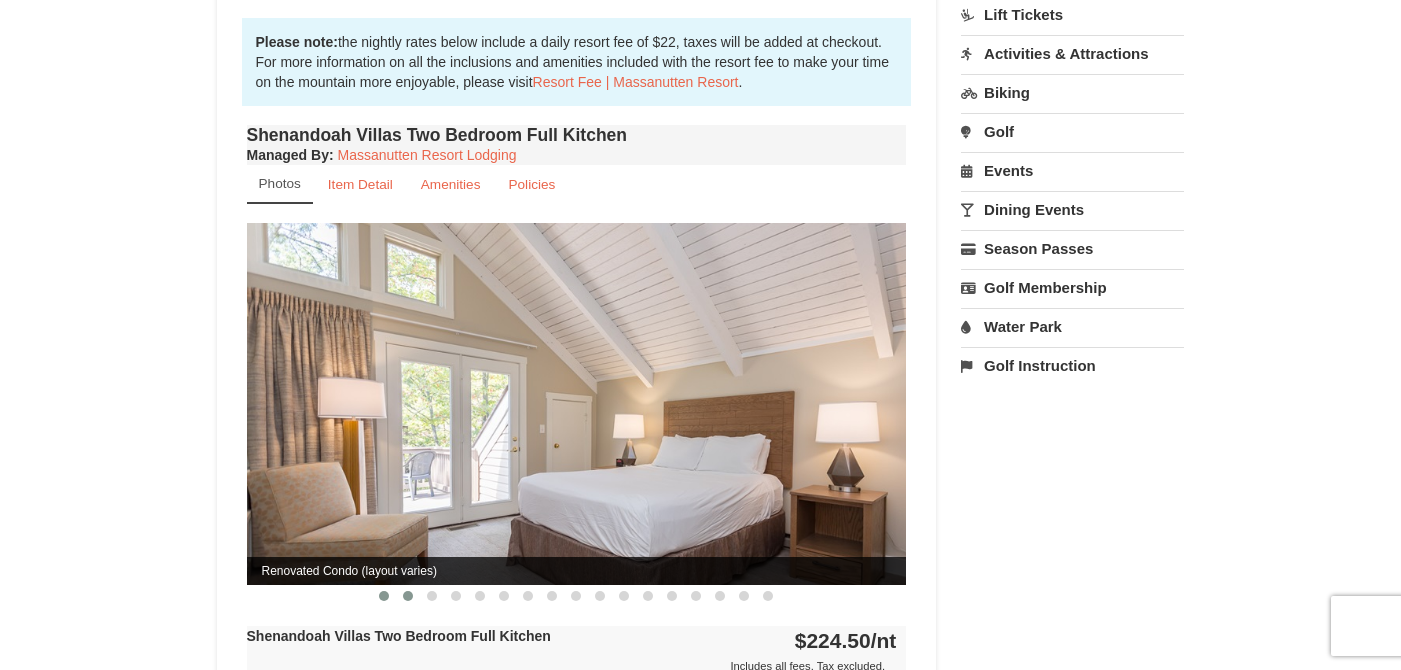 click at bounding box center (408, 596) 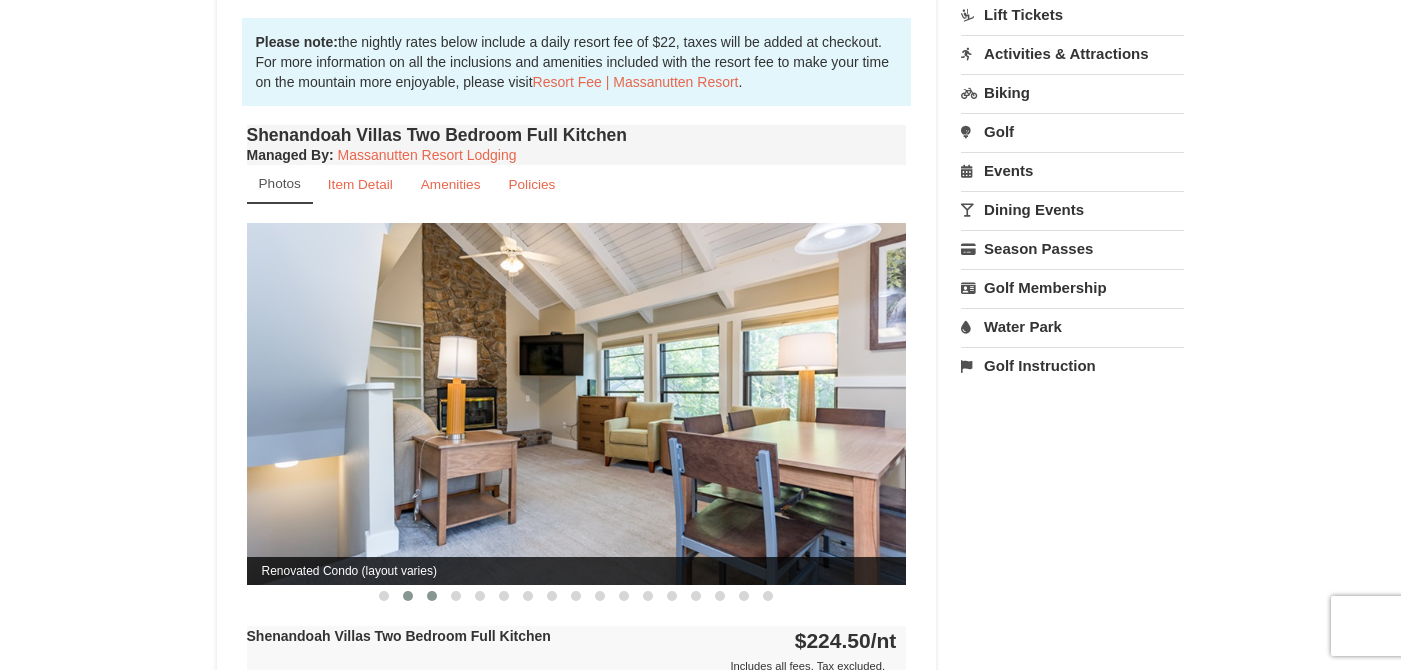 click at bounding box center [432, 596] 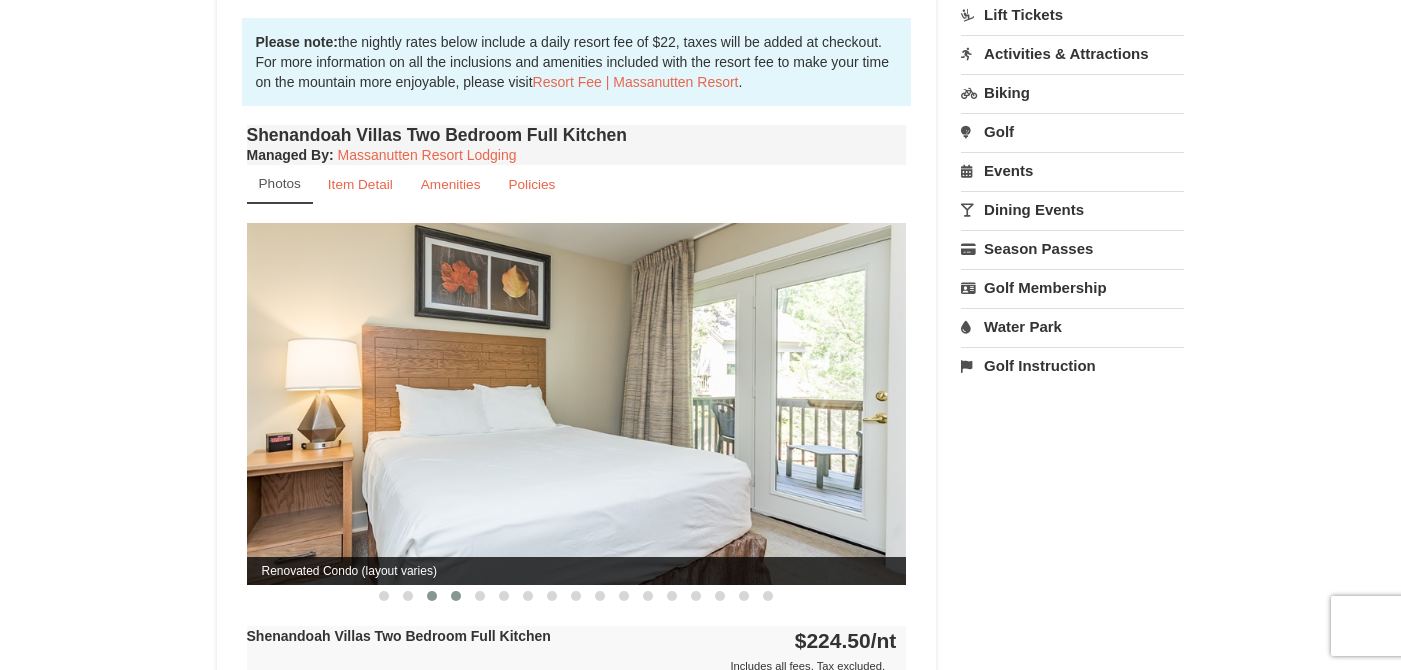 click at bounding box center (456, 596) 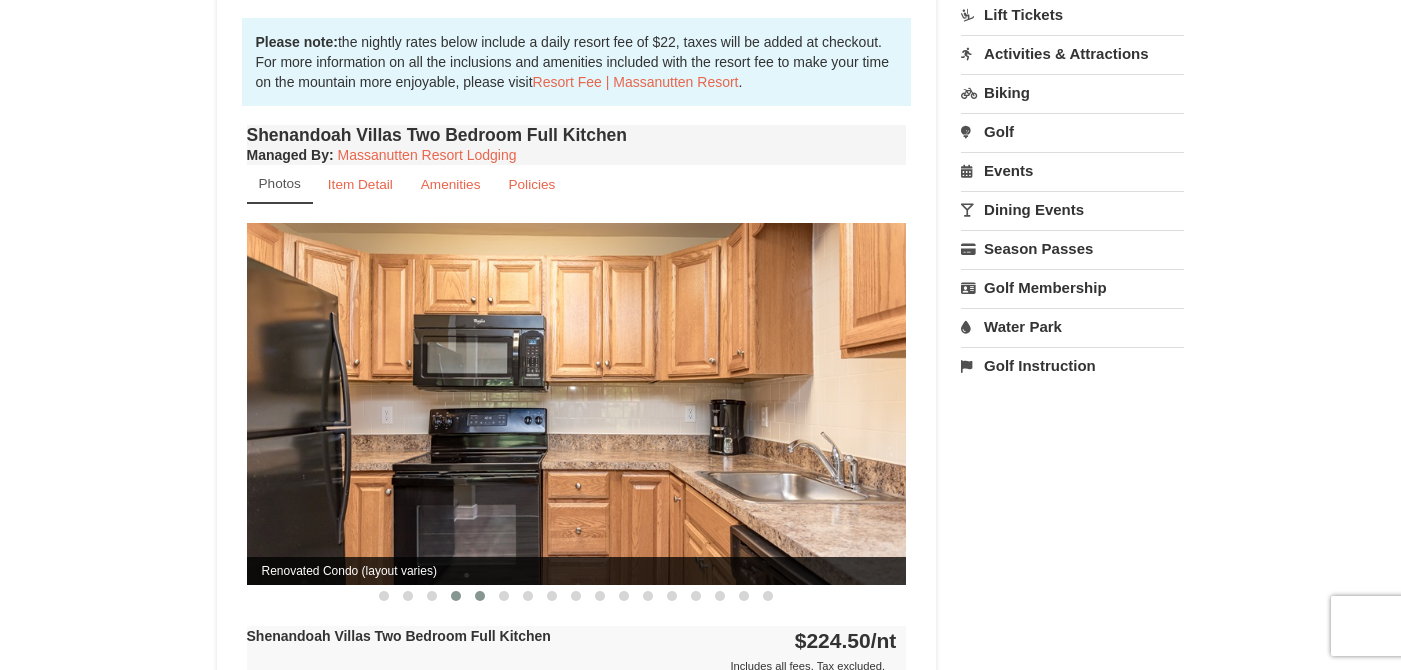 click at bounding box center (480, 596) 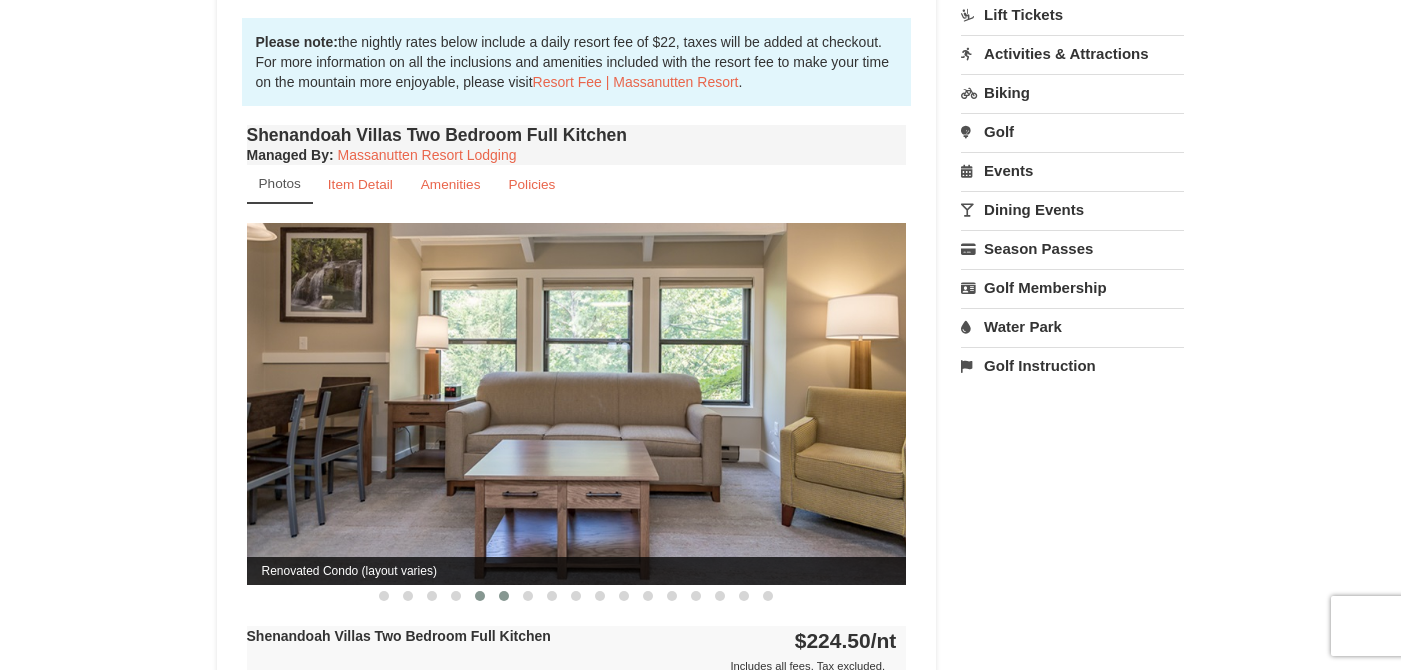 click at bounding box center [504, 596] 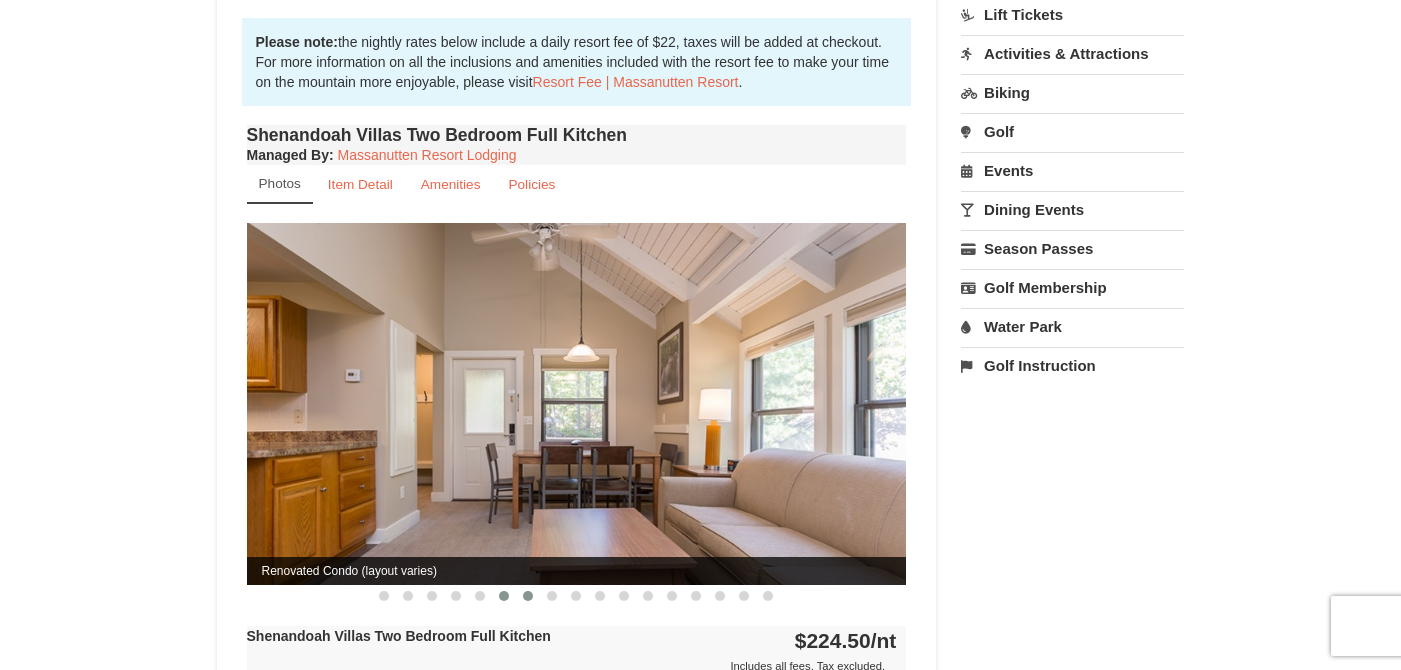 click at bounding box center [528, 596] 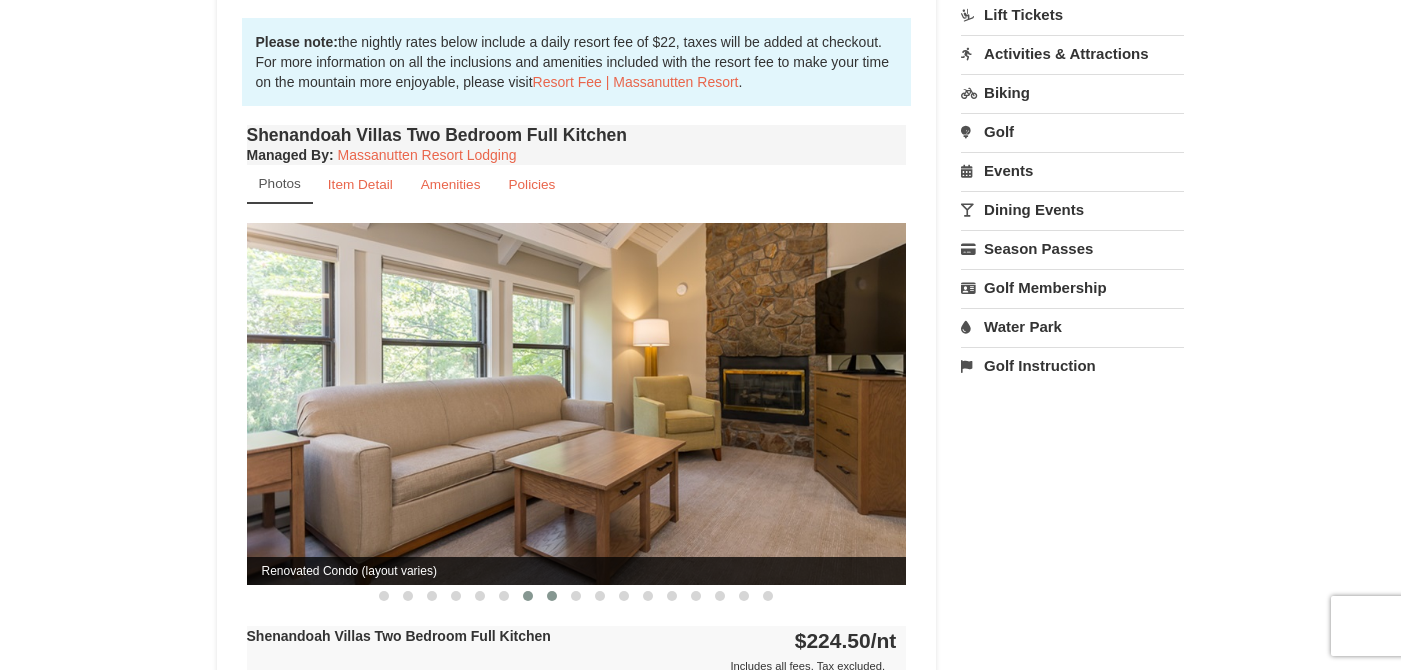 click at bounding box center (552, 596) 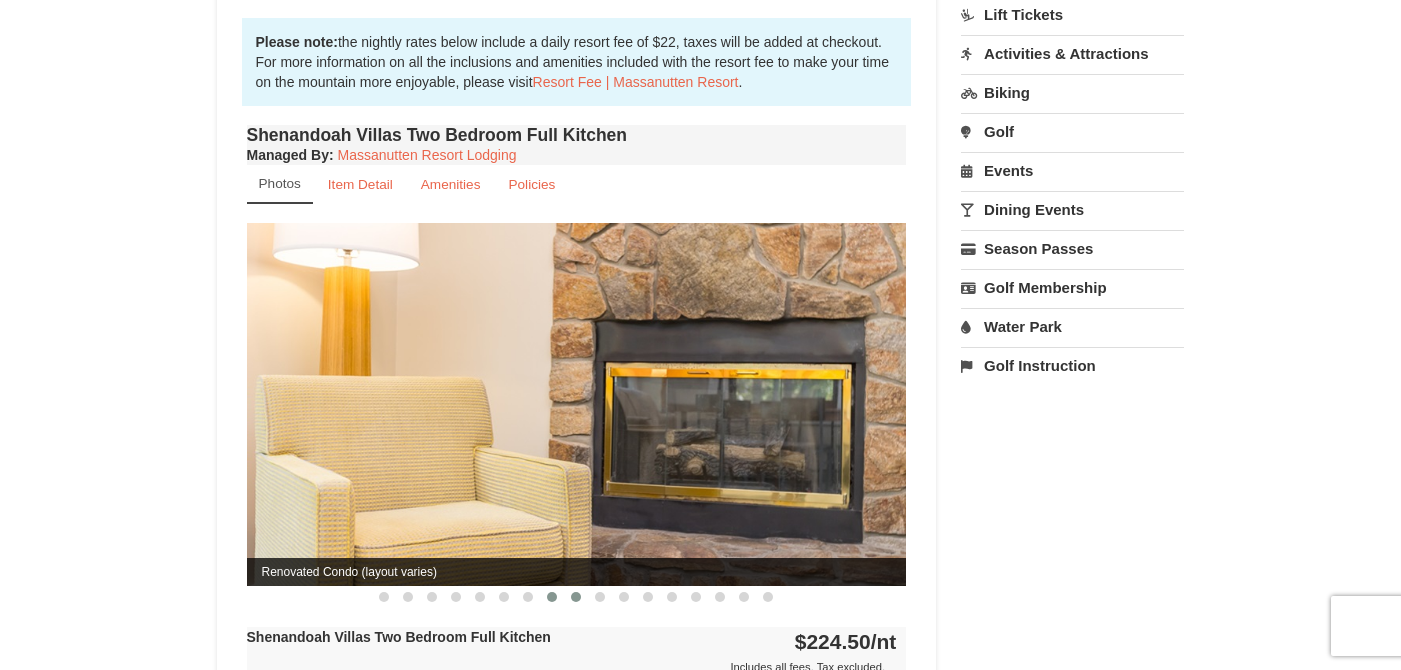 click at bounding box center (576, 597) 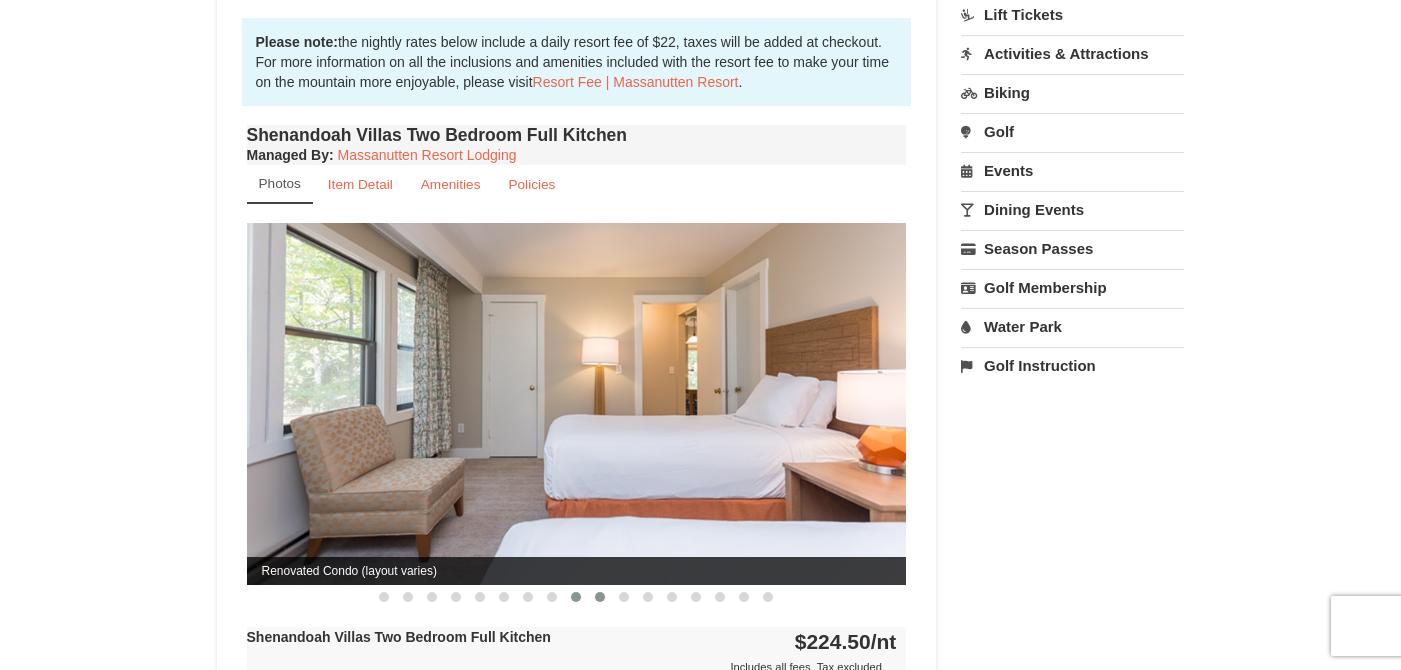 click at bounding box center (600, 597) 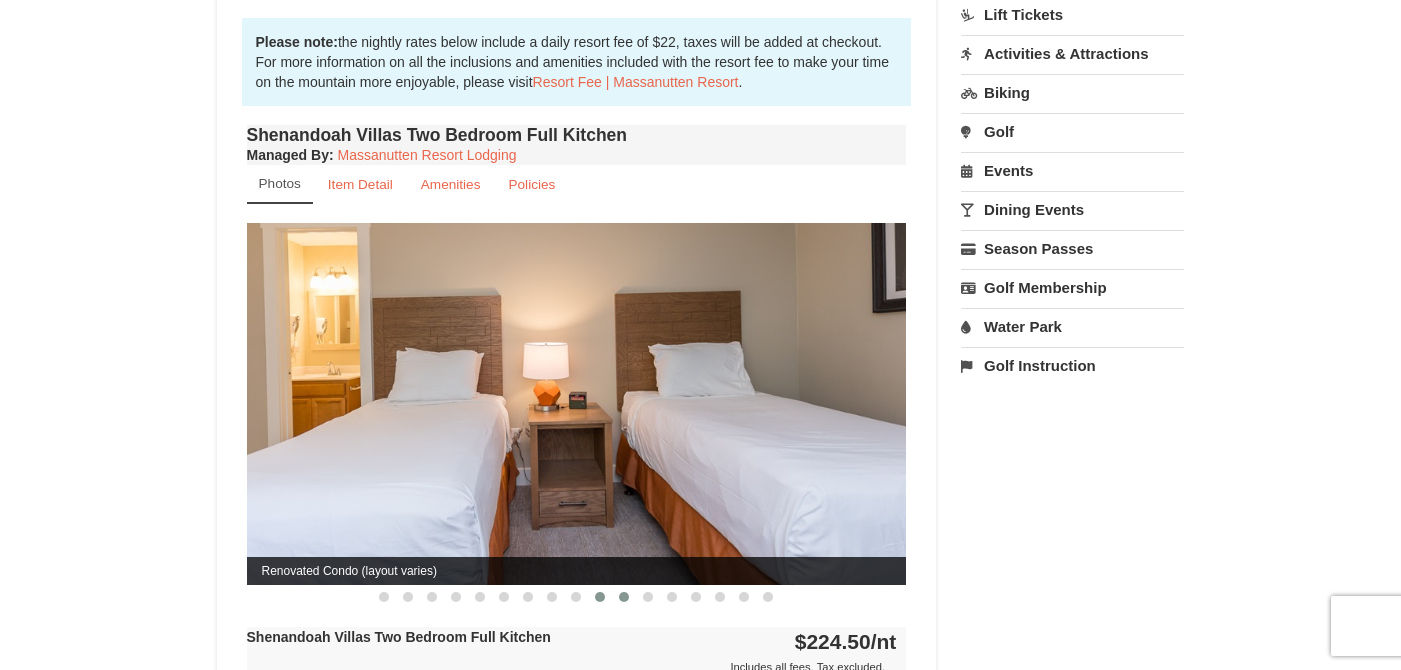 click at bounding box center (624, 597) 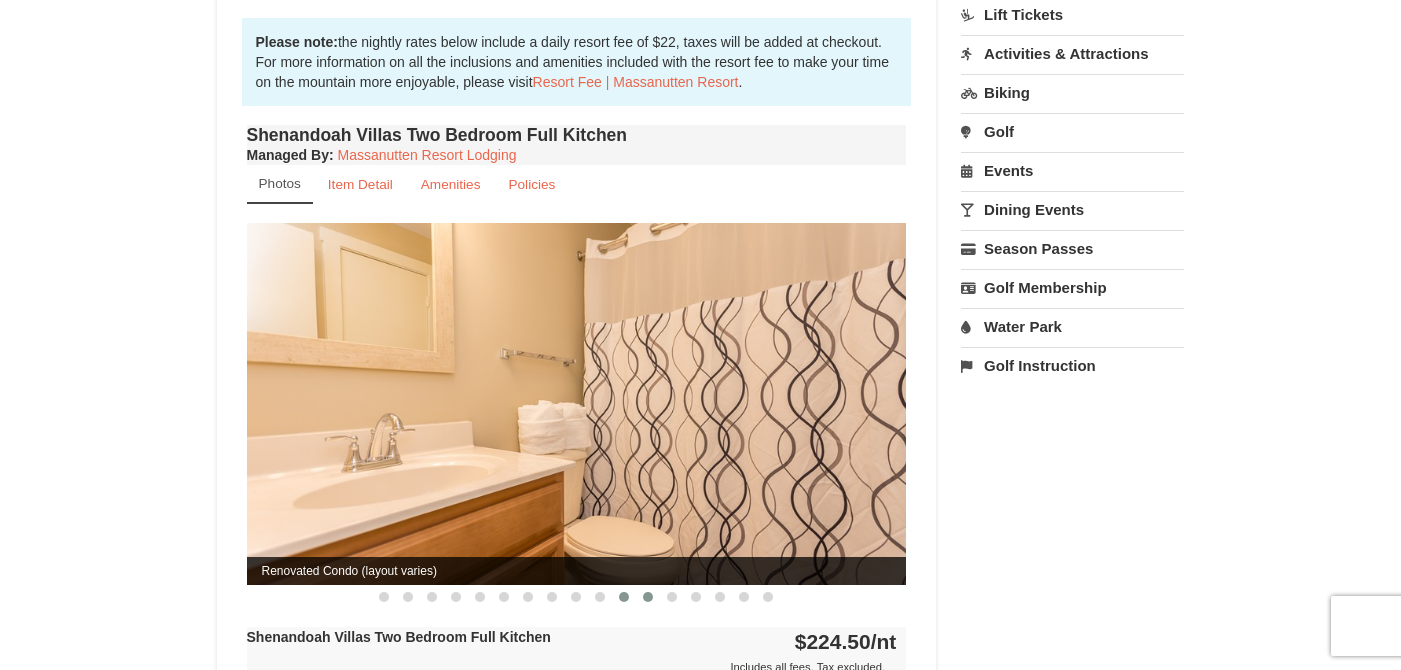 click at bounding box center (648, 597) 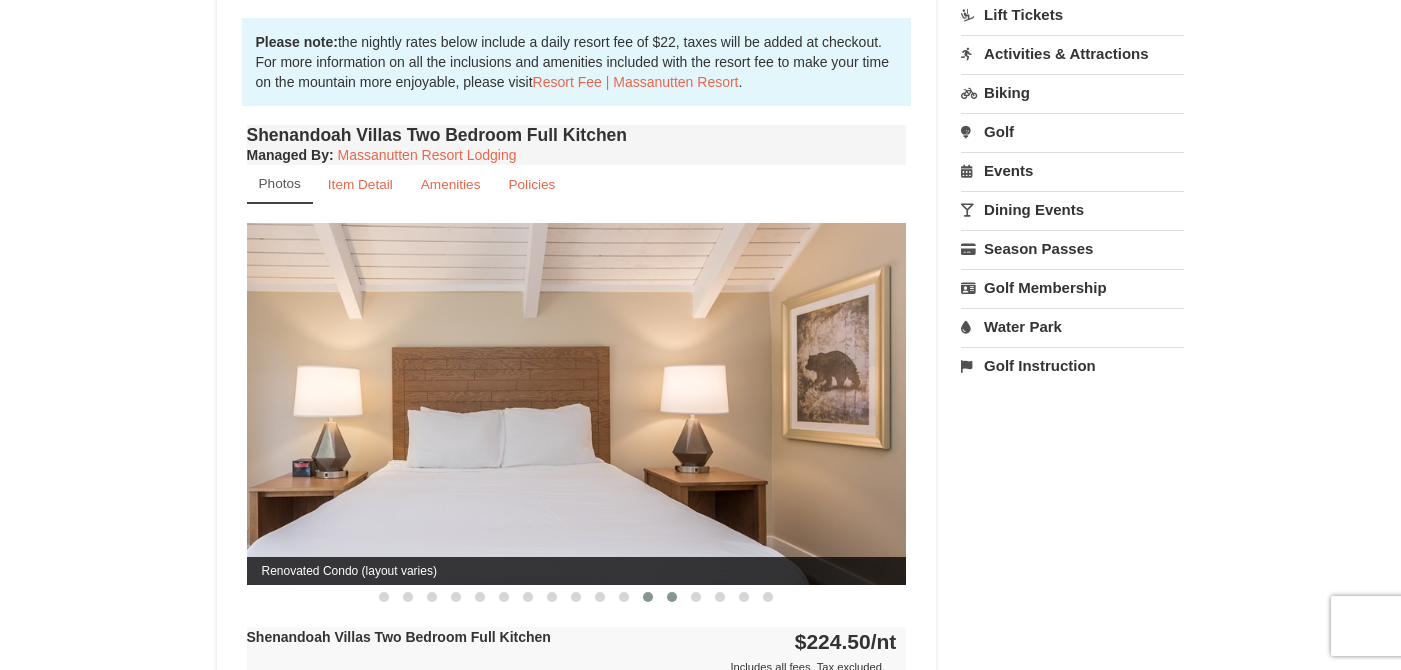 click at bounding box center [672, 597] 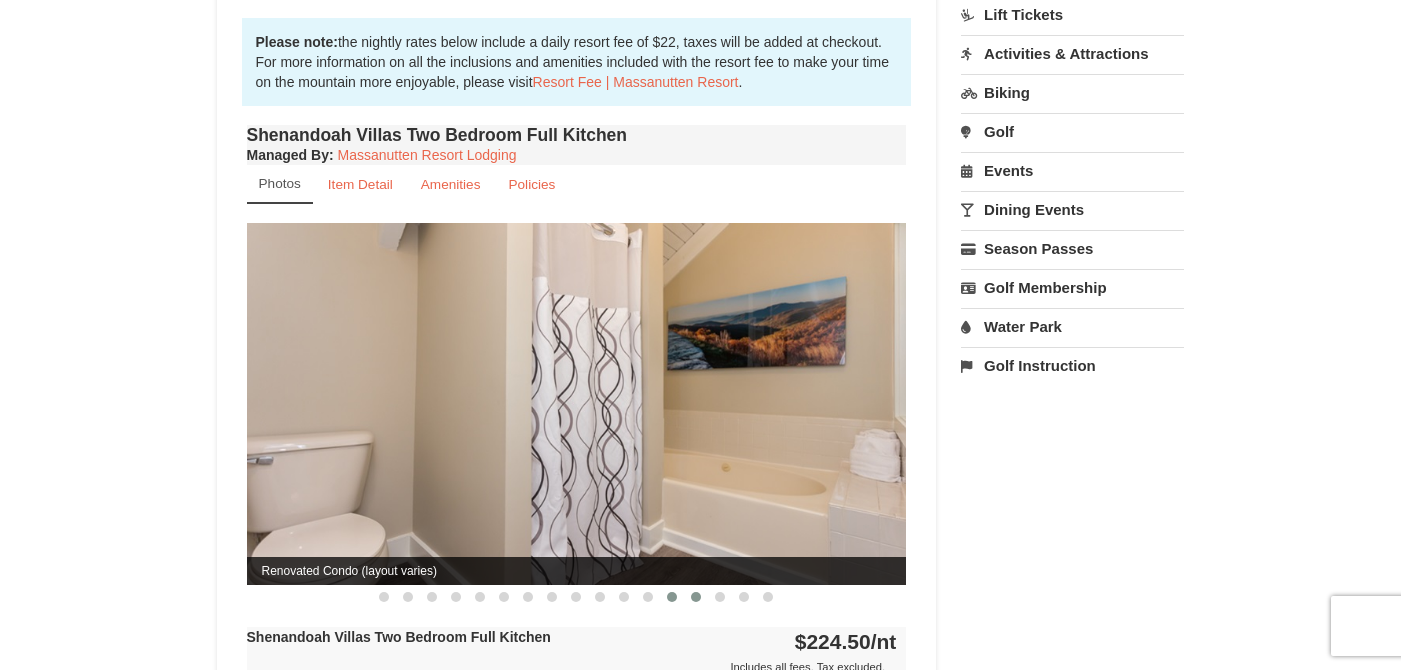 click at bounding box center (696, 597) 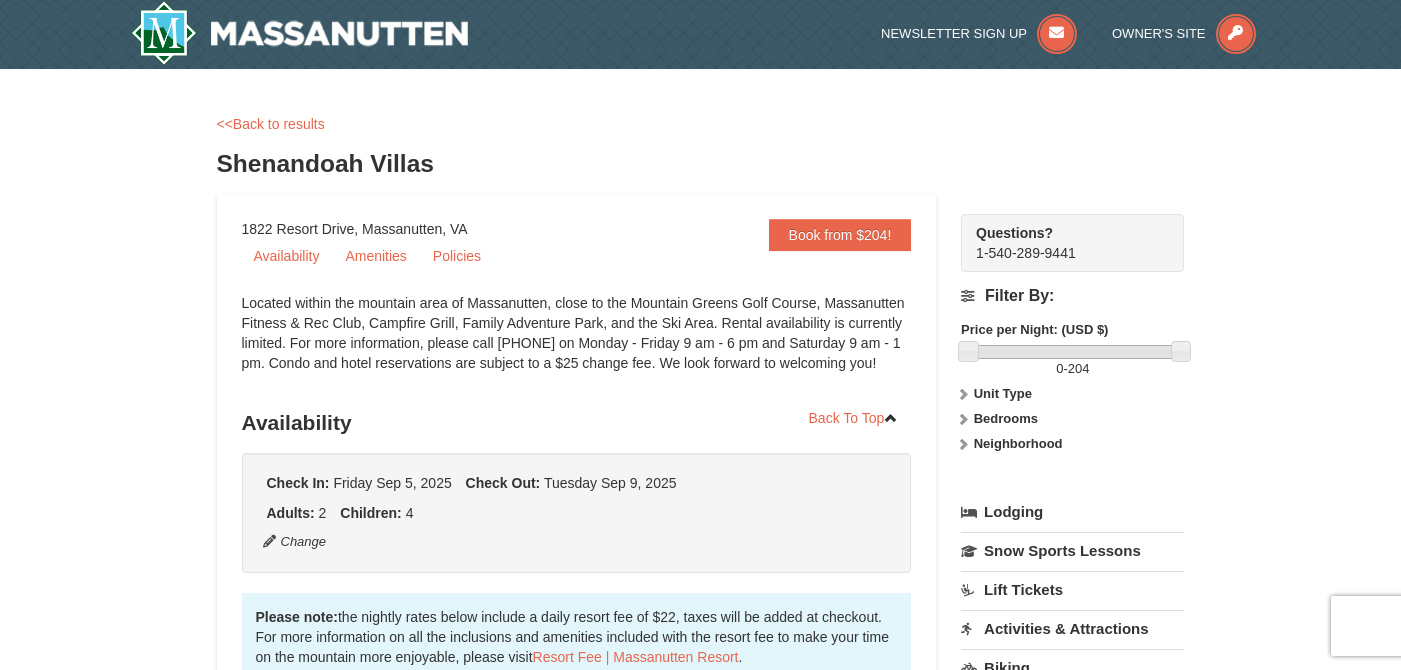 scroll, scrollTop: 0, scrollLeft: 0, axis: both 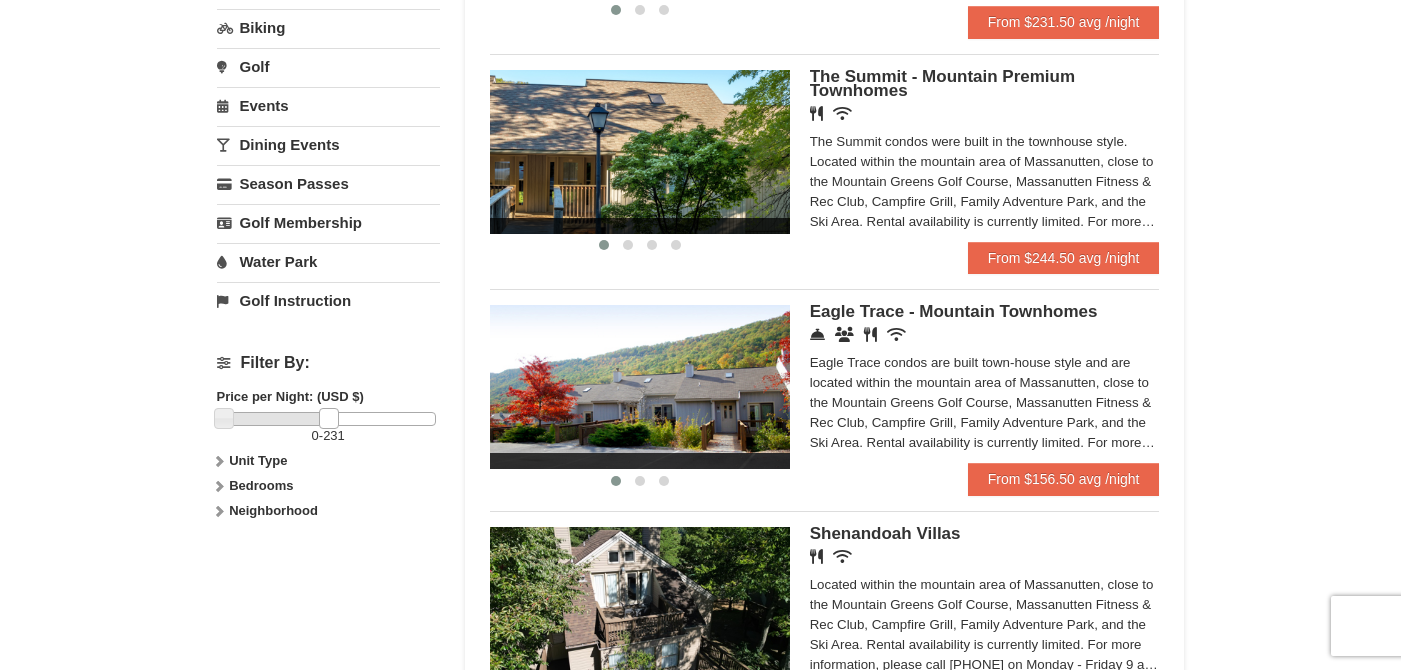 drag, startPoint x: 430, startPoint y: 418, endPoint x: 323, endPoint y: 421, distance: 107.042046 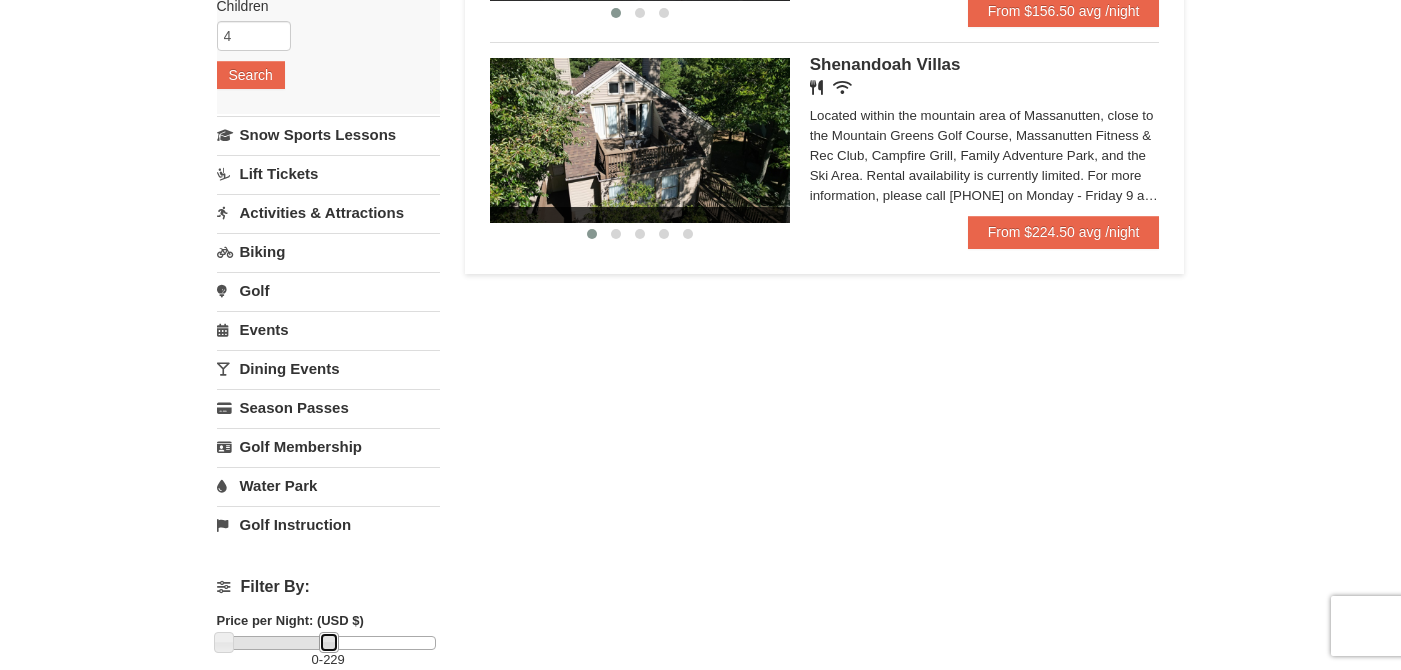 scroll, scrollTop: 0, scrollLeft: 0, axis: both 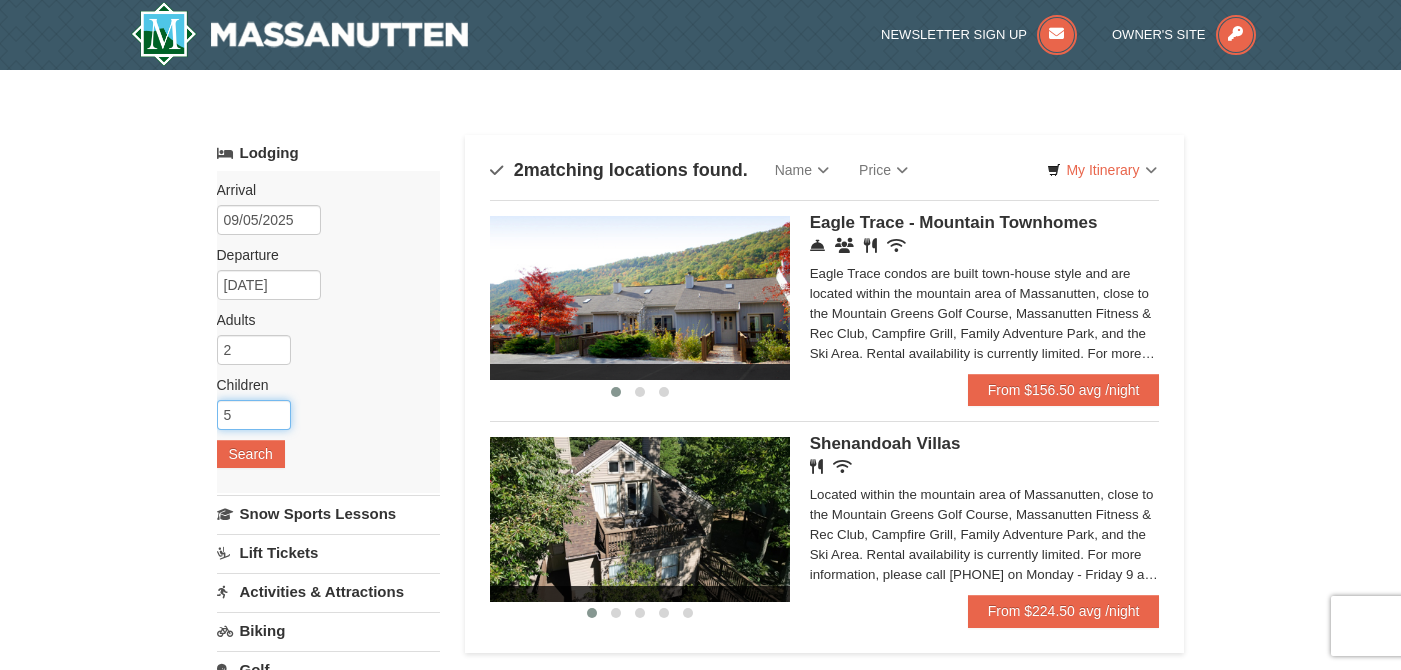 click on "5" at bounding box center [254, 415] 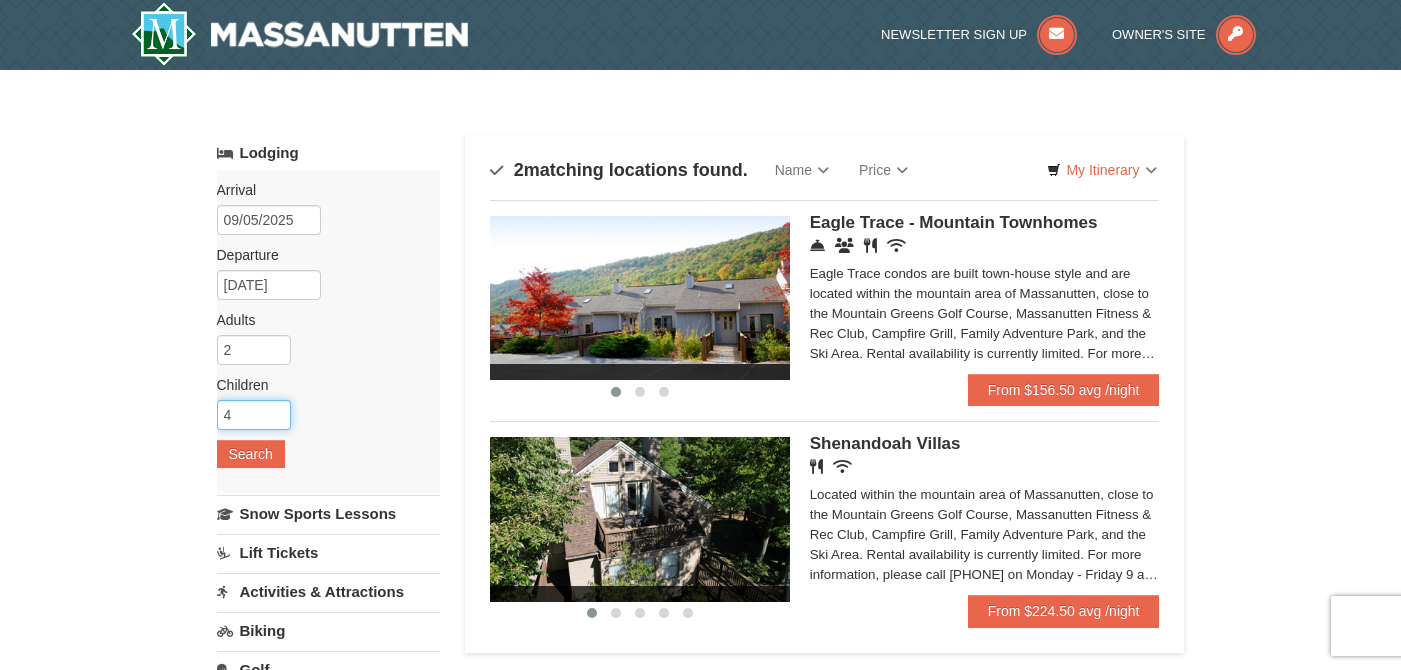 type on "4" 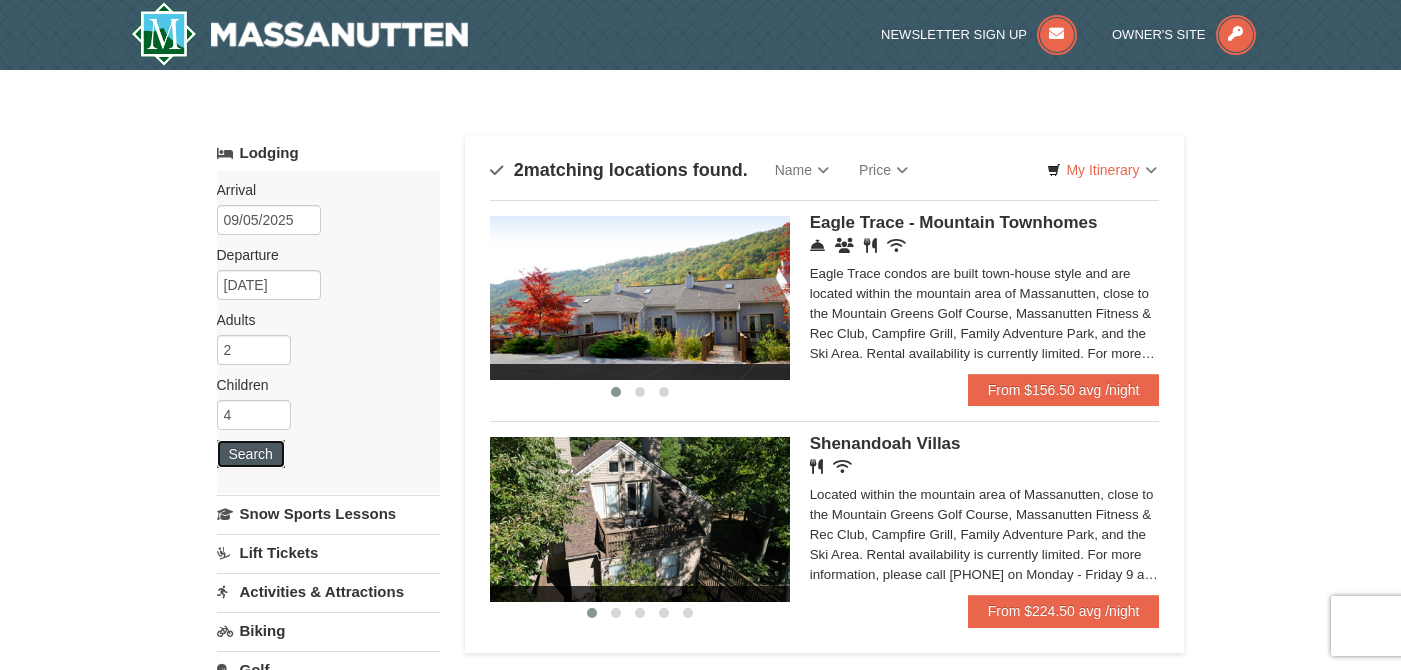 click on "Search" at bounding box center (251, 454) 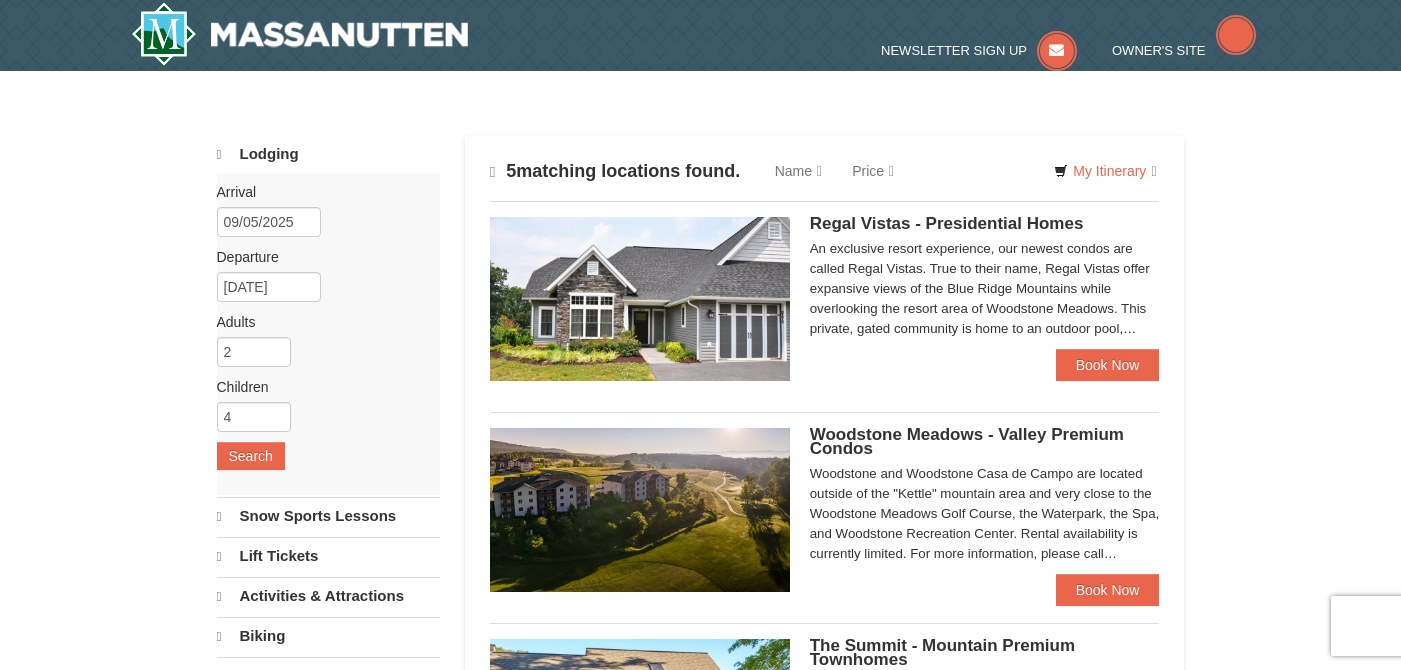 scroll, scrollTop: 0, scrollLeft: 0, axis: both 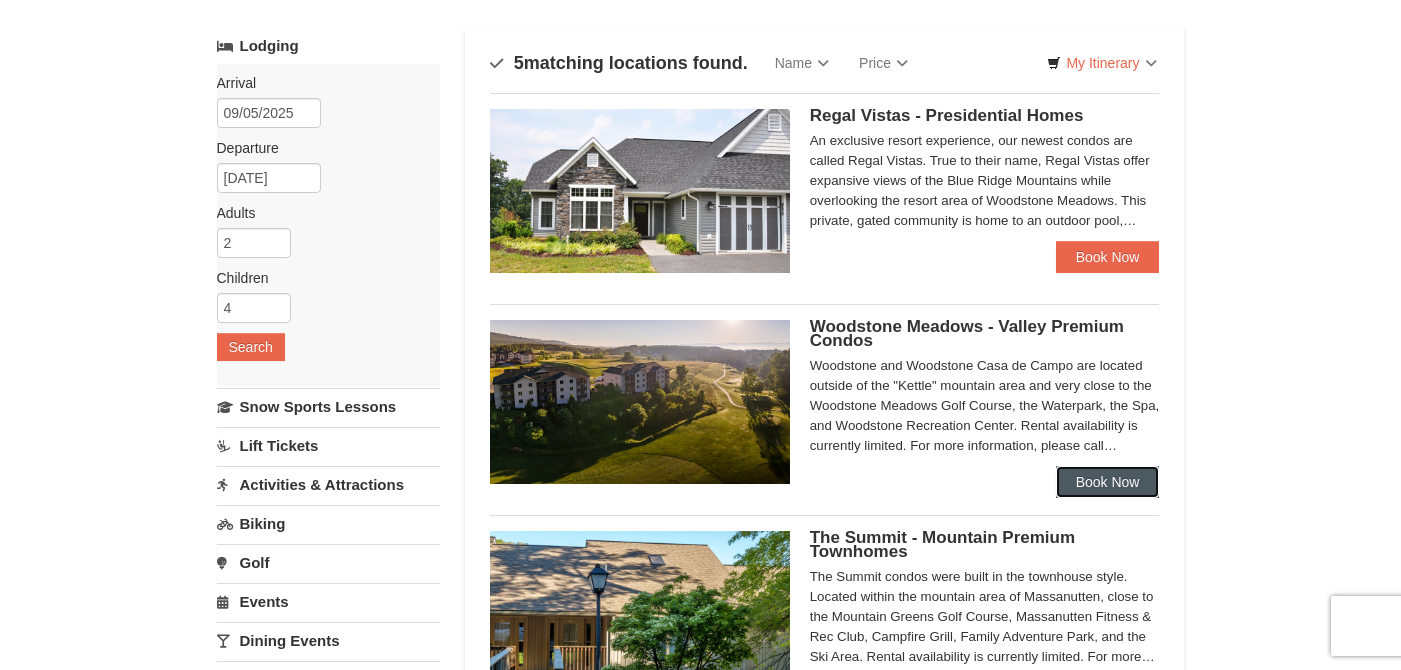 click on "Book Now" at bounding box center (1108, 482) 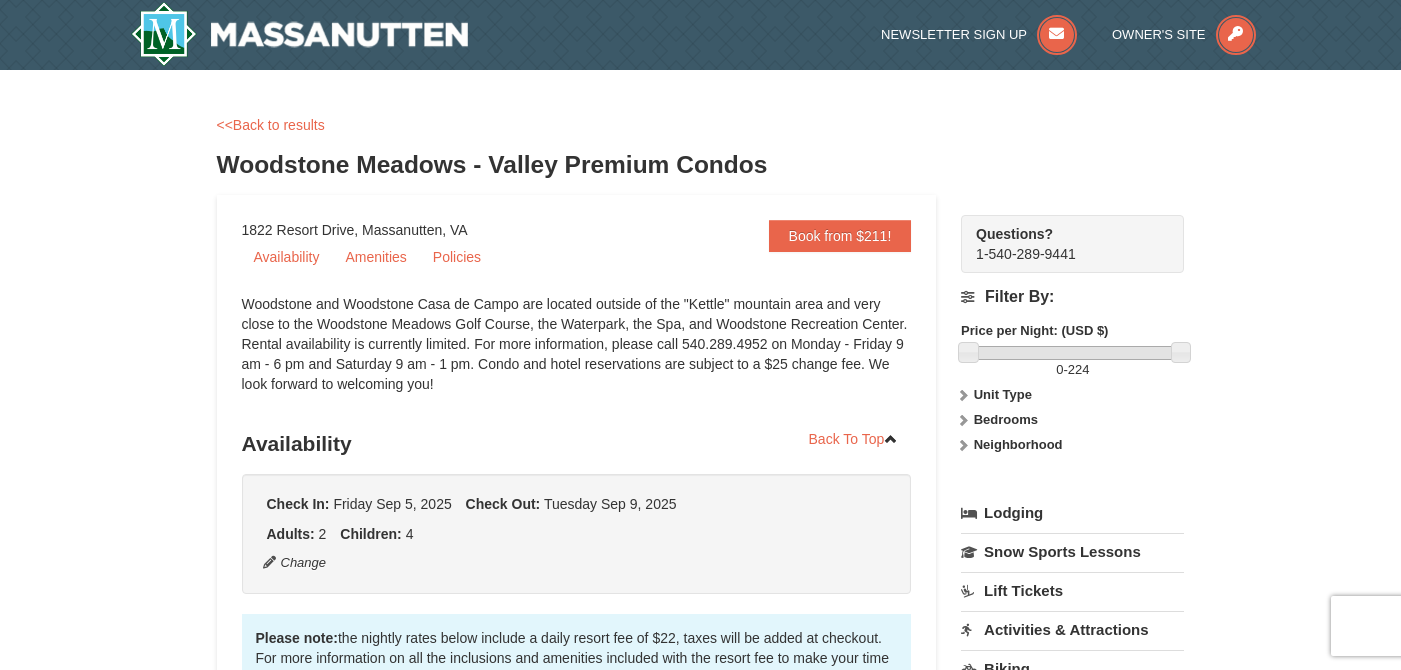scroll, scrollTop: 0, scrollLeft: 0, axis: both 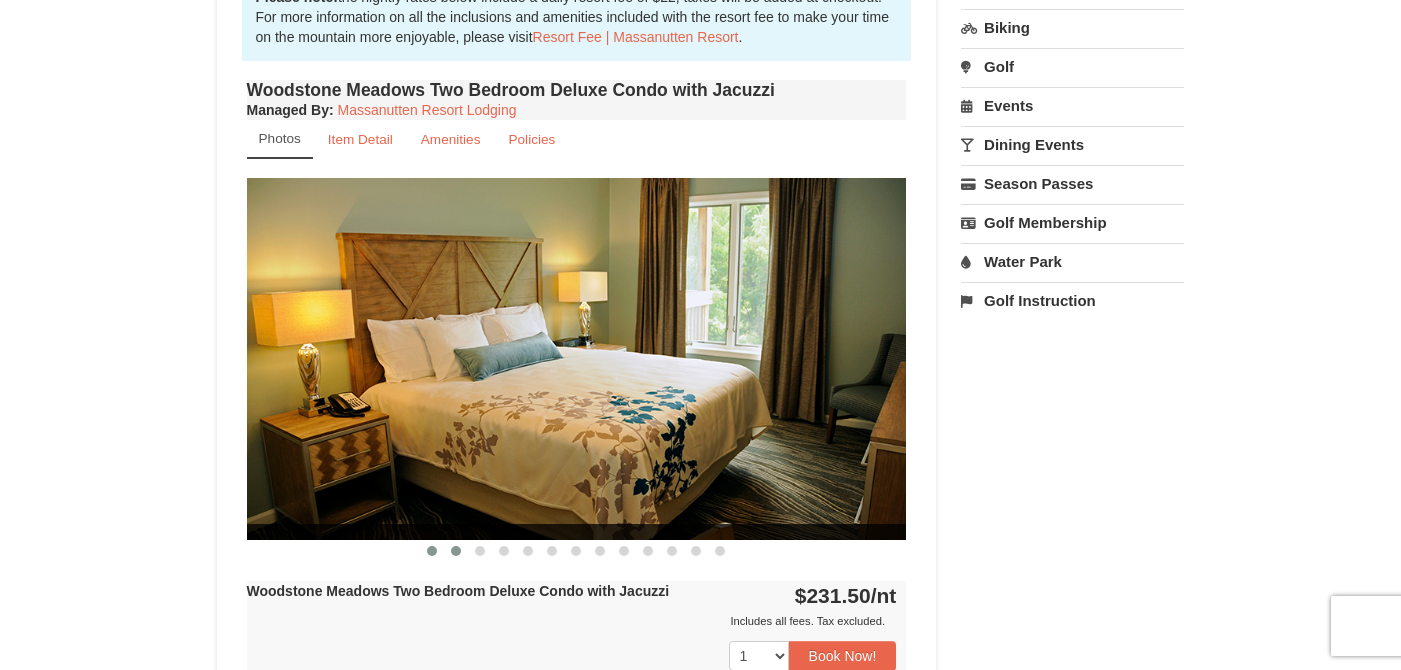click at bounding box center (456, 551) 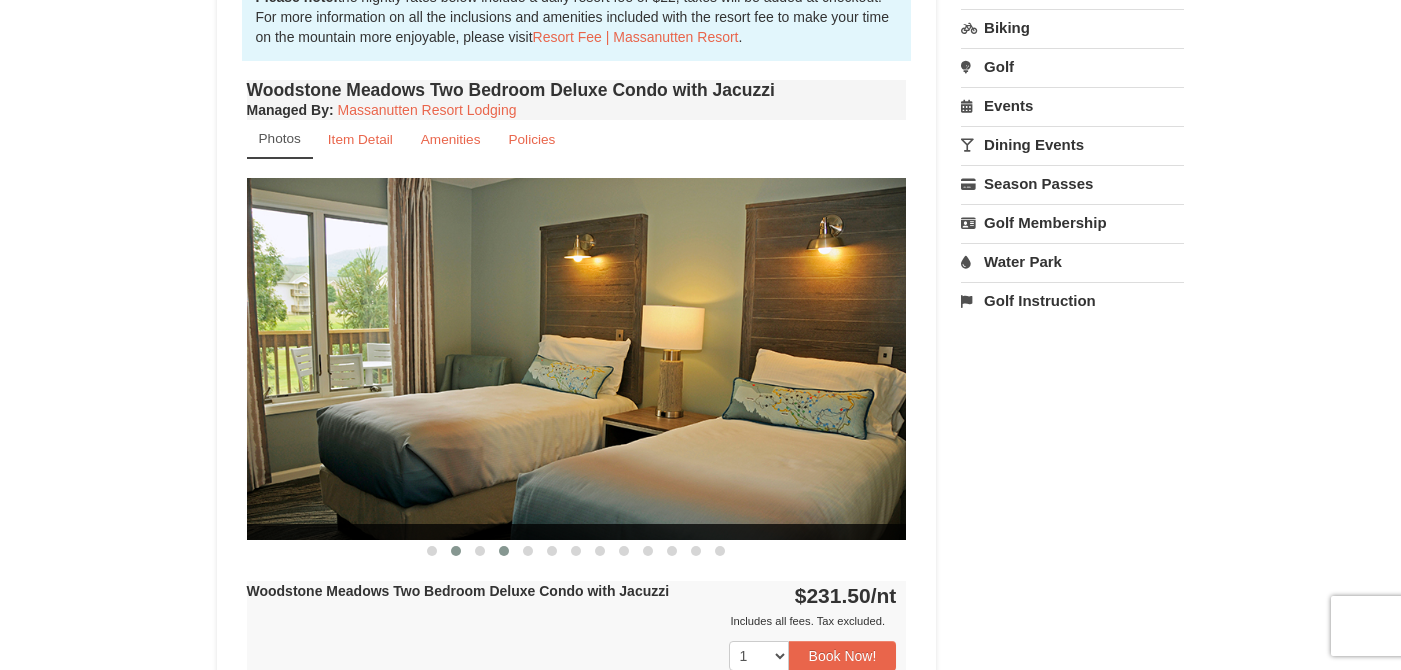 click at bounding box center [504, 551] 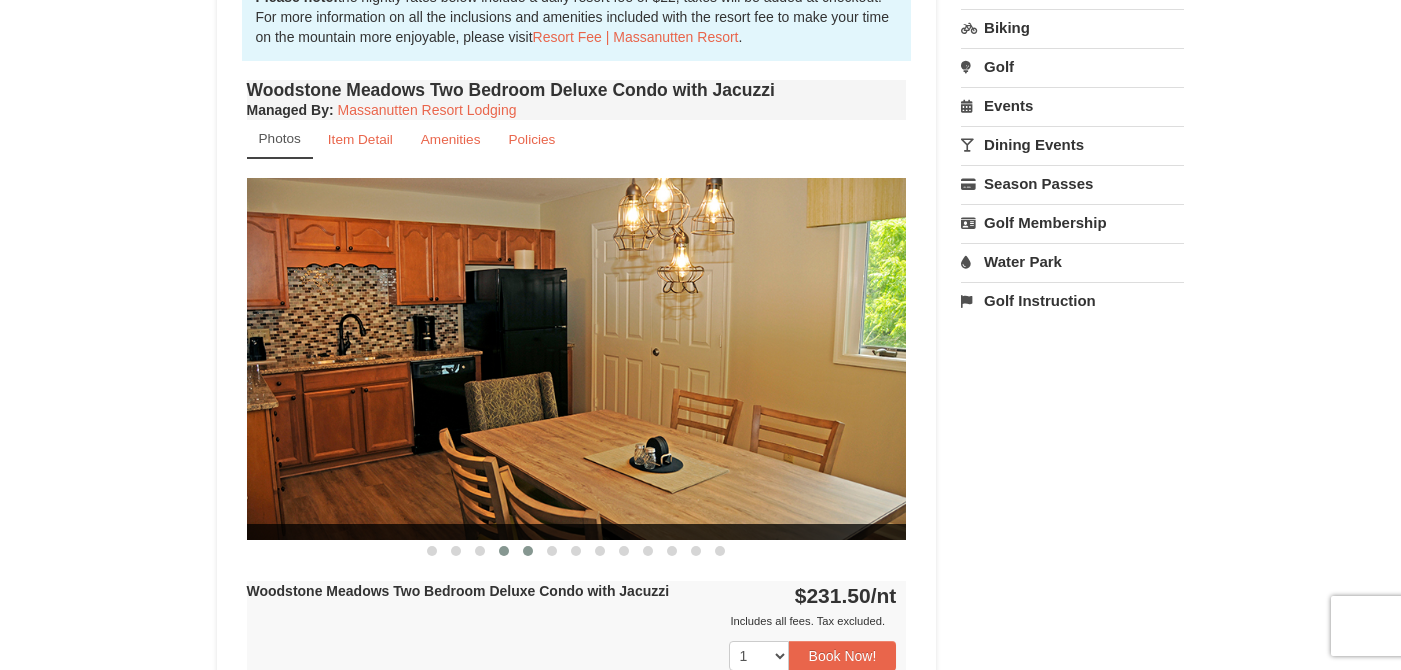 click at bounding box center [528, 551] 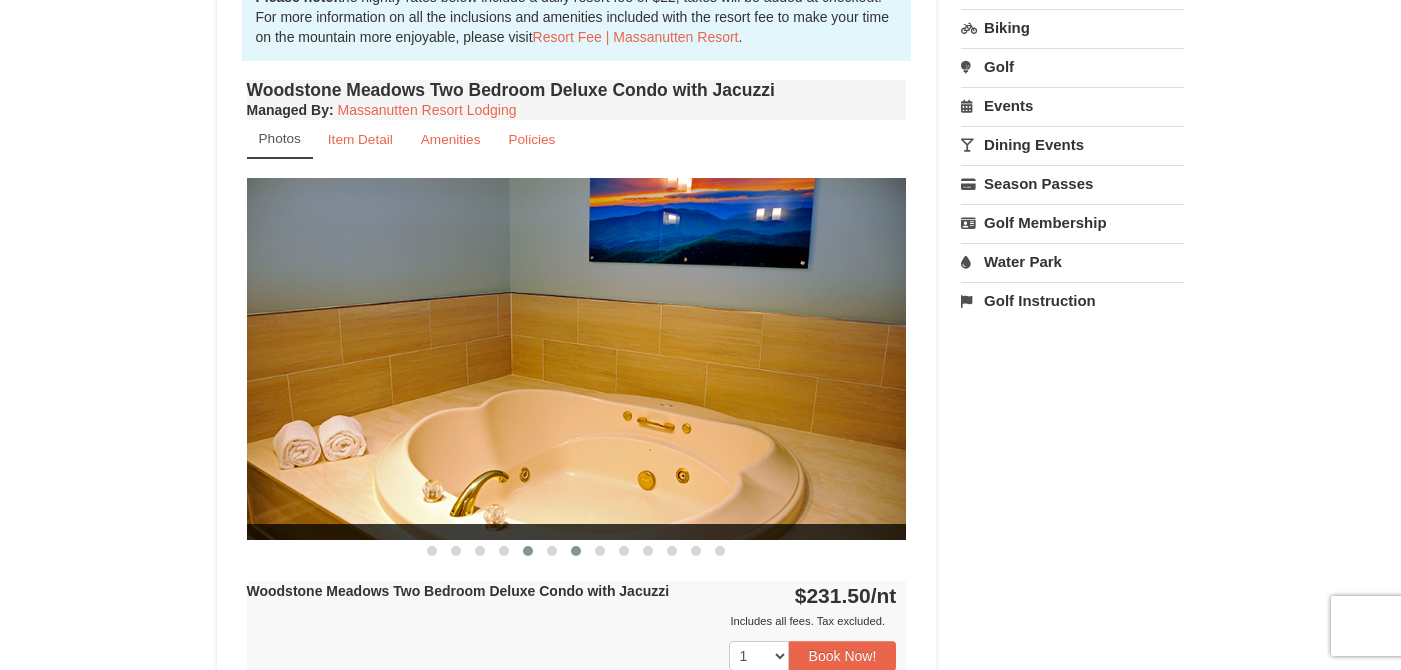 click at bounding box center [576, 551] 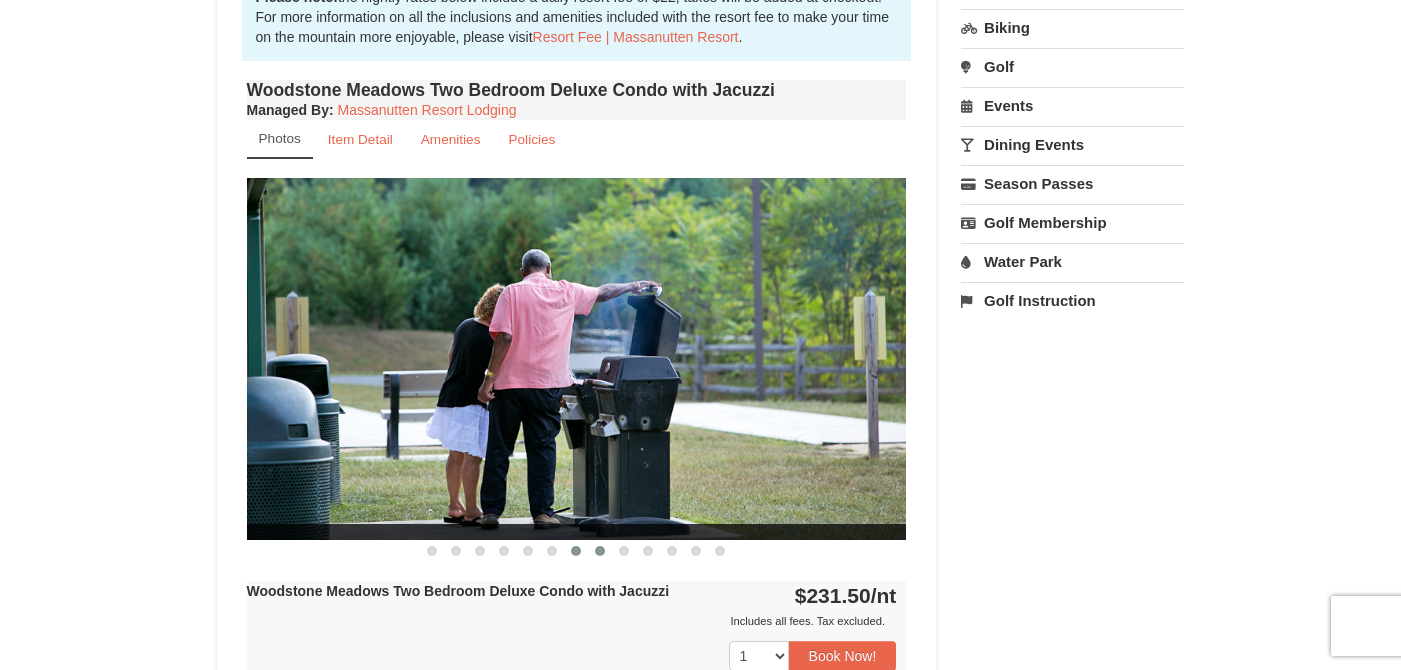 click at bounding box center (600, 551) 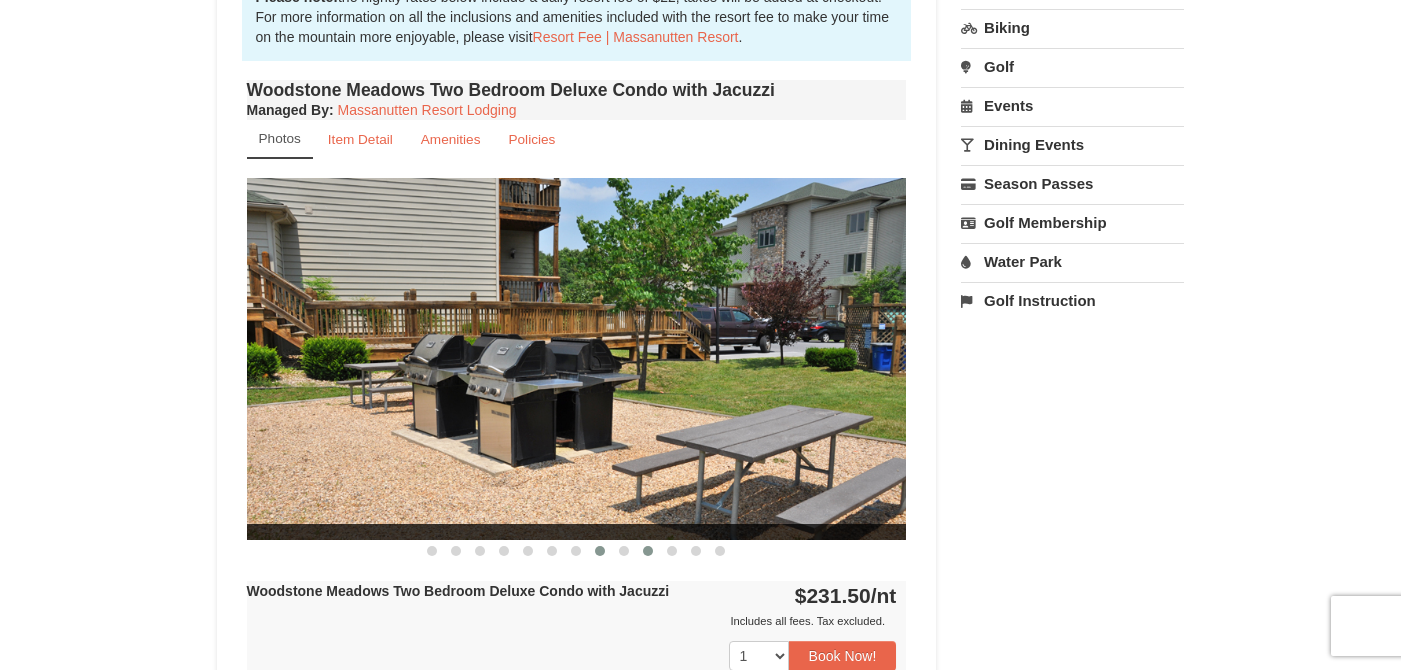 click at bounding box center (648, 551) 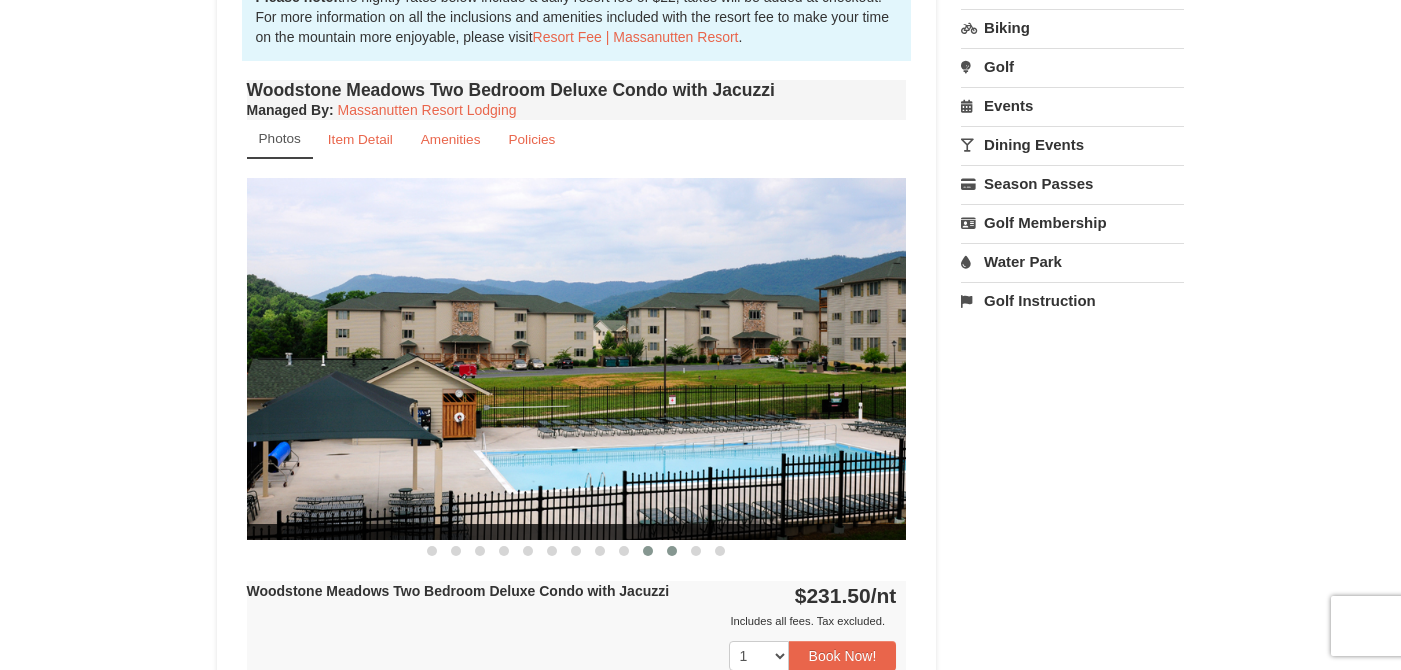 click at bounding box center (672, 551) 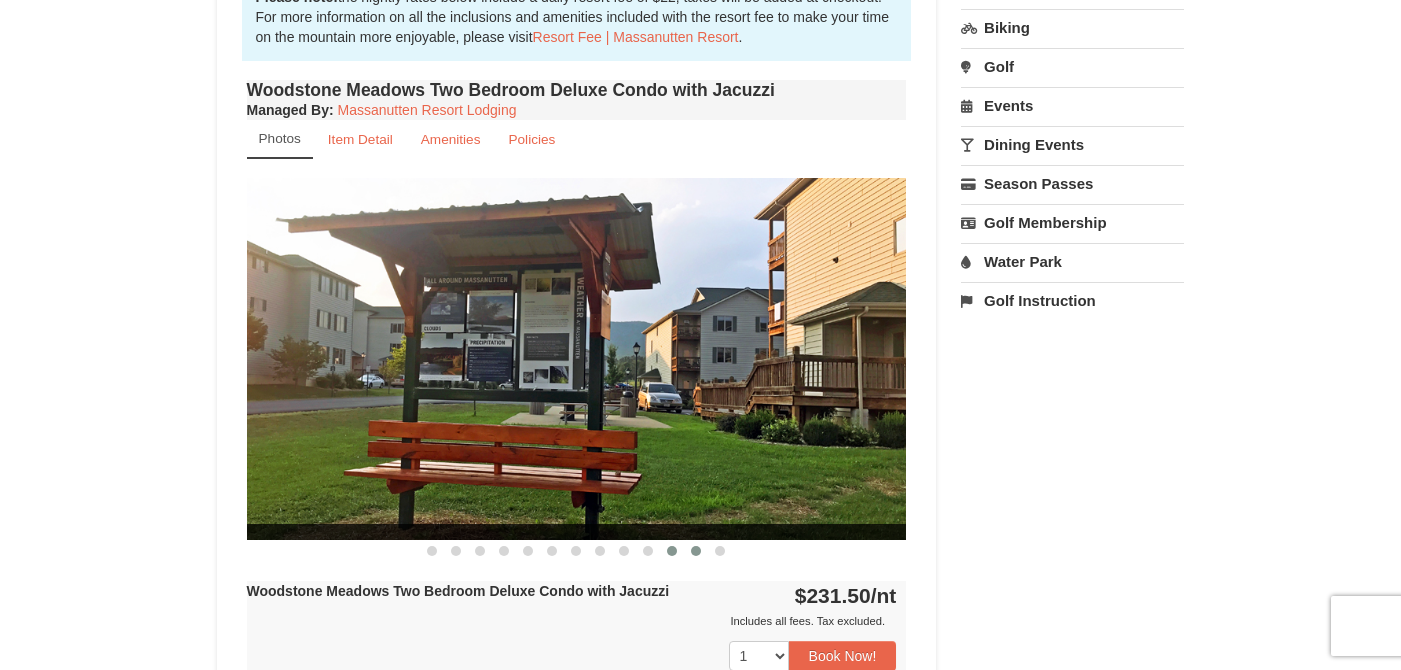 click at bounding box center (696, 551) 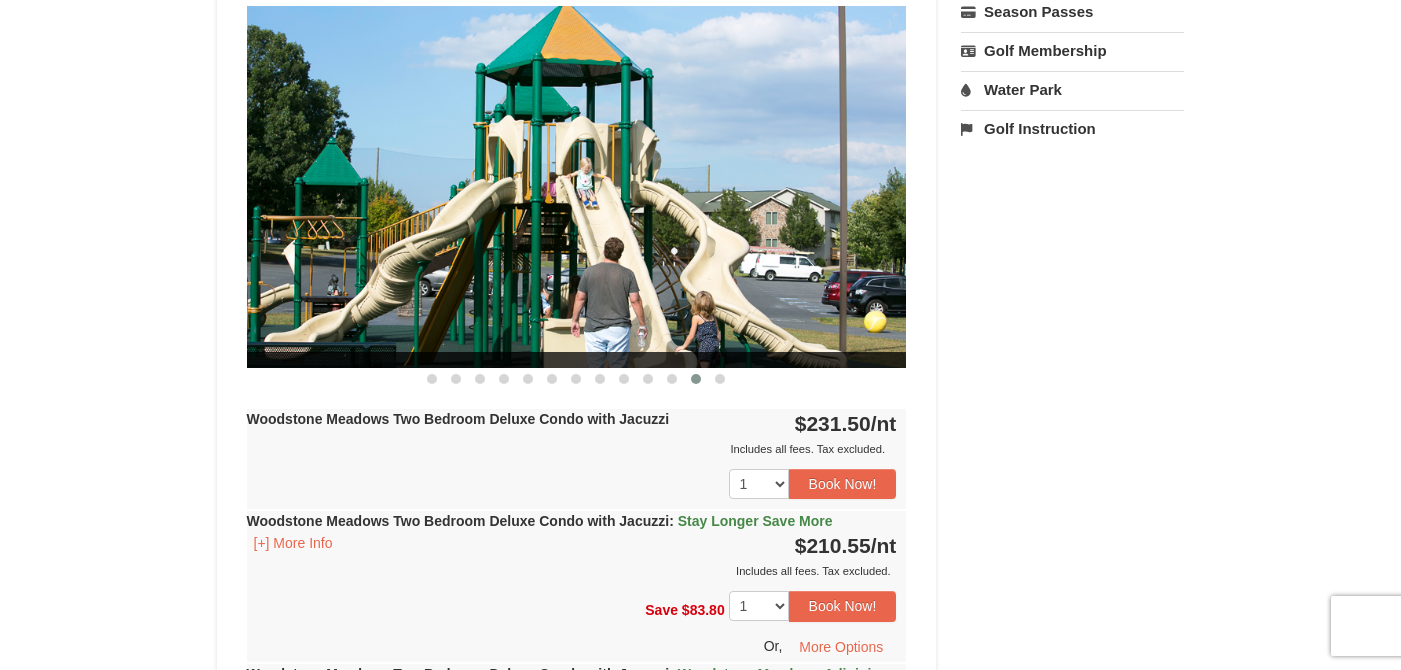 scroll, scrollTop: 863, scrollLeft: 0, axis: vertical 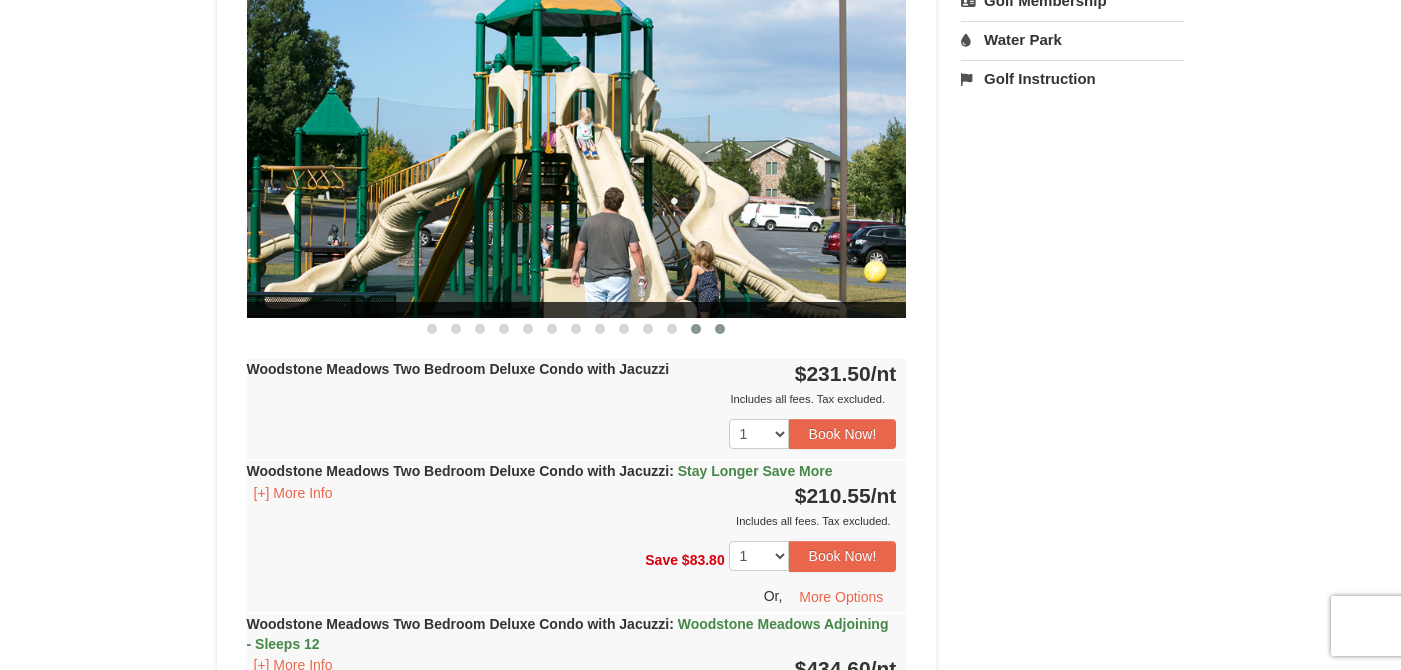 click at bounding box center [720, 329] 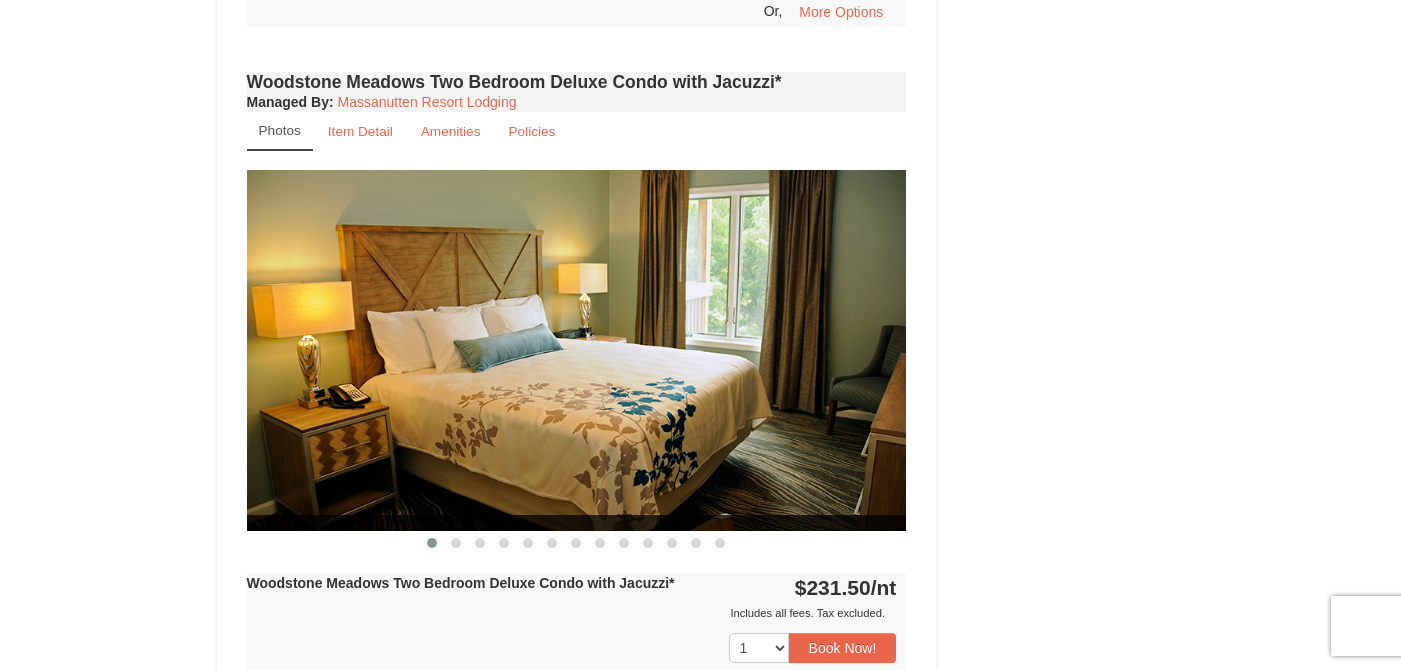 scroll, scrollTop: 1609, scrollLeft: 0, axis: vertical 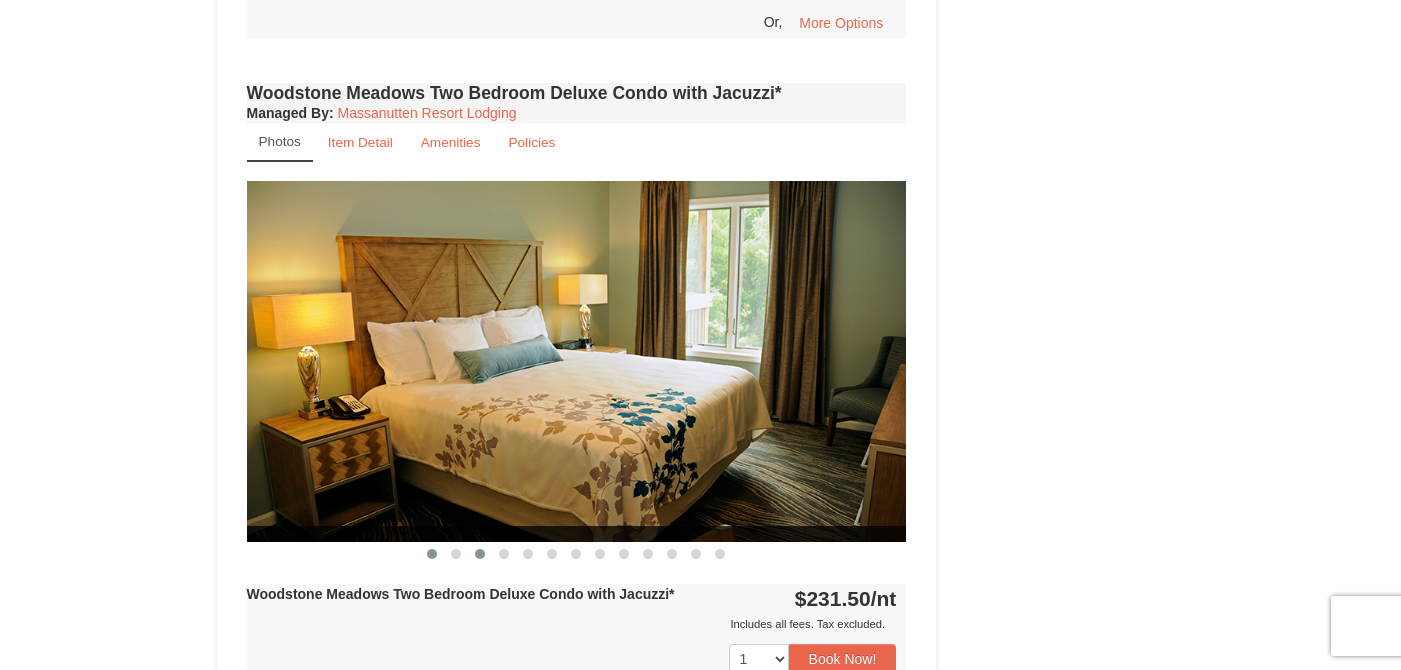 click at bounding box center [480, 554] 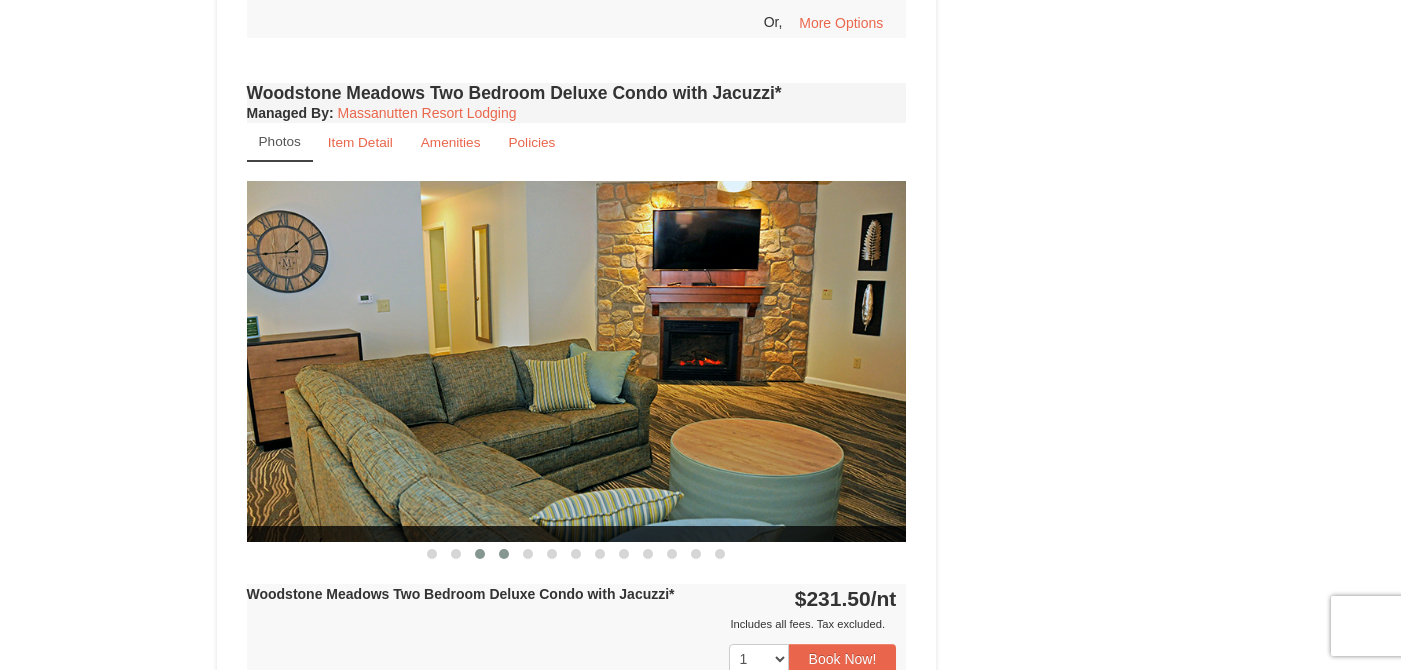 click at bounding box center [504, 554] 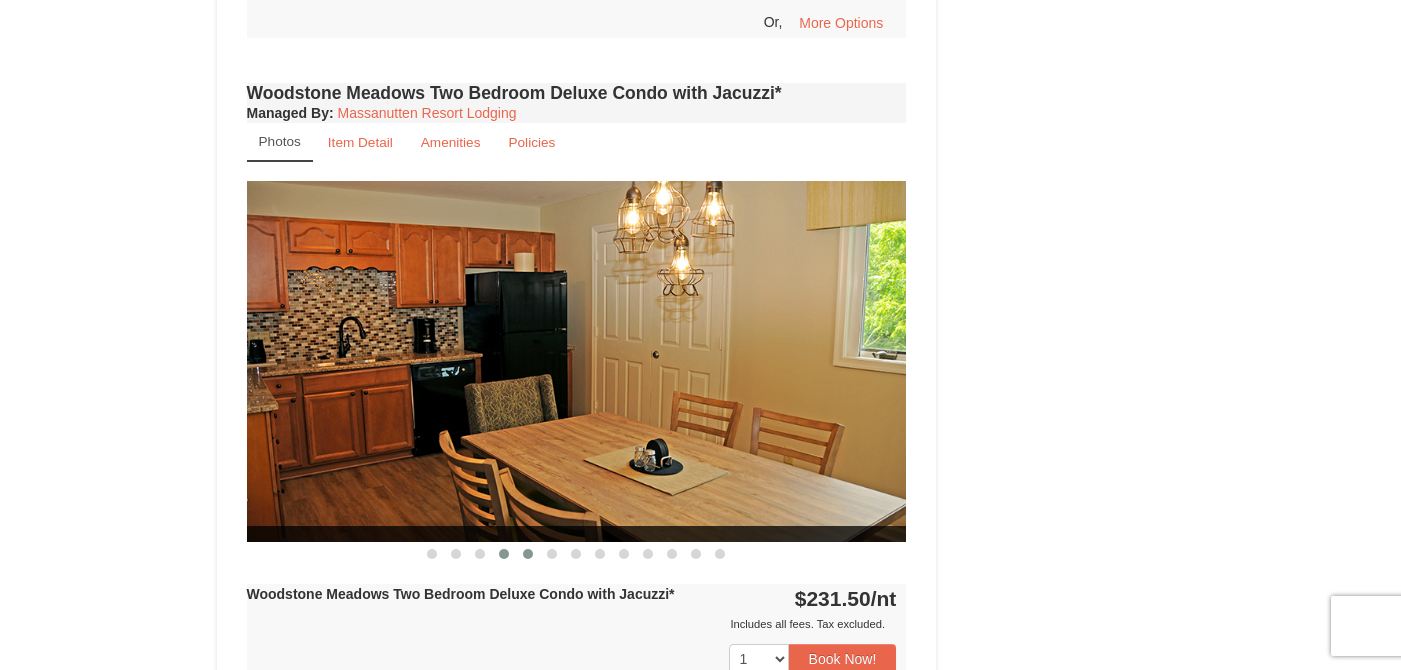 click at bounding box center [528, 554] 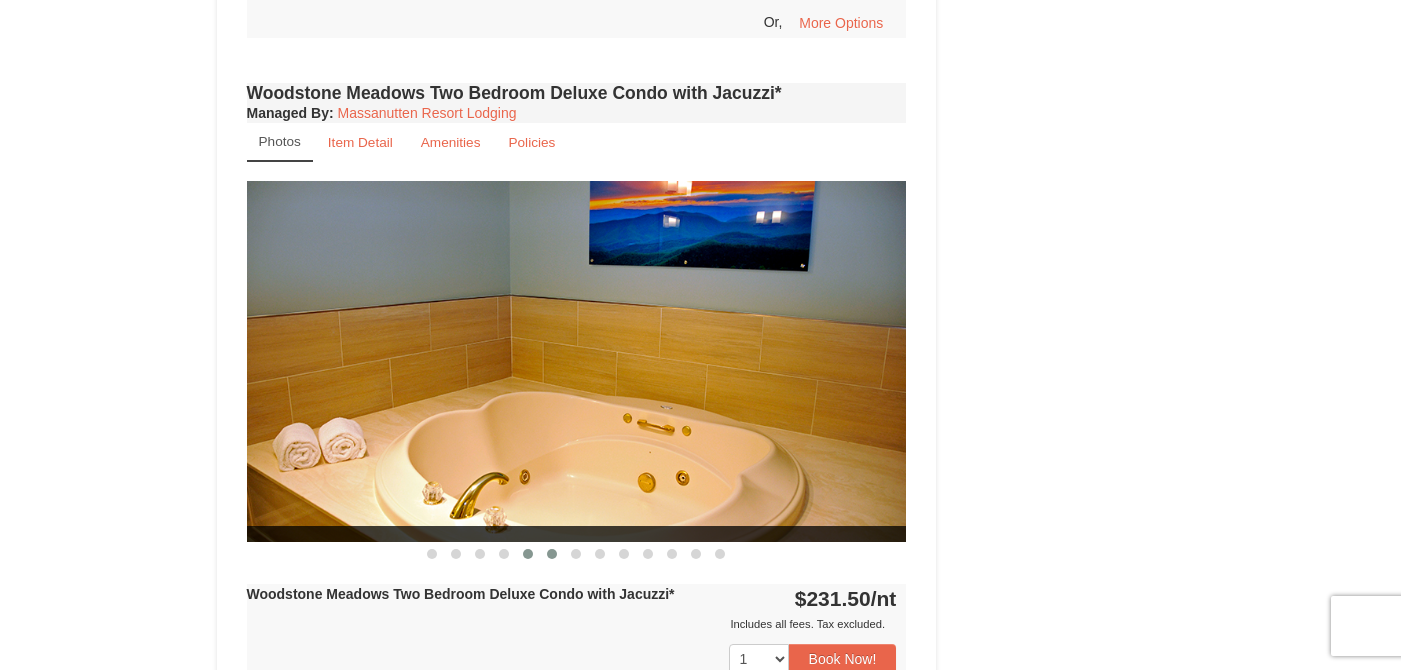 click at bounding box center [552, 554] 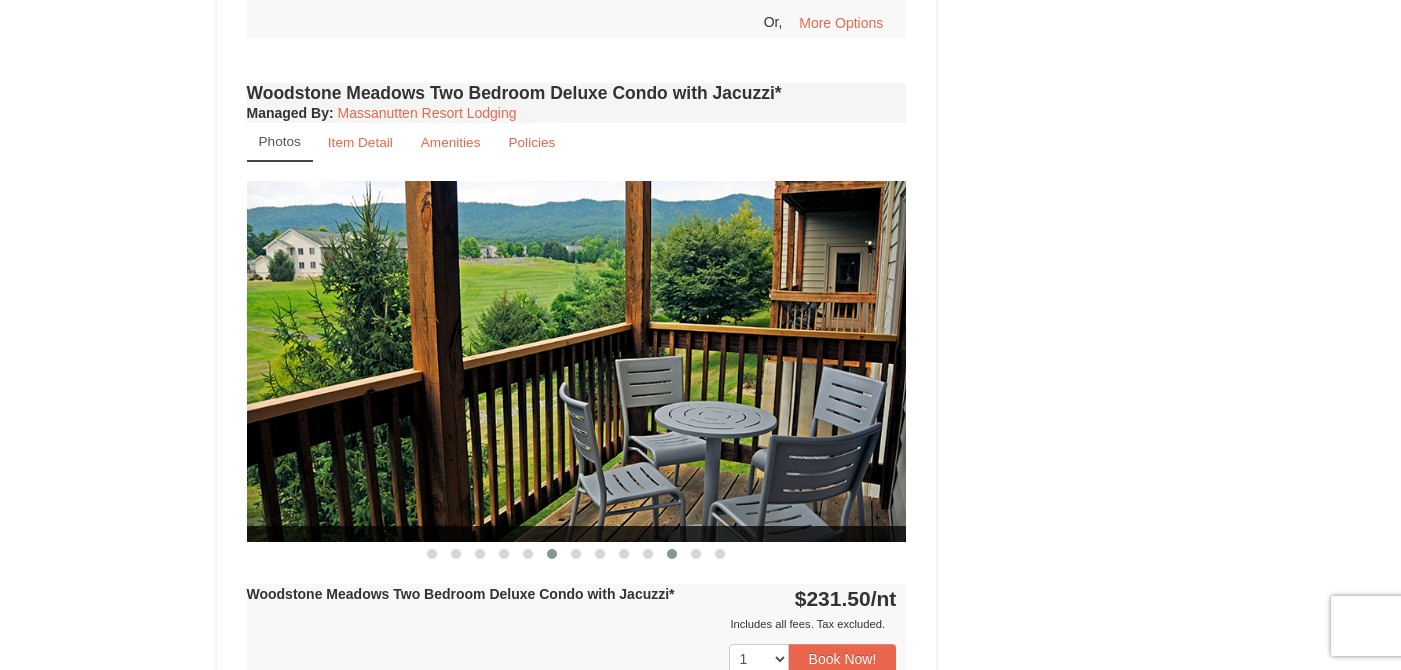click at bounding box center [672, 554] 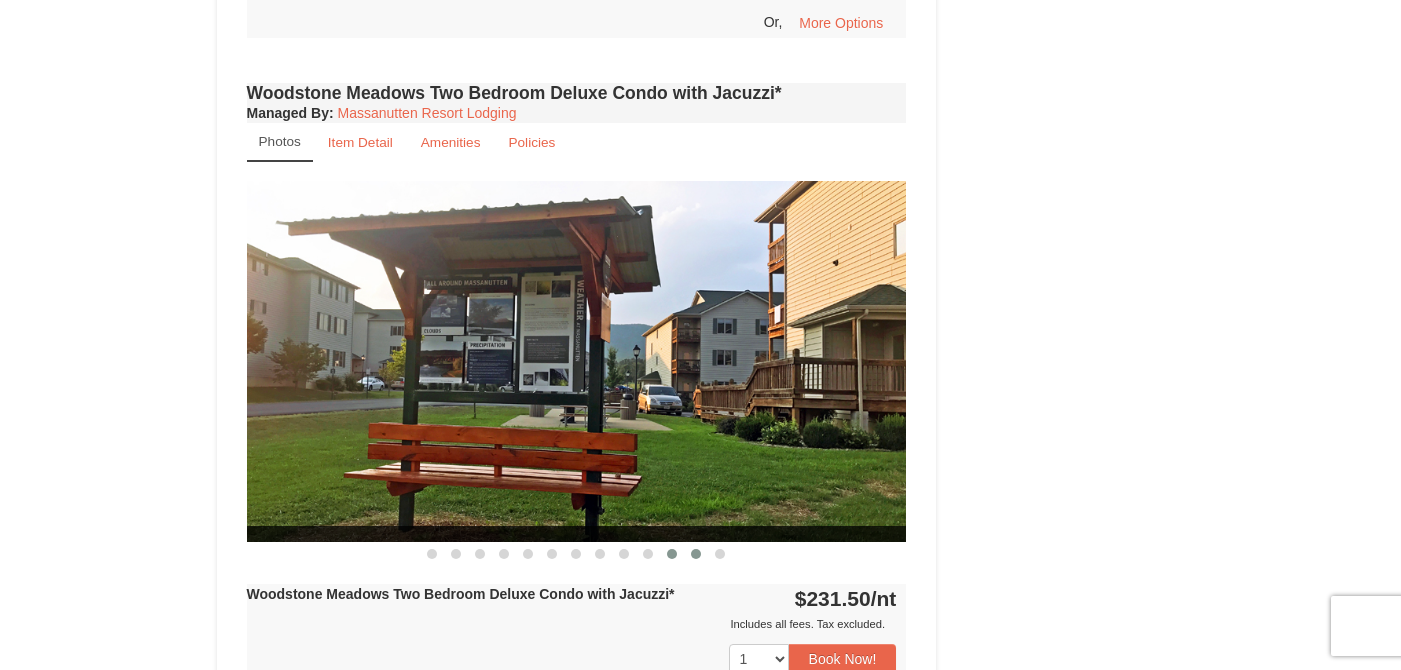 click at bounding box center (696, 554) 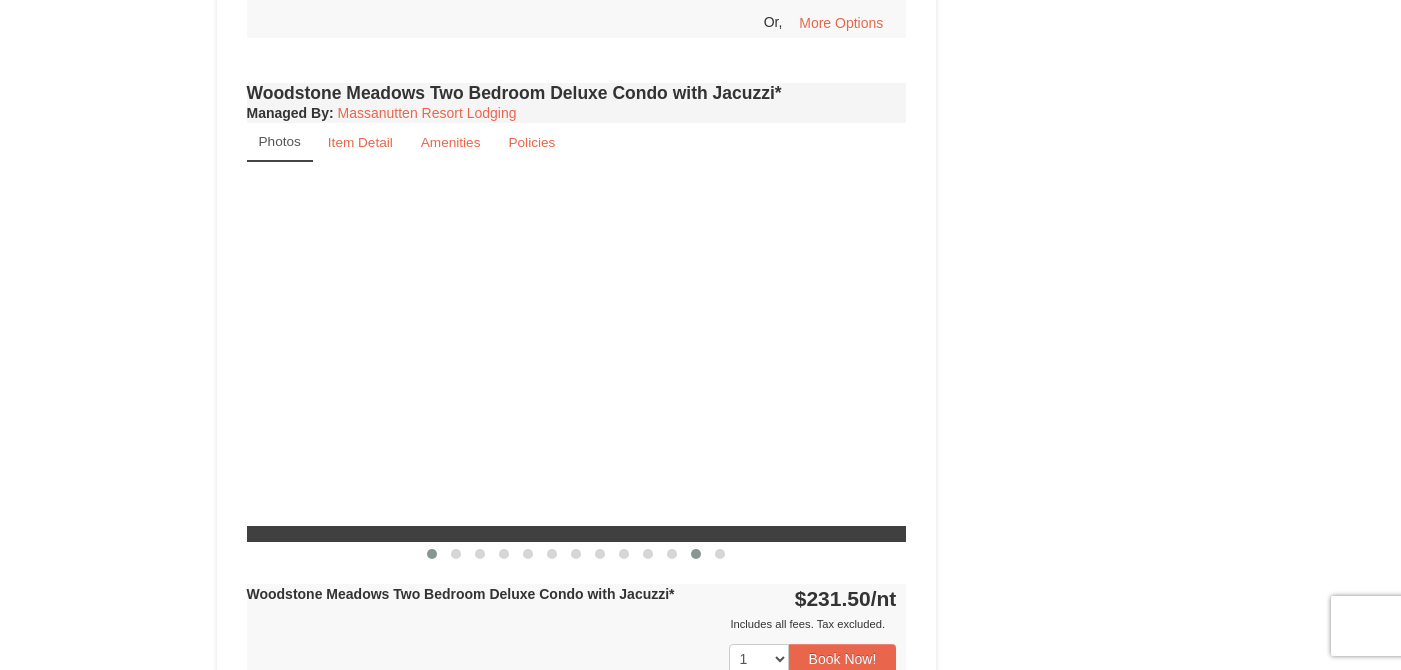 click at bounding box center [432, 554] 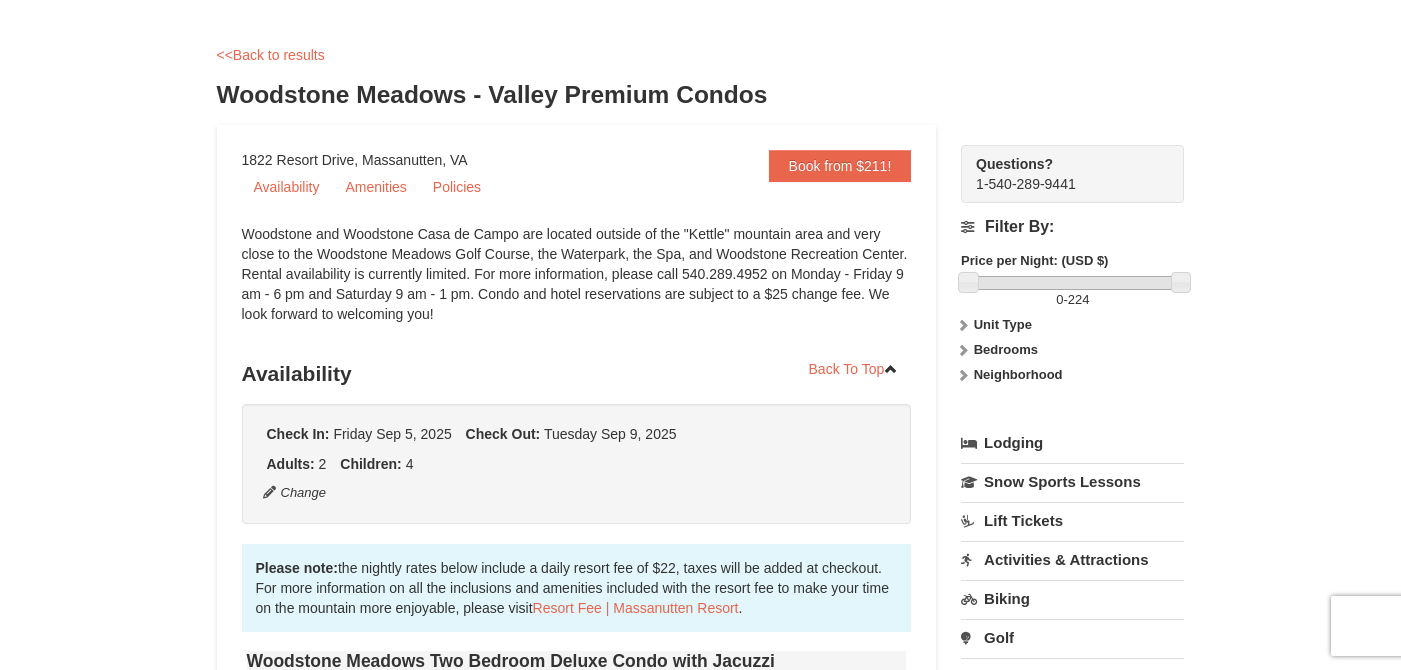 scroll, scrollTop: 68, scrollLeft: 0, axis: vertical 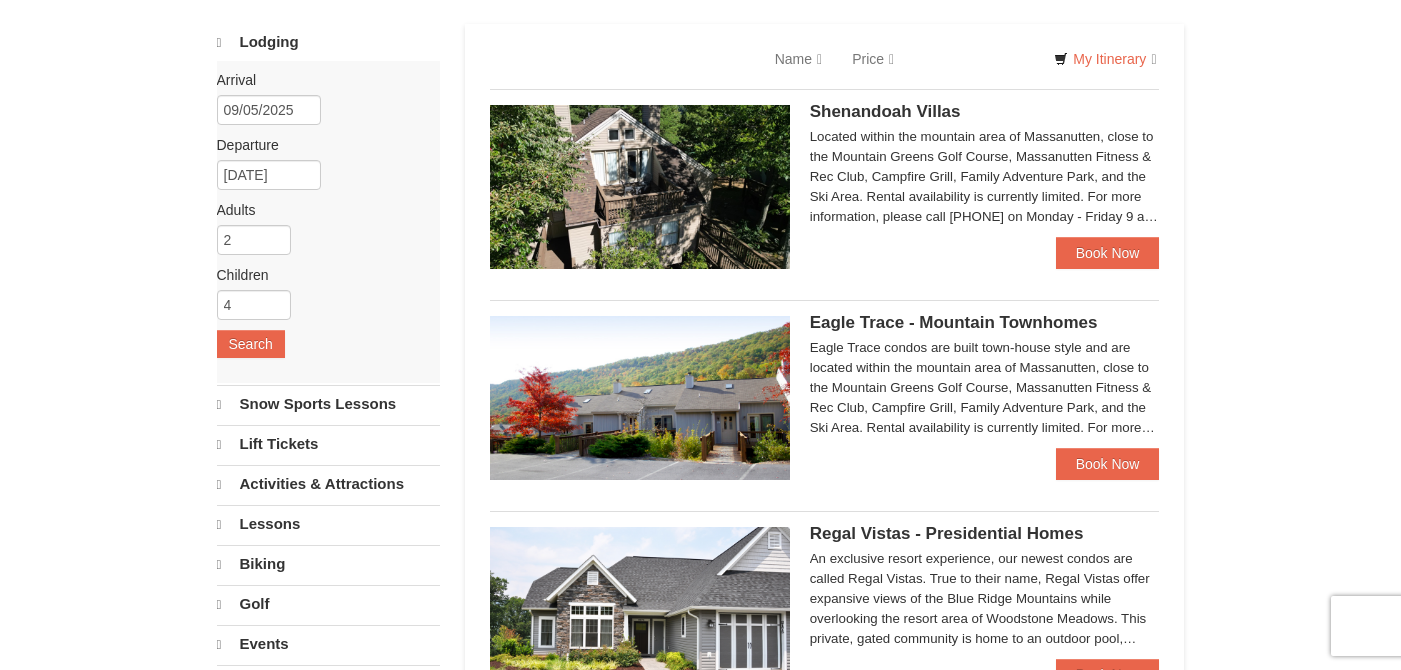select on "8" 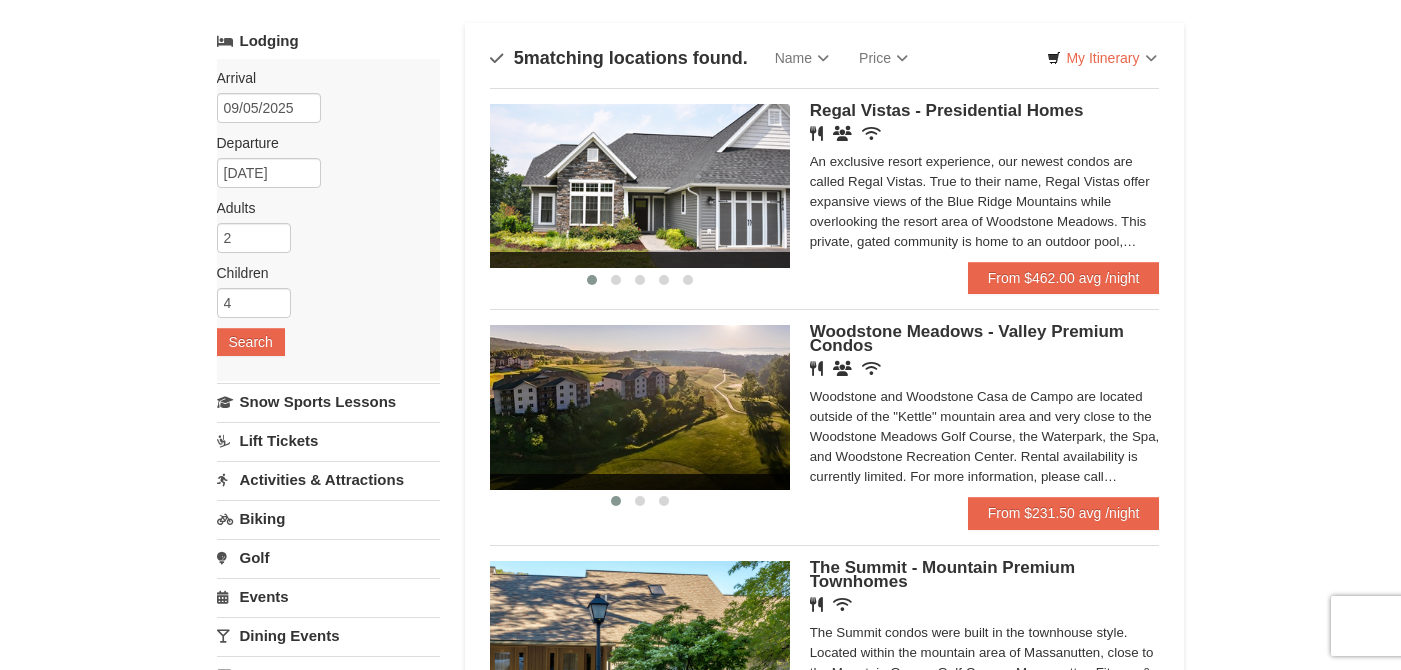 scroll, scrollTop: 112, scrollLeft: 0, axis: vertical 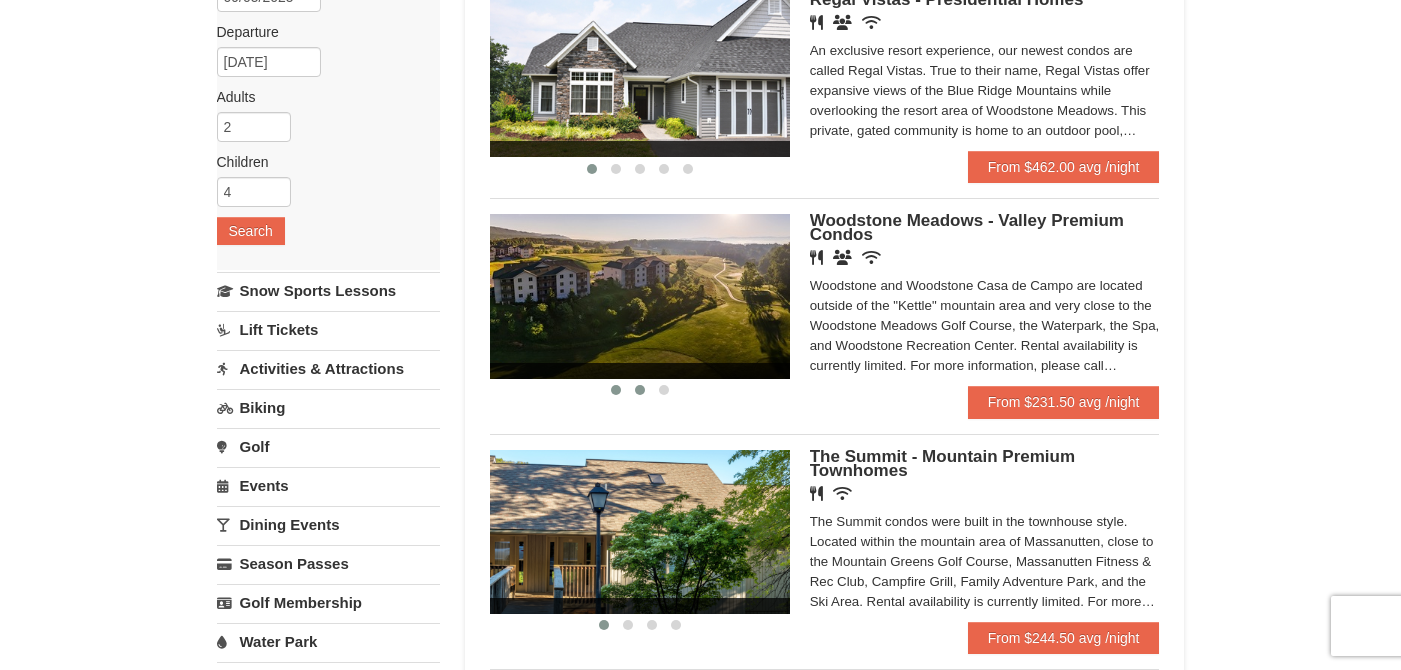 click at bounding box center (640, 390) 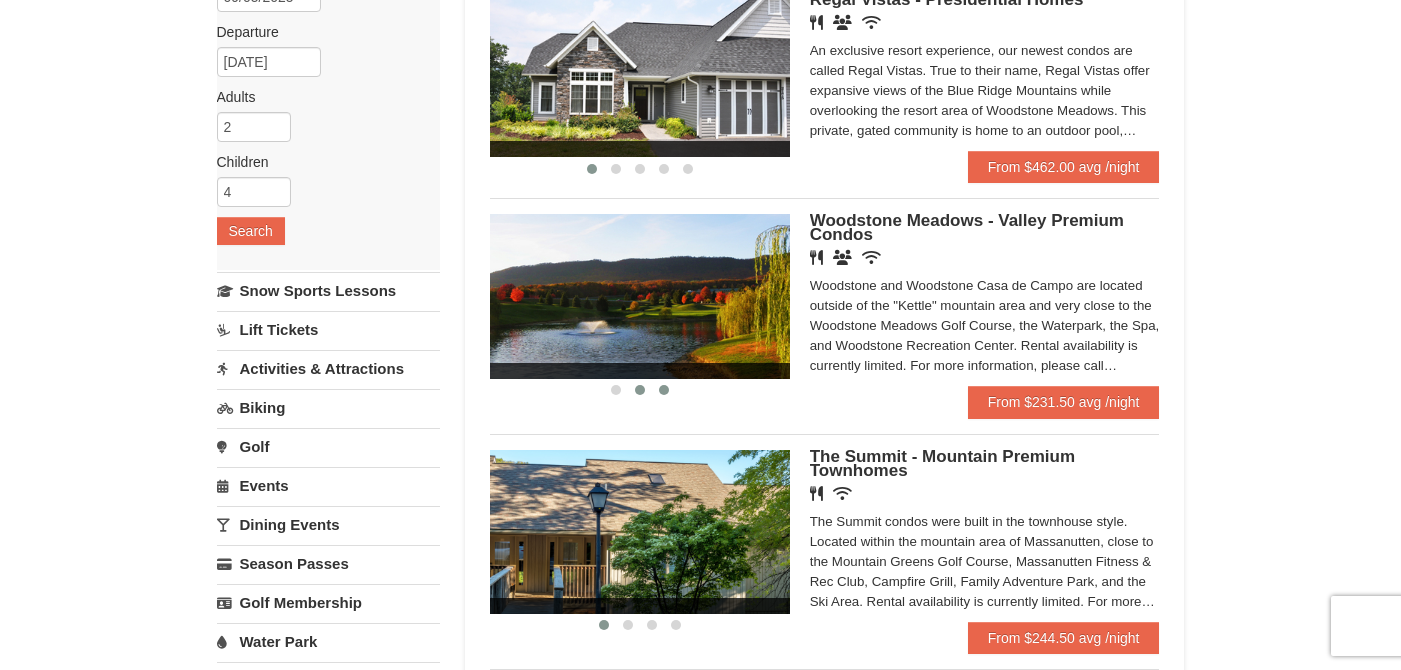 click at bounding box center (664, 390) 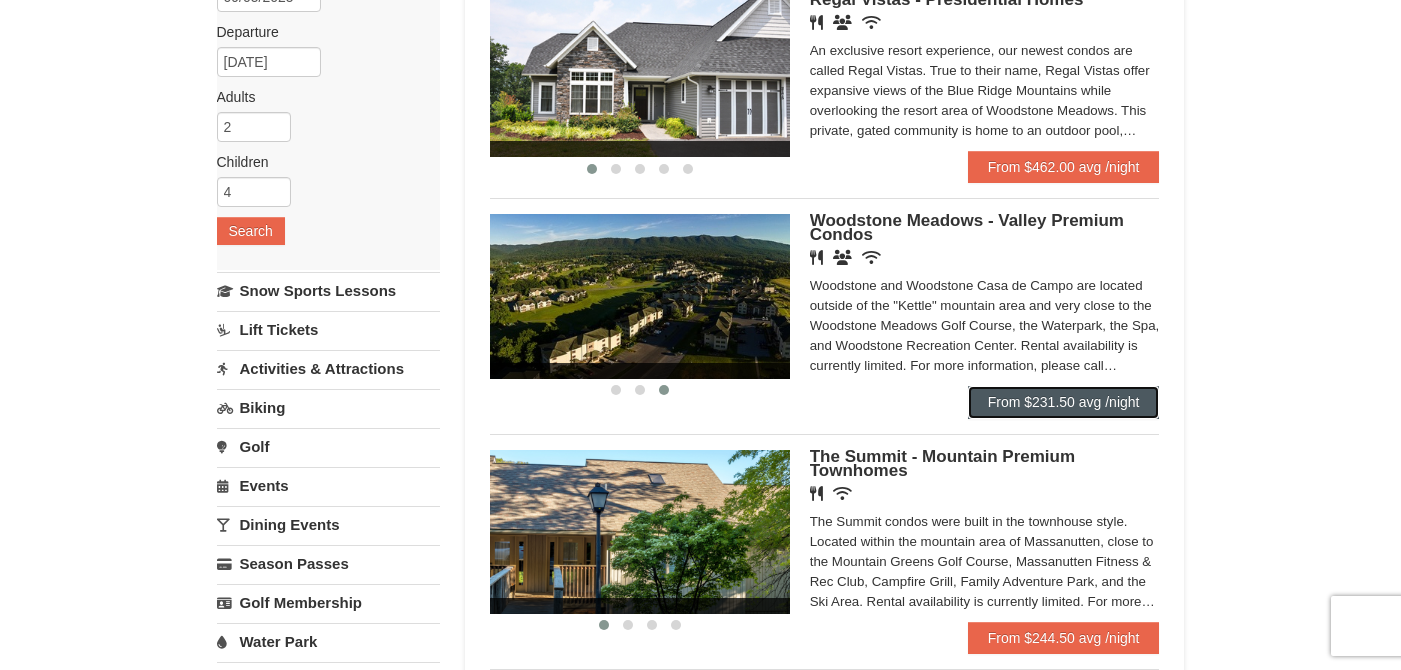 click on "From $231.50 avg /night" at bounding box center (1064, 402) 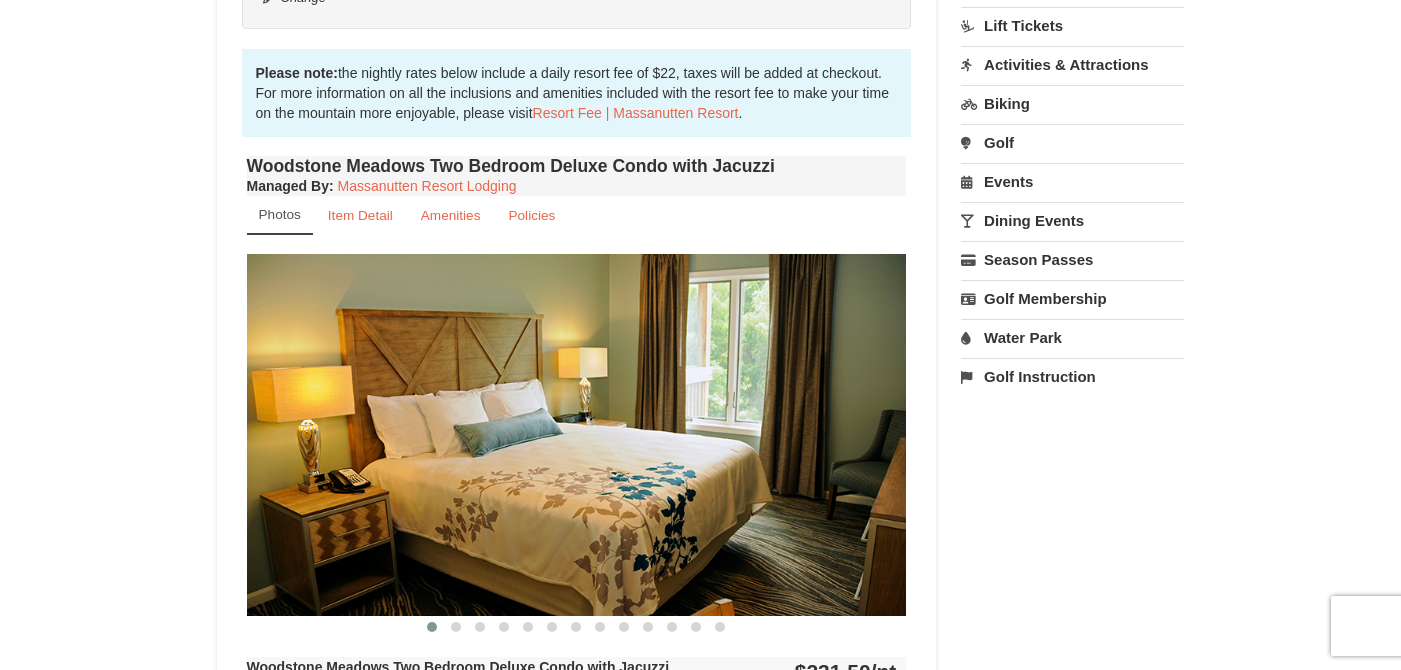 scroll, scrollTop: 707, scrollLeft: 0, axis: vertical 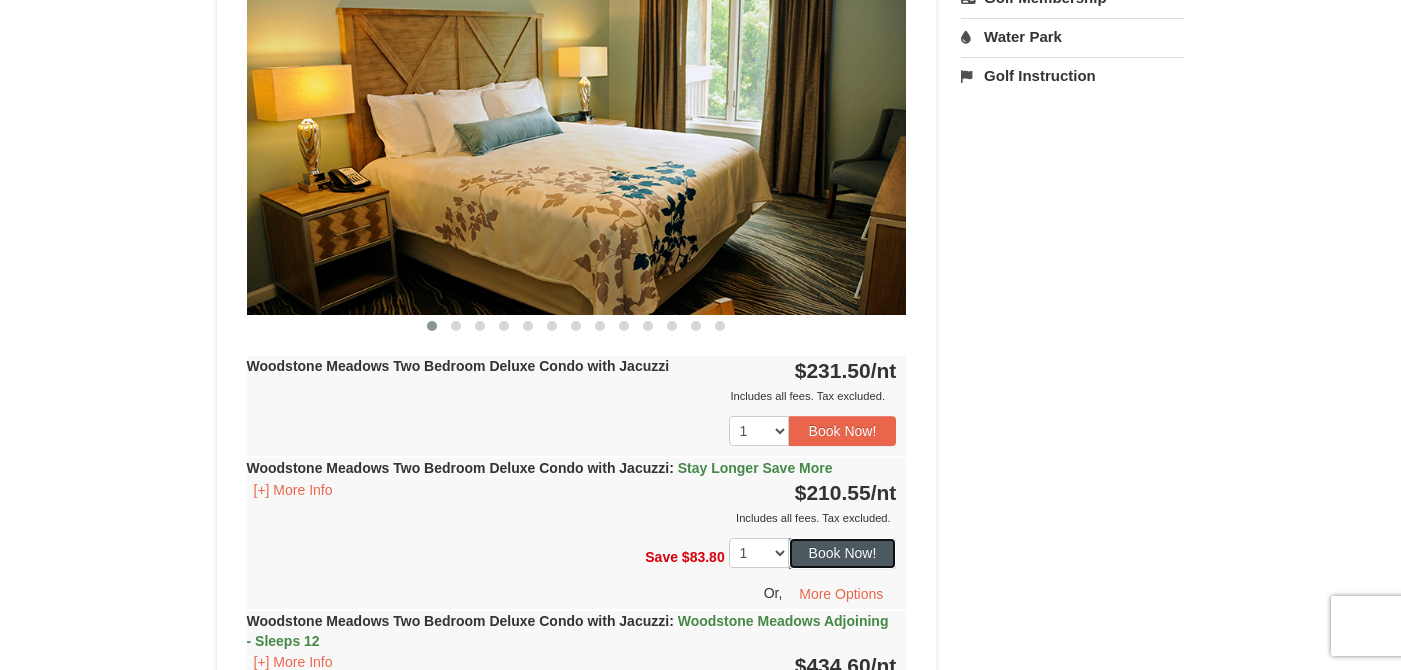 click on "Book Now!" at bounding box center [843, 553] 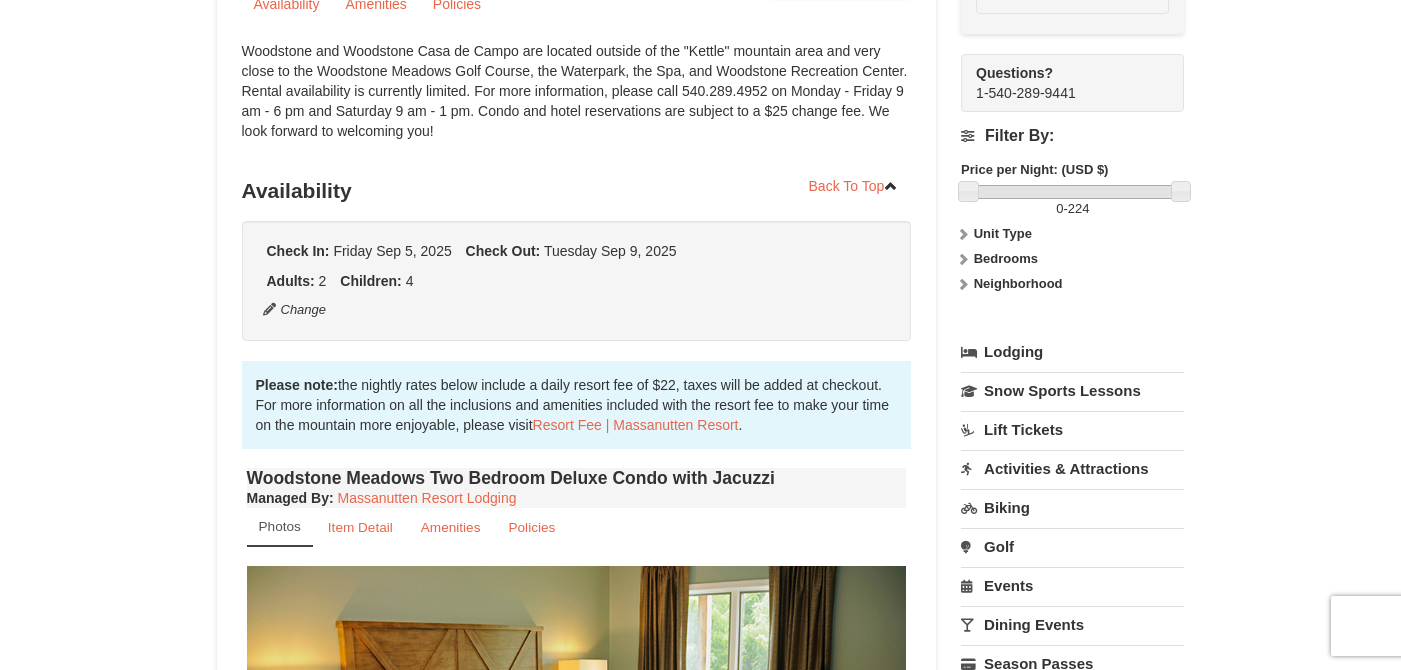 scroll, scrollTop: 195, scrollLeft: 0, axis: vertical 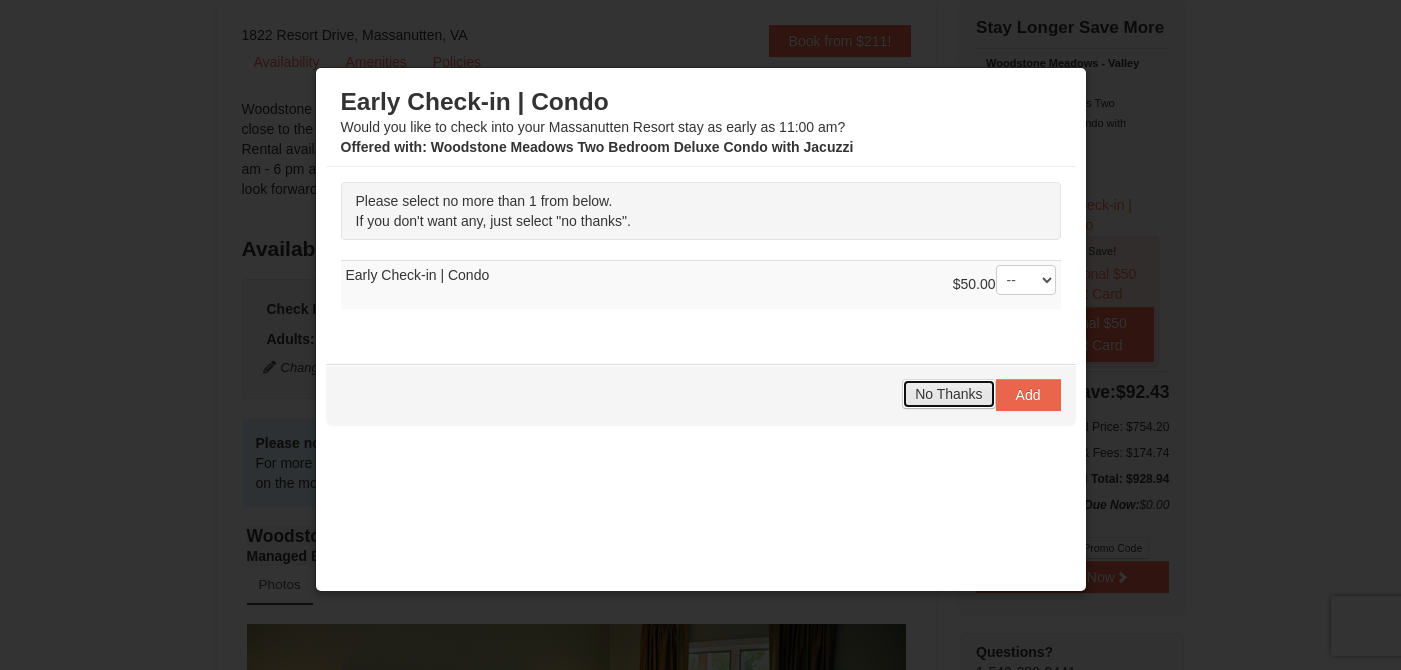 click on "No Thanks" at bounding box center [948, 394] 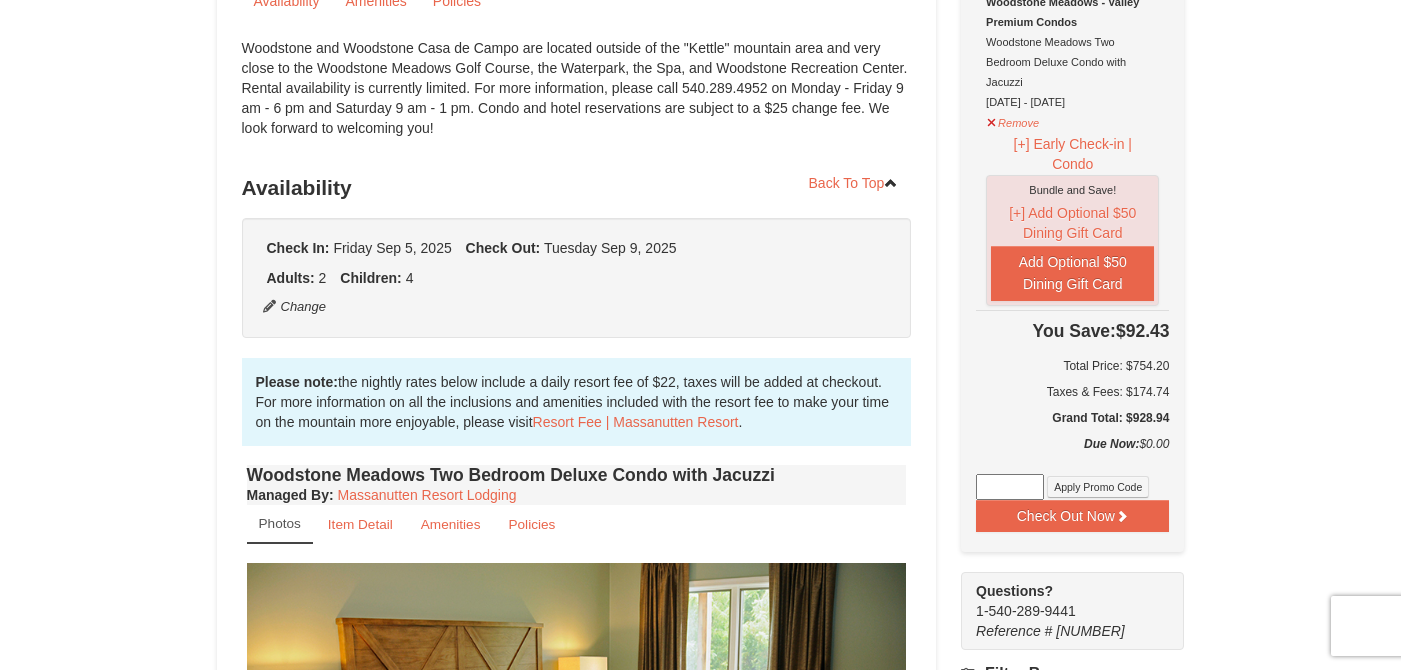 scroll, scrollTop: 0, scrollLeft: 0, axis: both 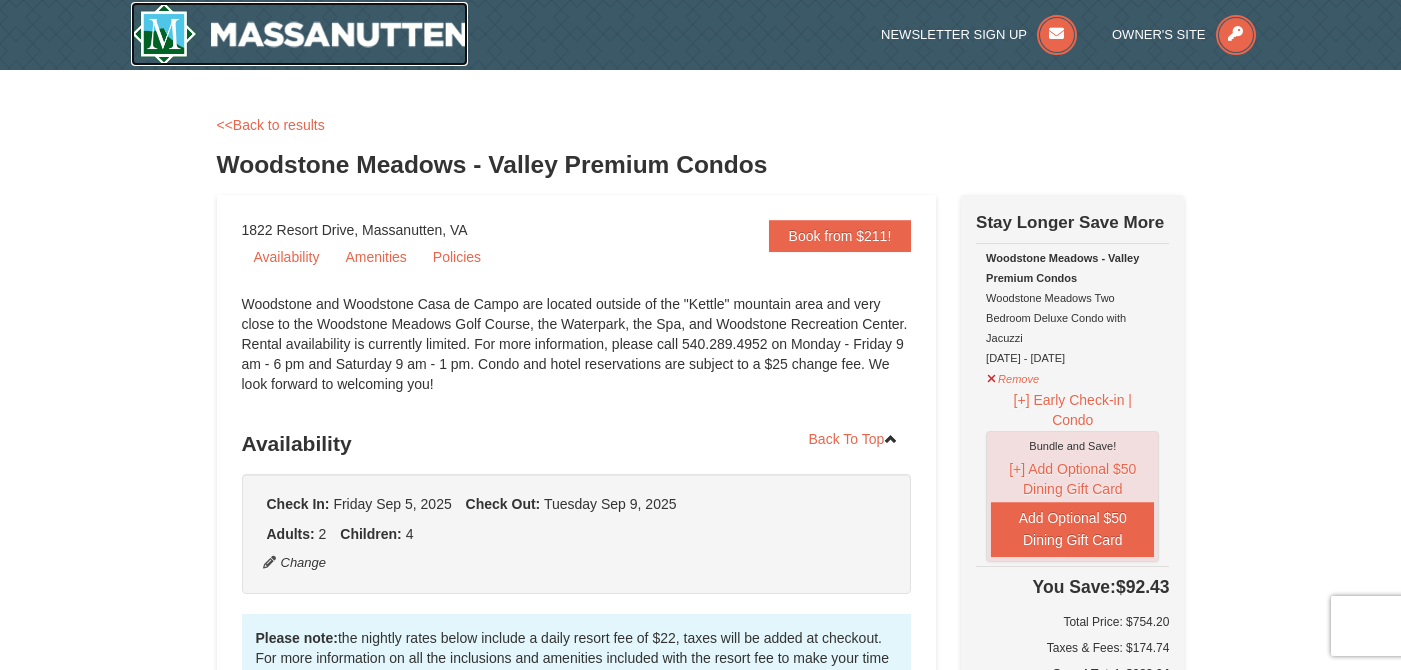 click at bounding box center (300, 34) 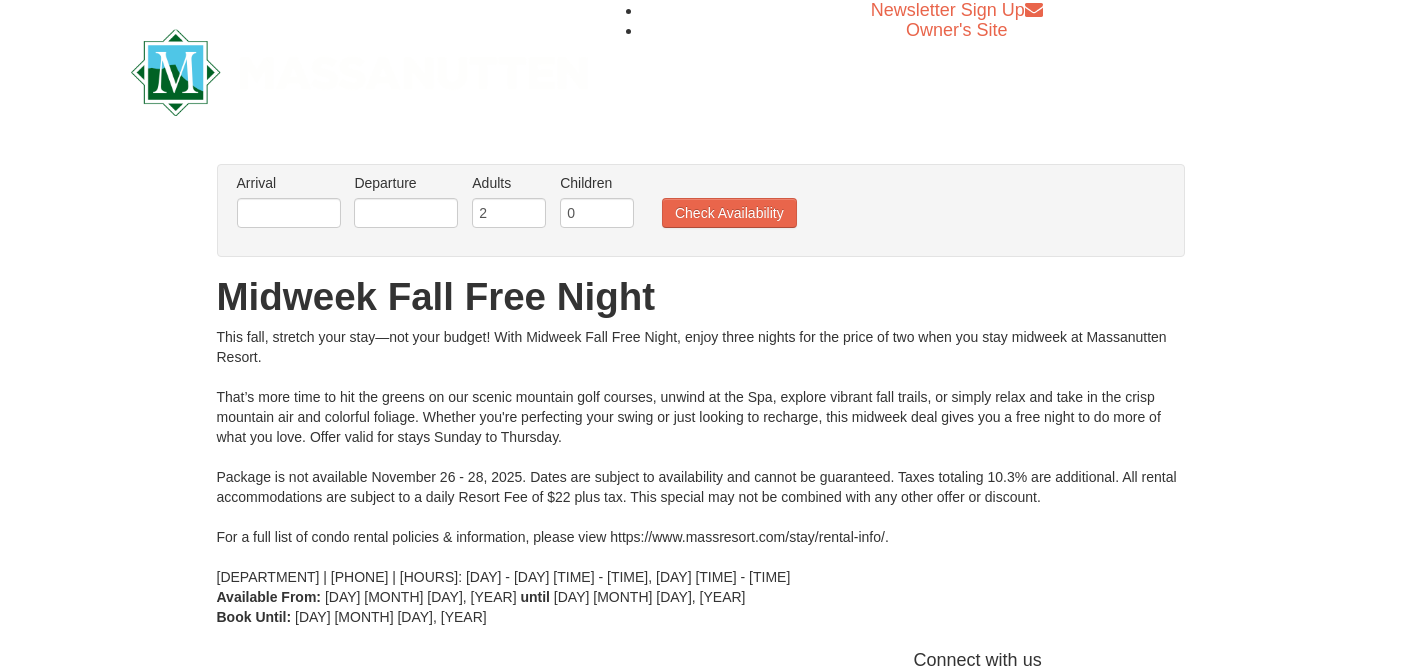 scroll, scrollTop: 0, scrollLeft: 0, axis: both 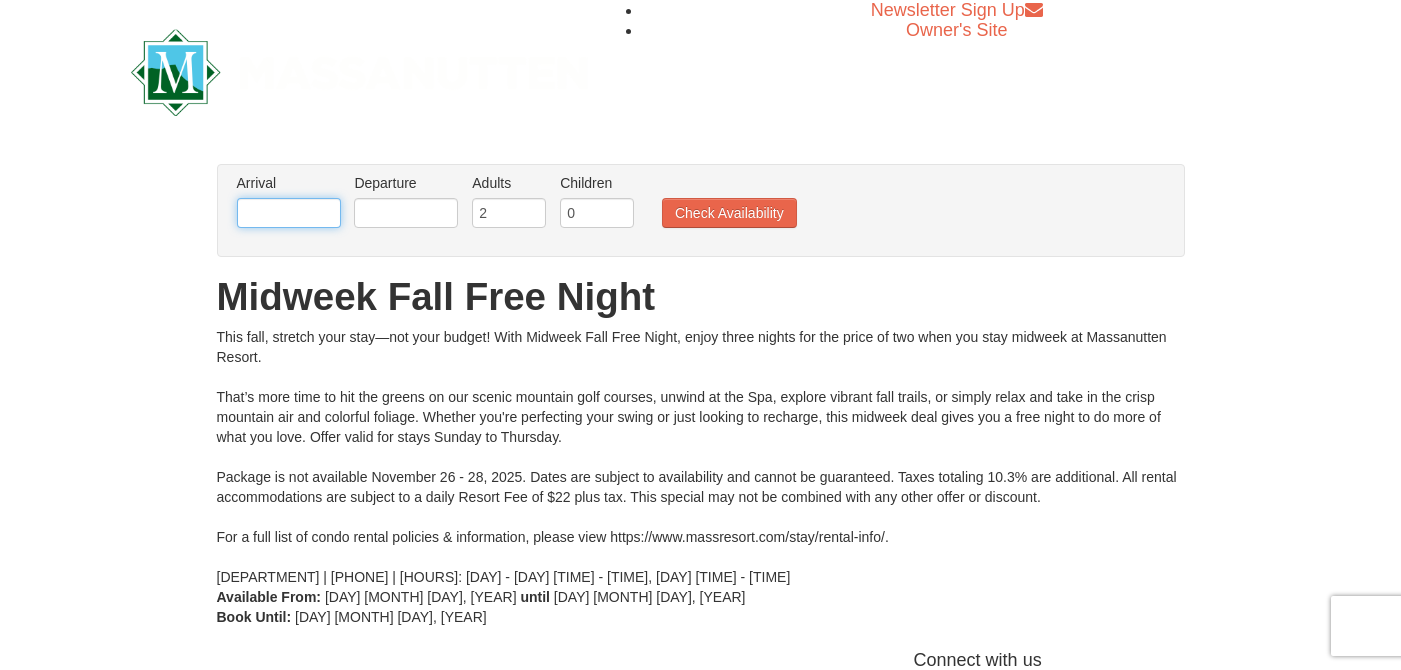 click at bounding box center (289, 213) 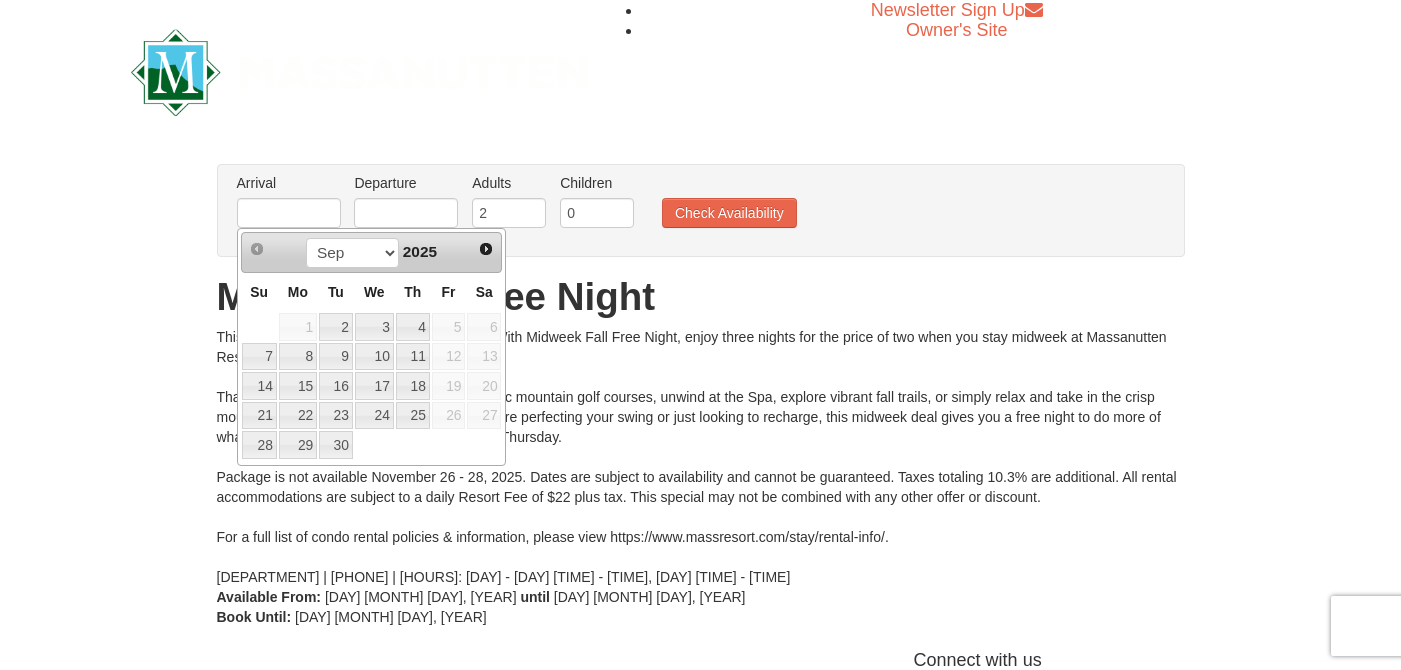 click on "5" at bounding box center (449, 327) 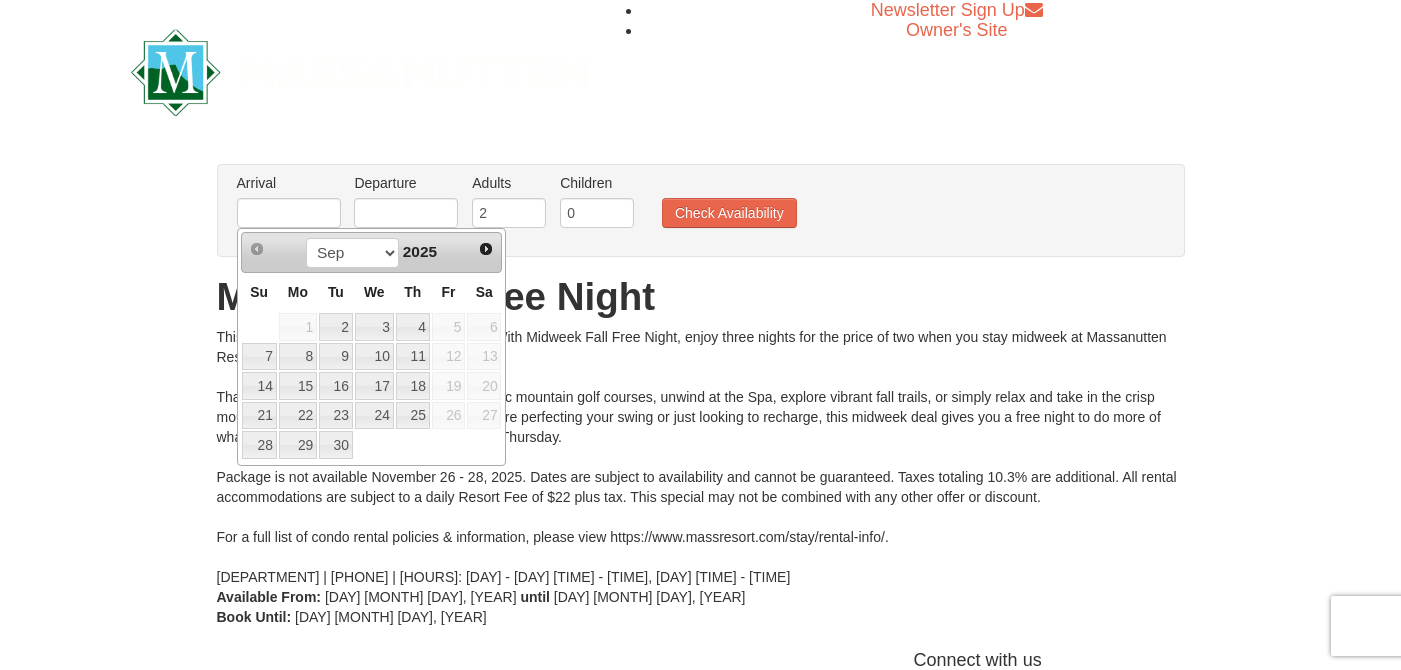 click on "Midweek Fall Free Night" at bounding box center [701, 297] 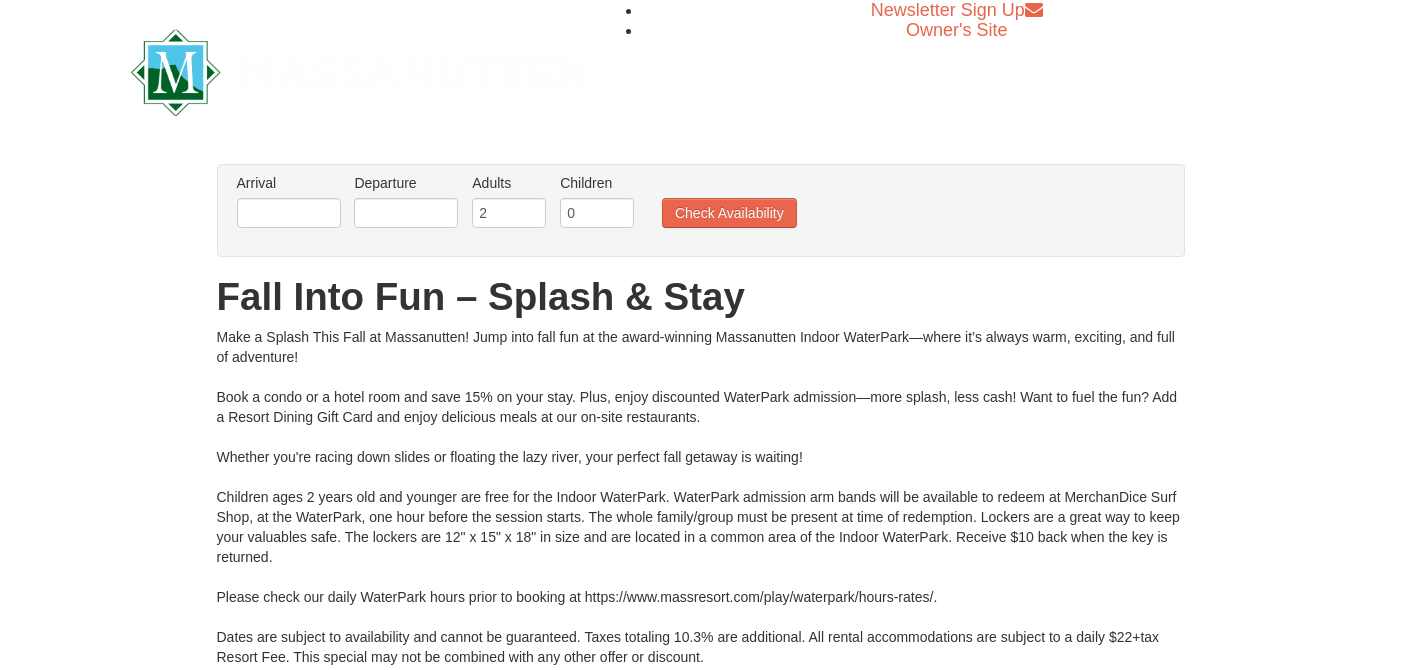 scroll, scrollTop: 0, scrollLeft: 0, axis: both 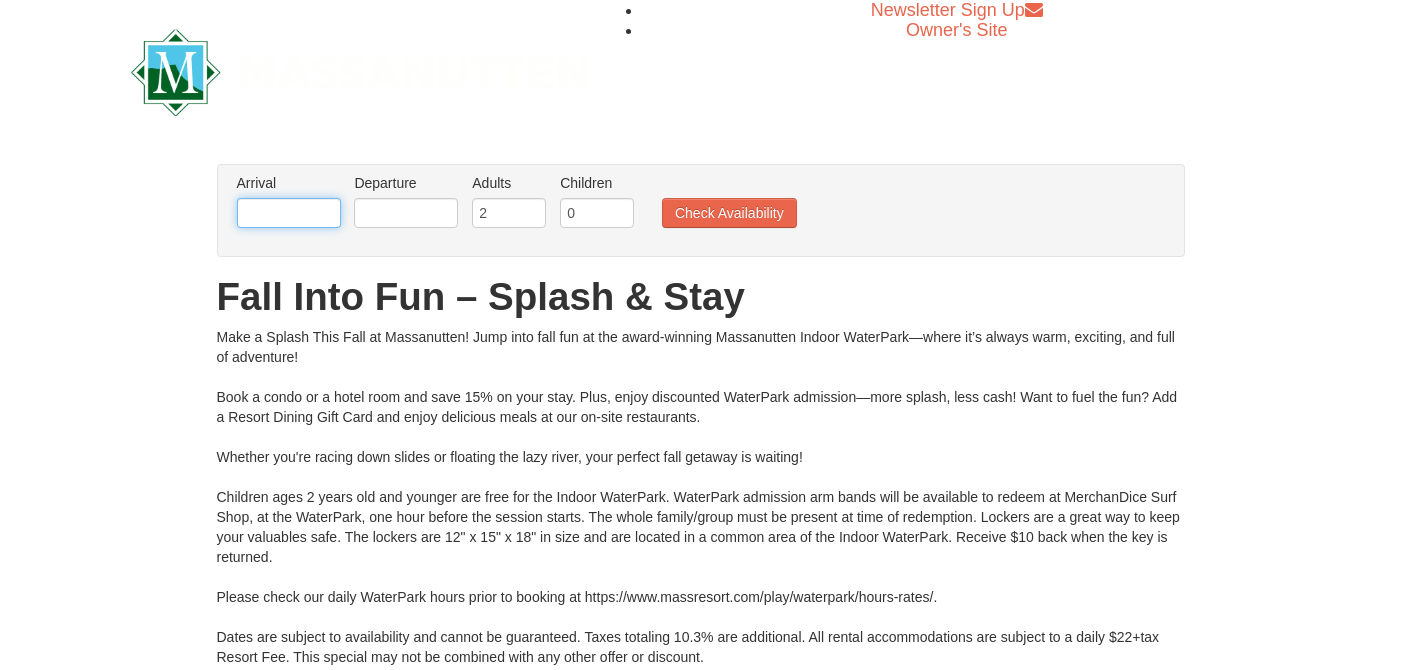 click at bounding box center [289, 213] 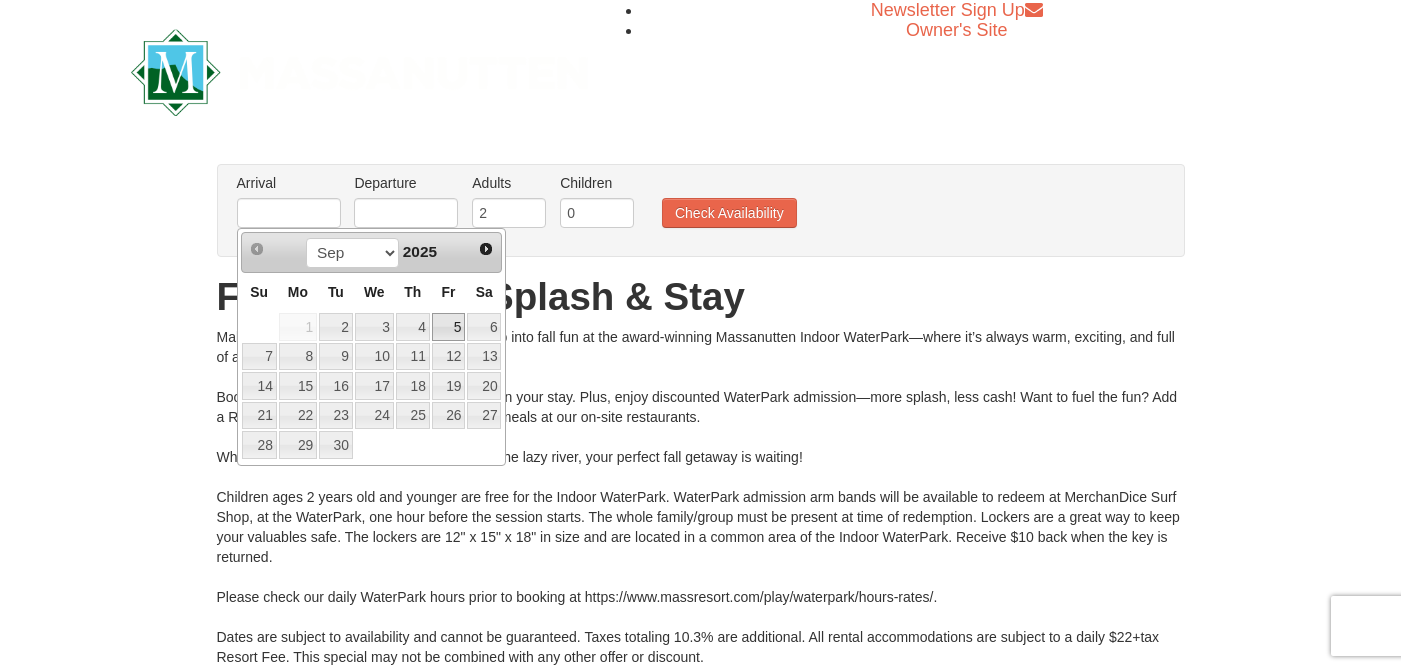 click on "5" at bounding box center [449, 327] 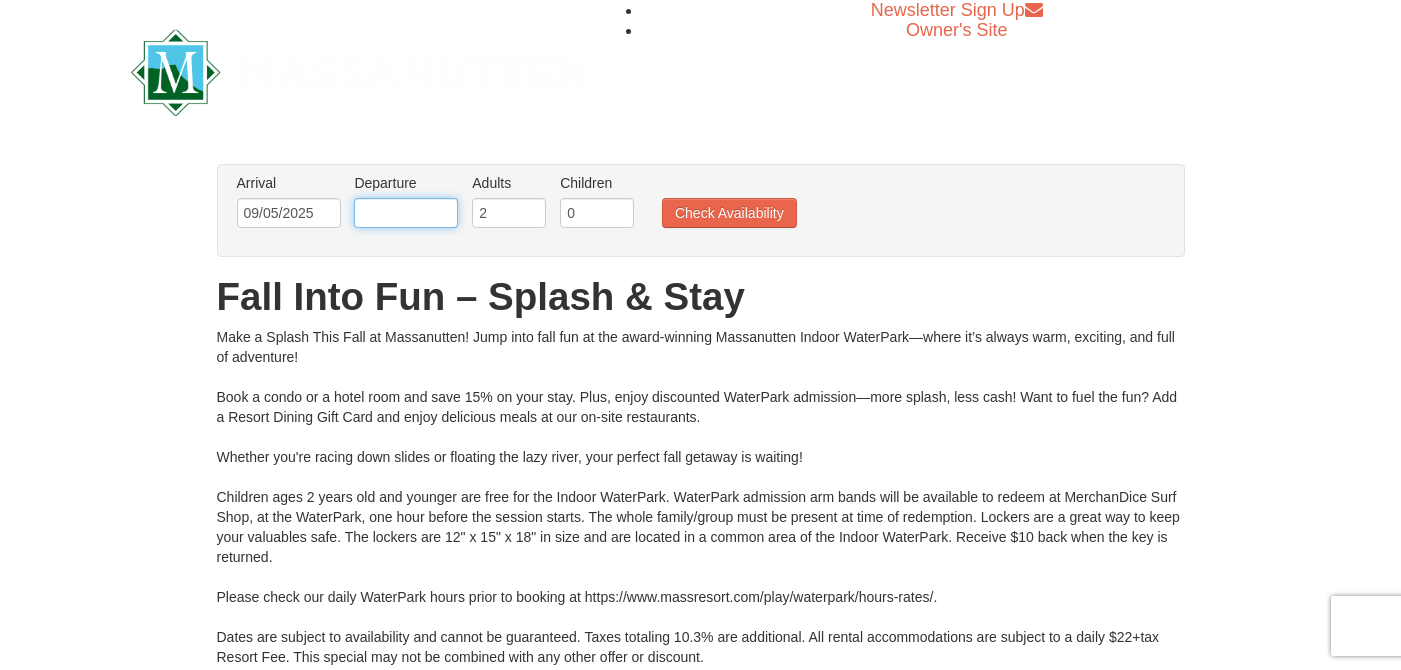 click at bounding box center [406, 213] 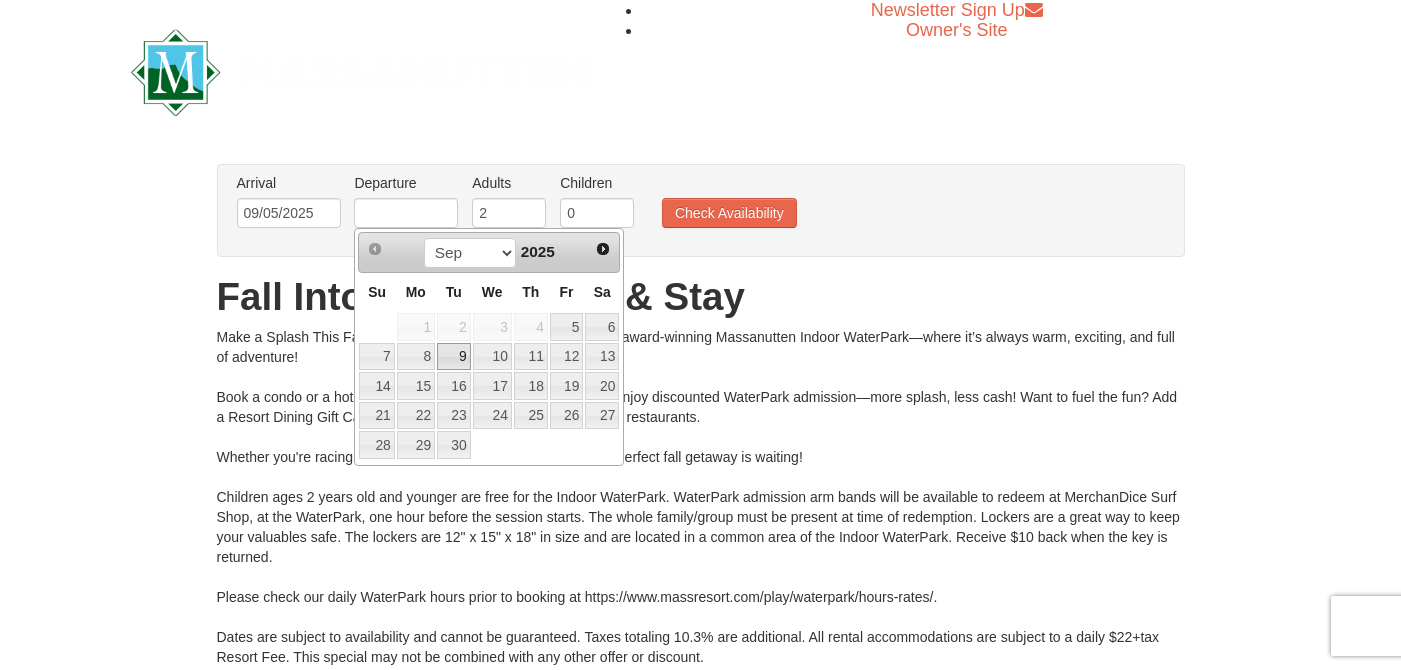 click on "9" at bounding box center (454, 357) 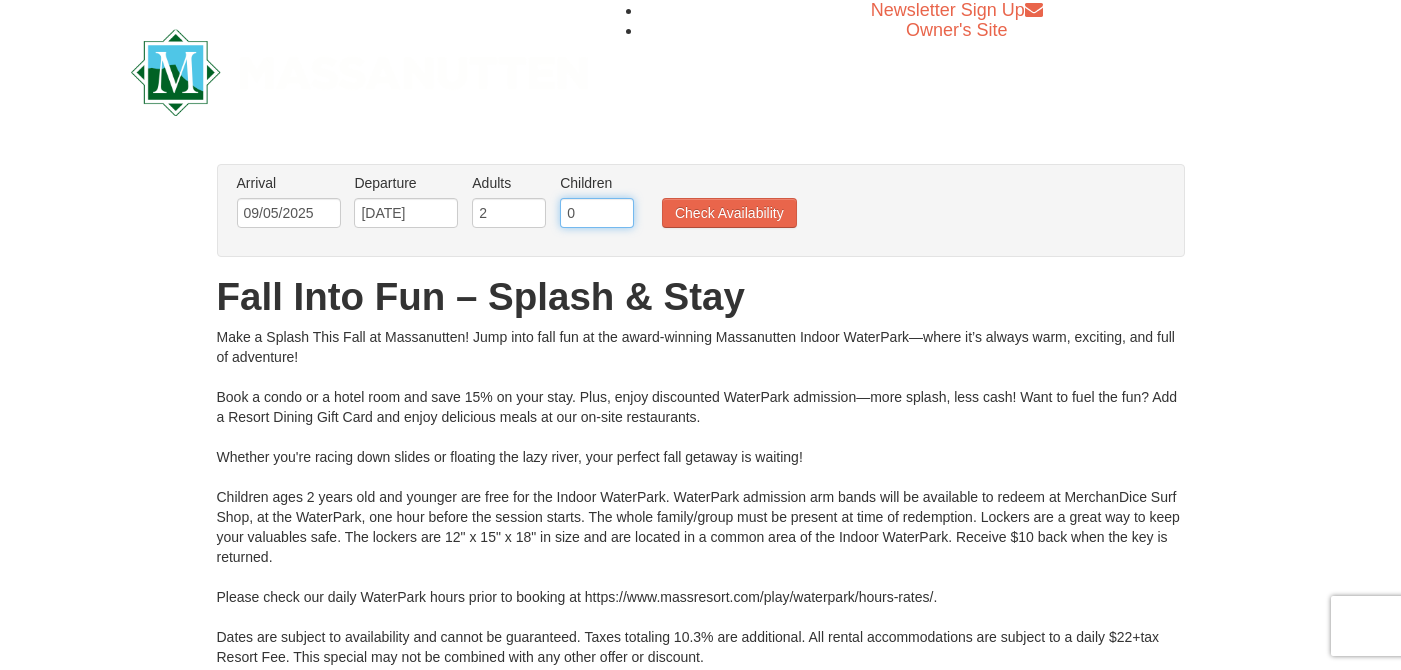 click on "0" at bounding box center (597, 213) 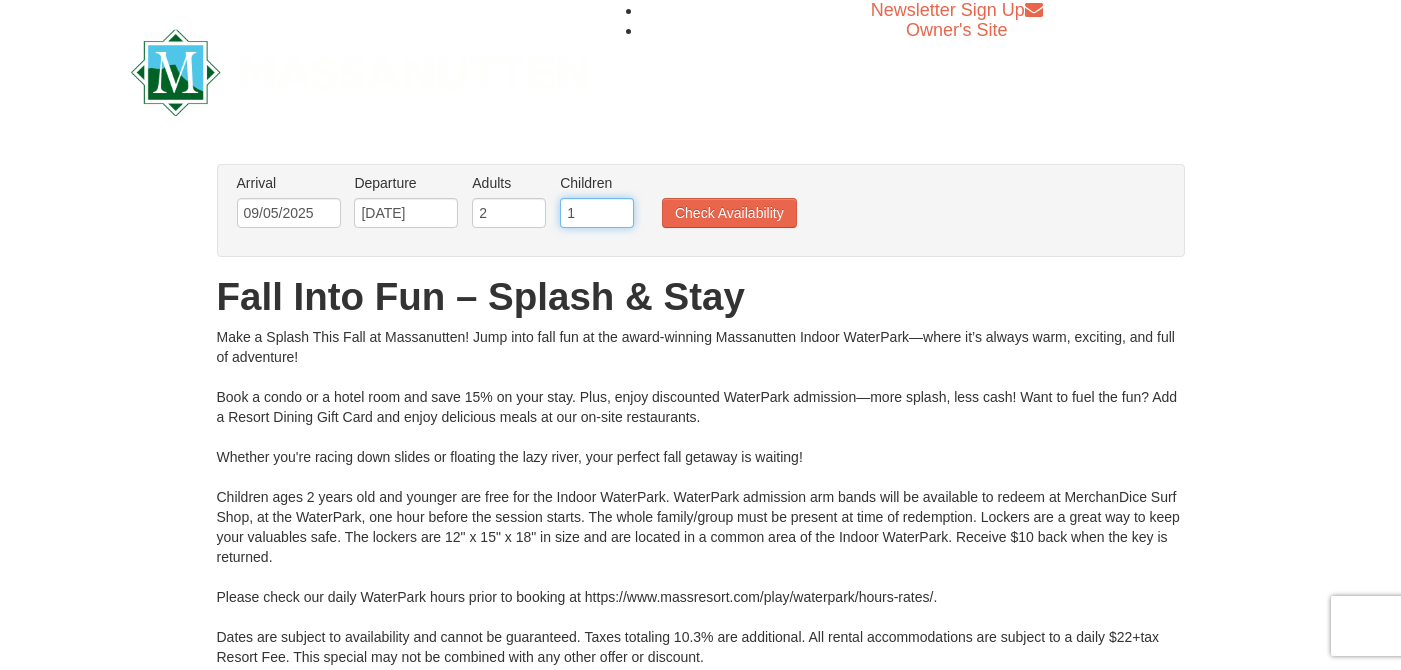 click on "1" at bounding box center [597, 213] 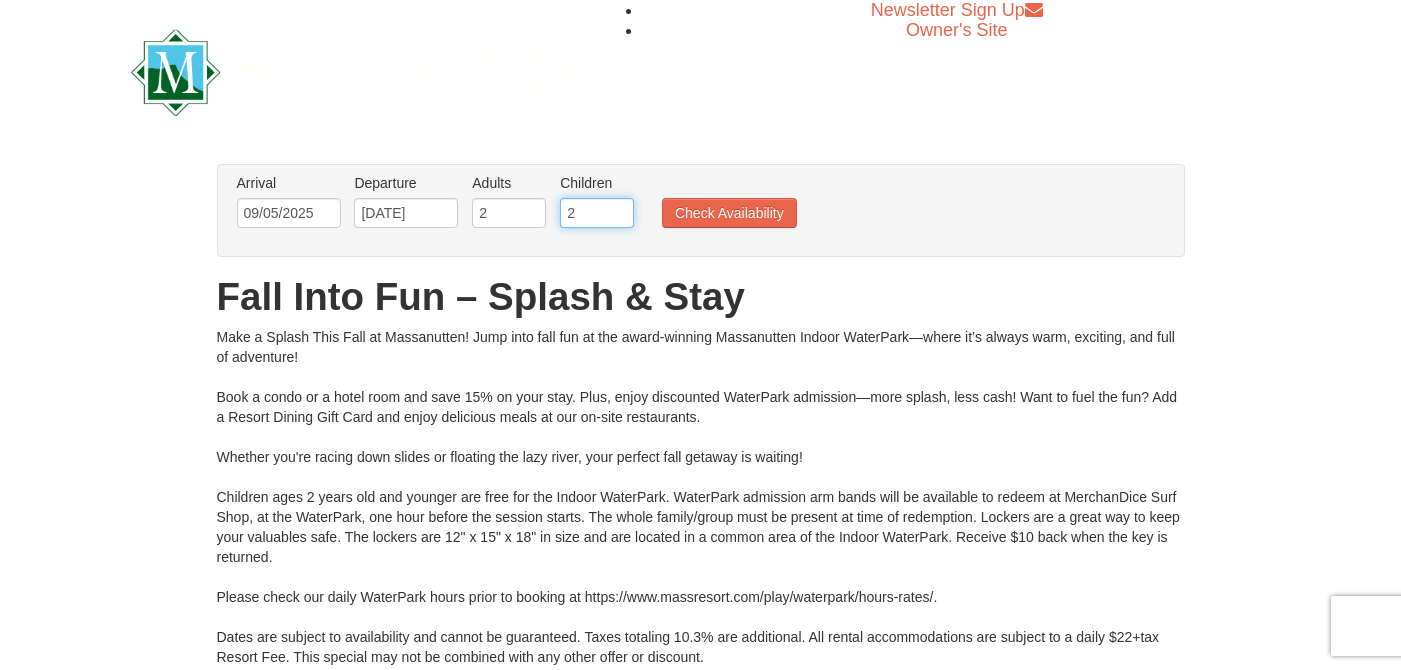 click on "2" at bounding box center [597, 213] 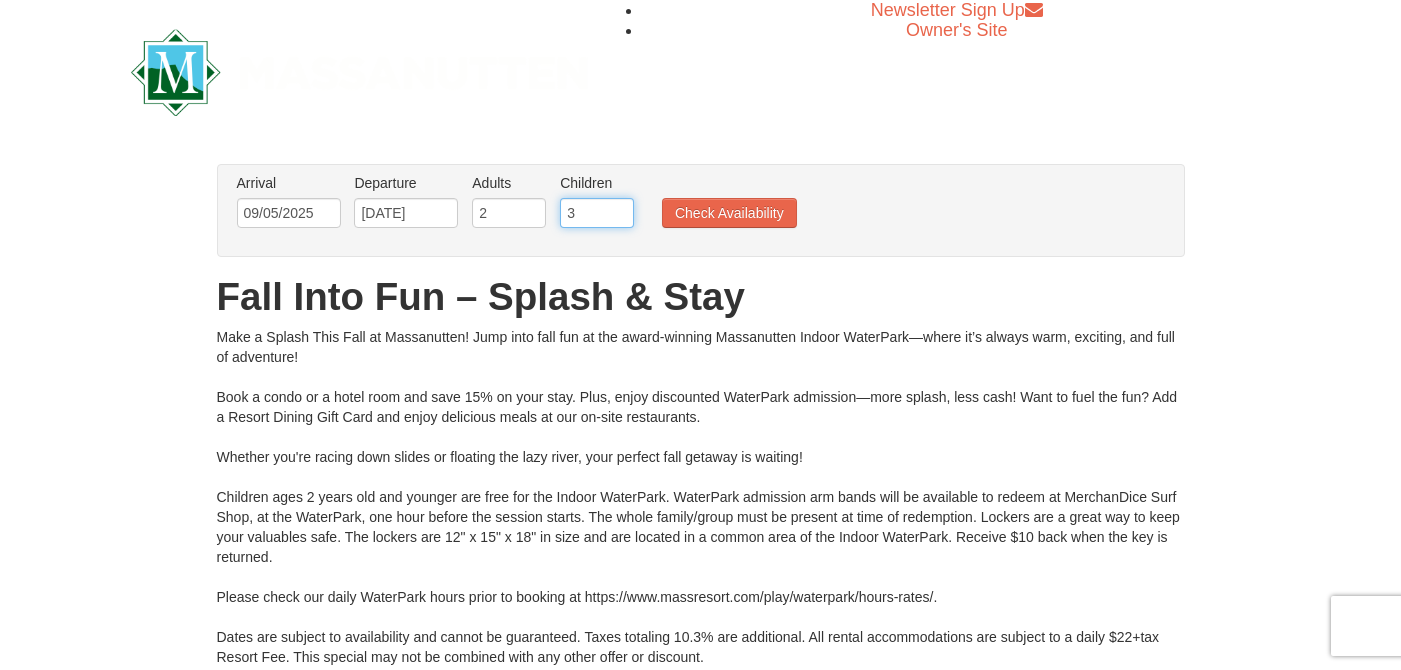 click on "3" at bounding box center [597, 213] 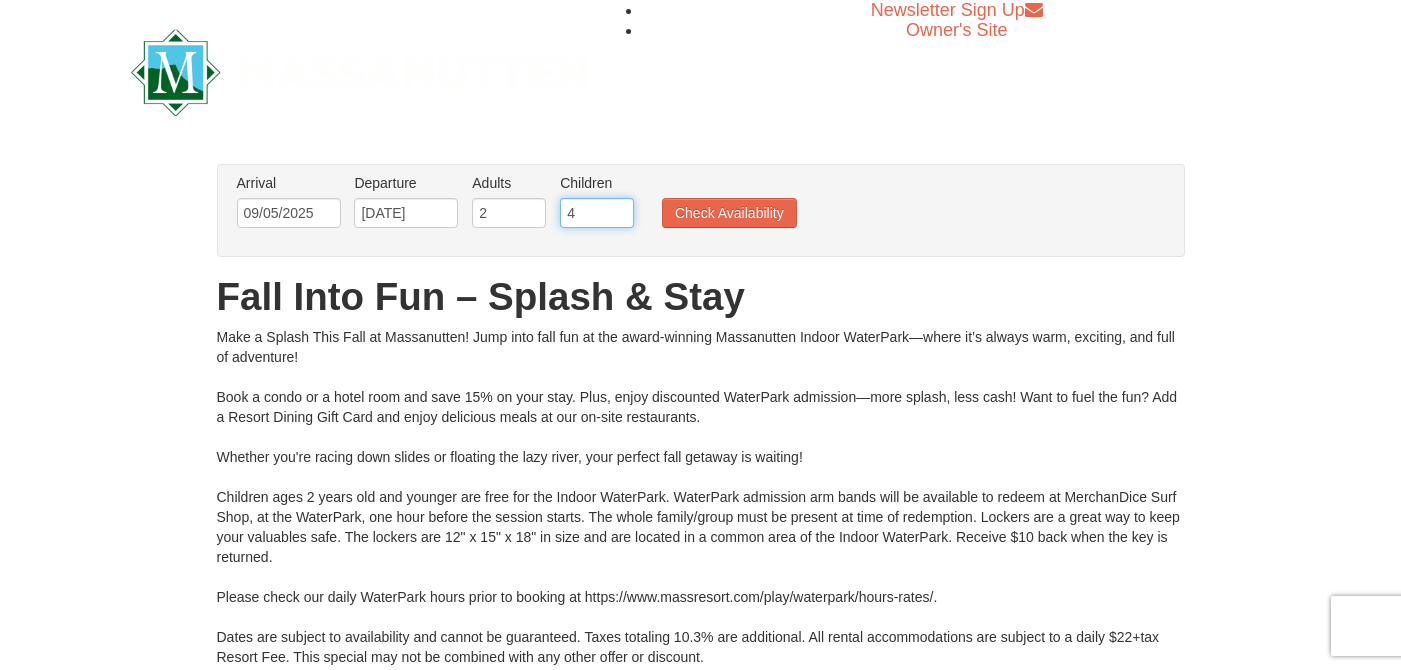 type on "4" 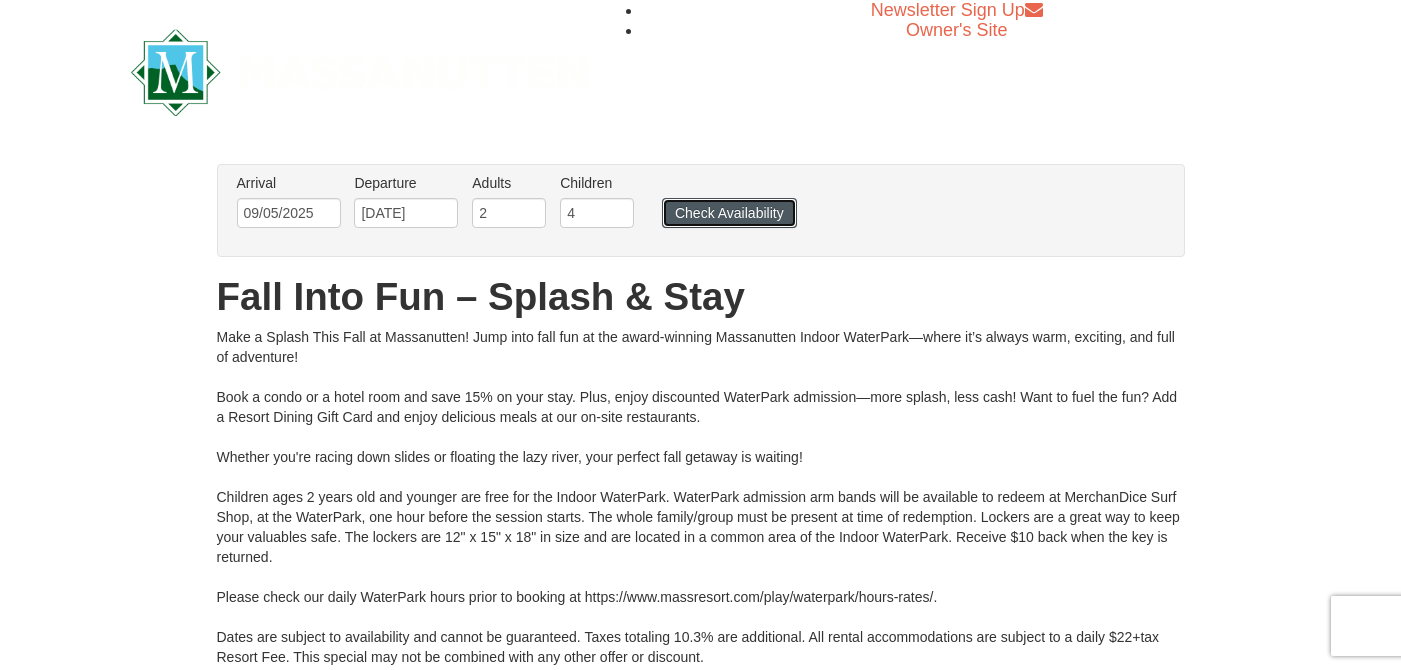 click on "Check Availability" at bounding box center (729, 213) 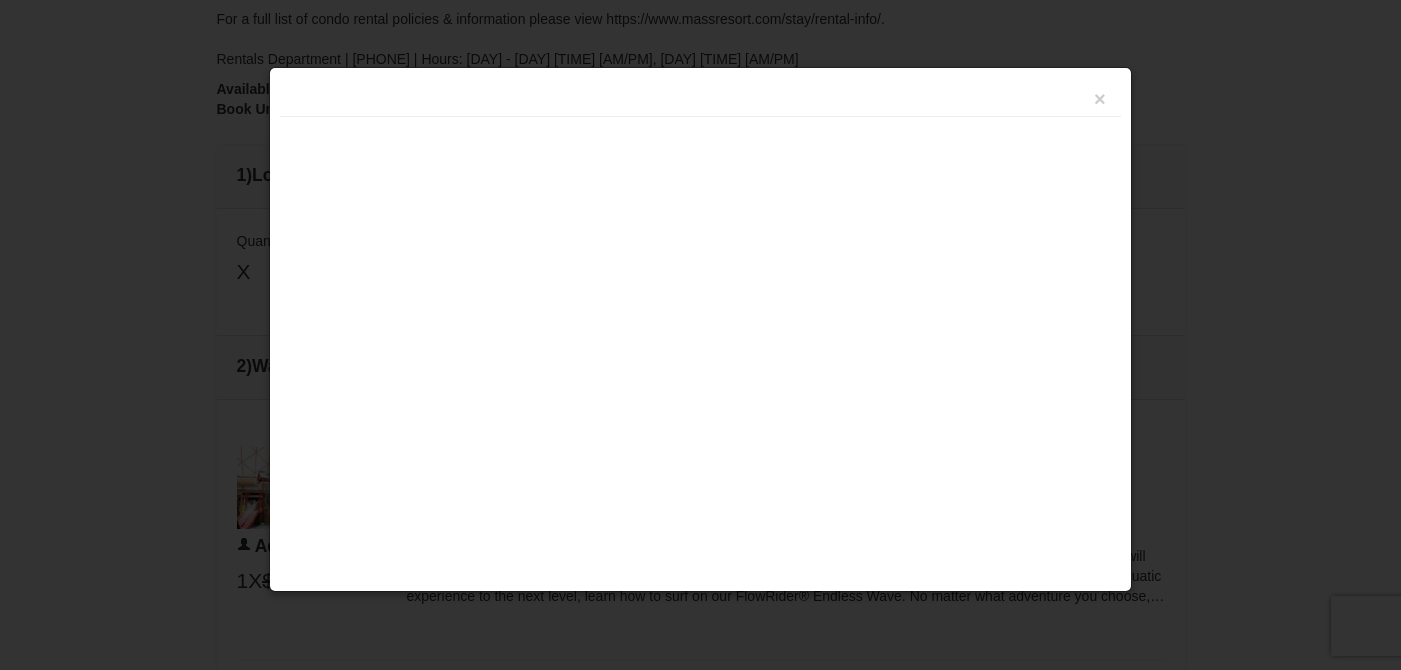scroll, scrollTop: 852, scrollLeft: 0, axis: vertical 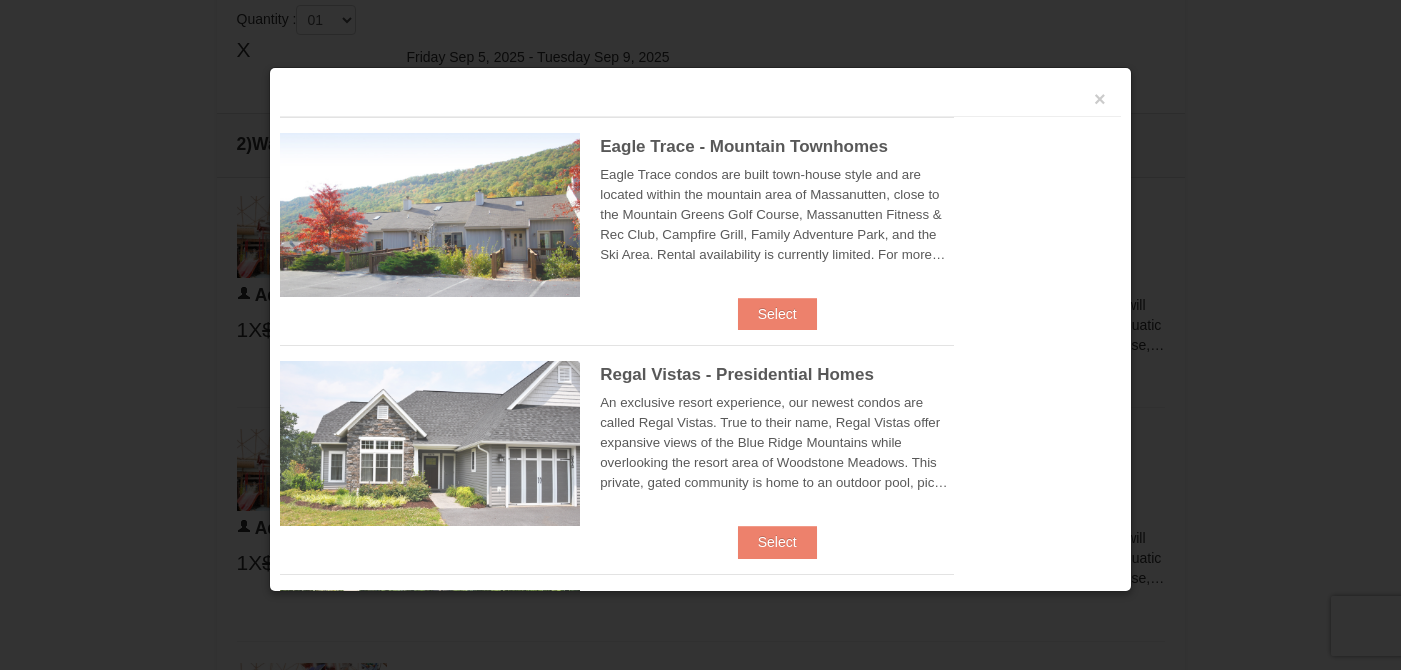 type on "[DATE]" 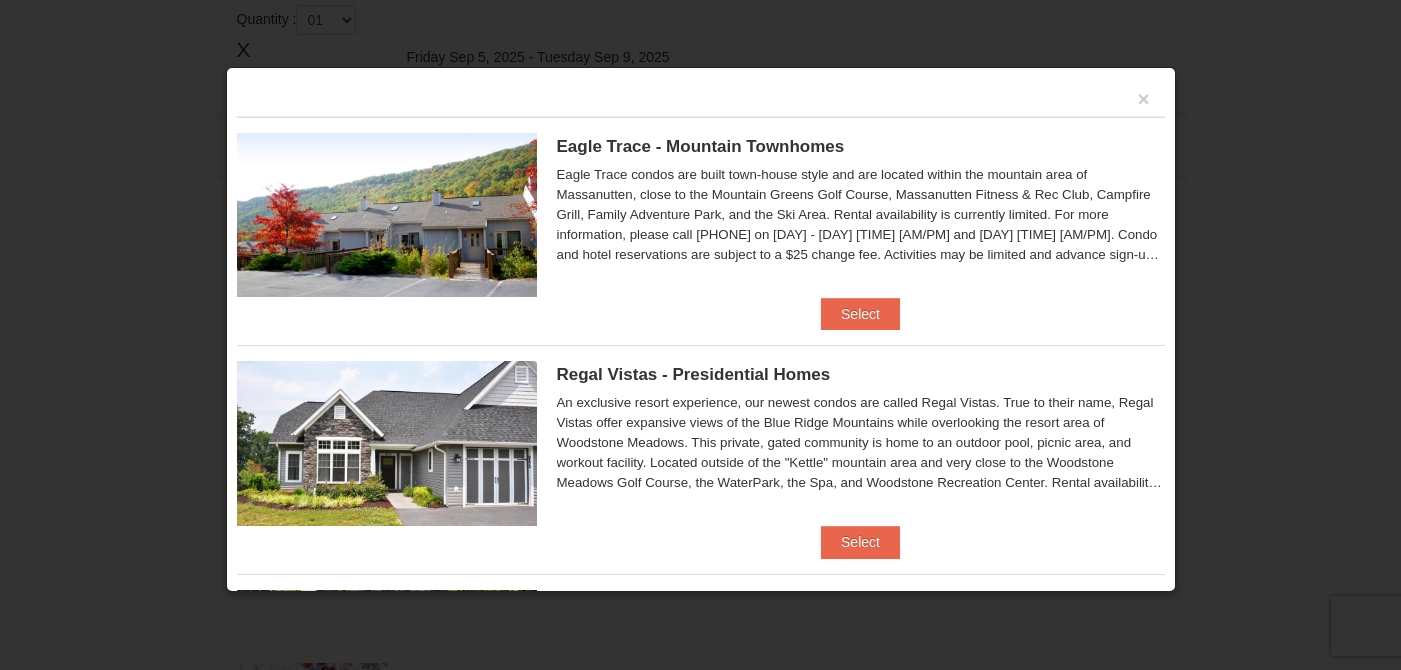 scroll, scrollTop: 0, scrollLeft: 0, axis: both 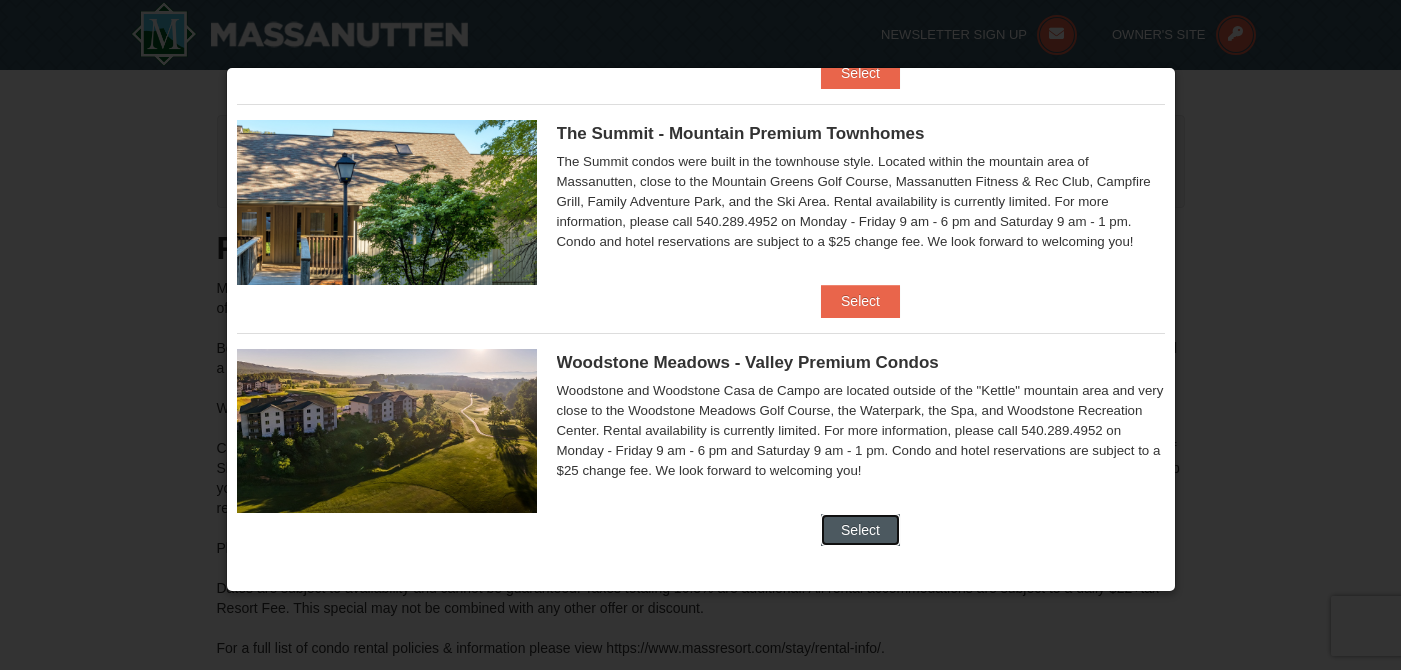 click on "Select" at bounding box center [860, 530] 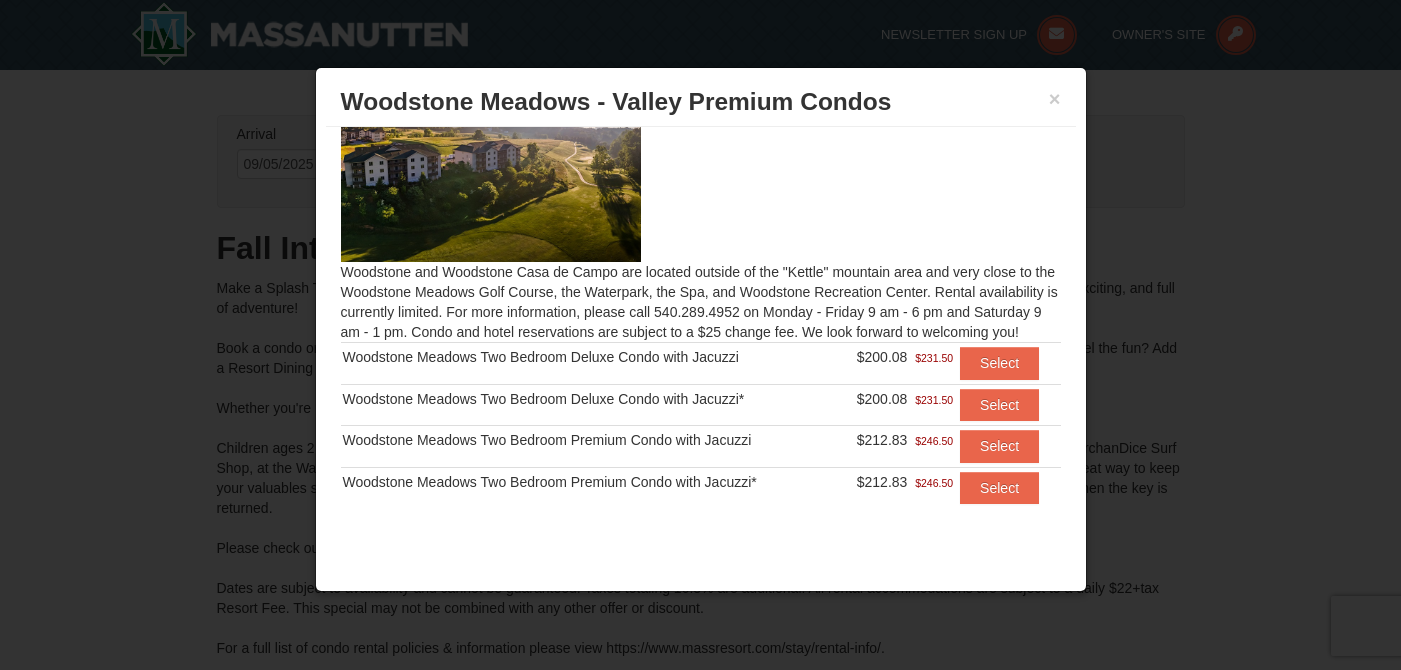 scroll, scrollTop: 73, scrollLeft: 0, axis: vertical 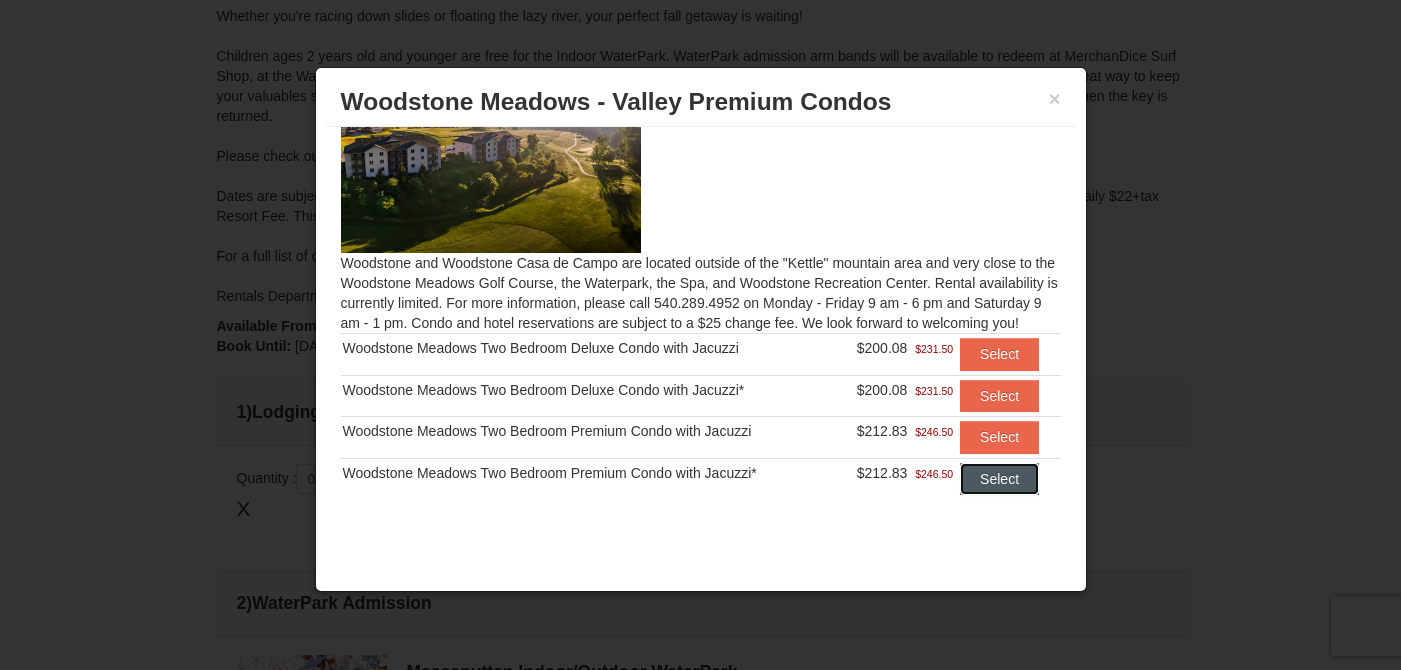 click on "Select" at bounding box center [999, 479] 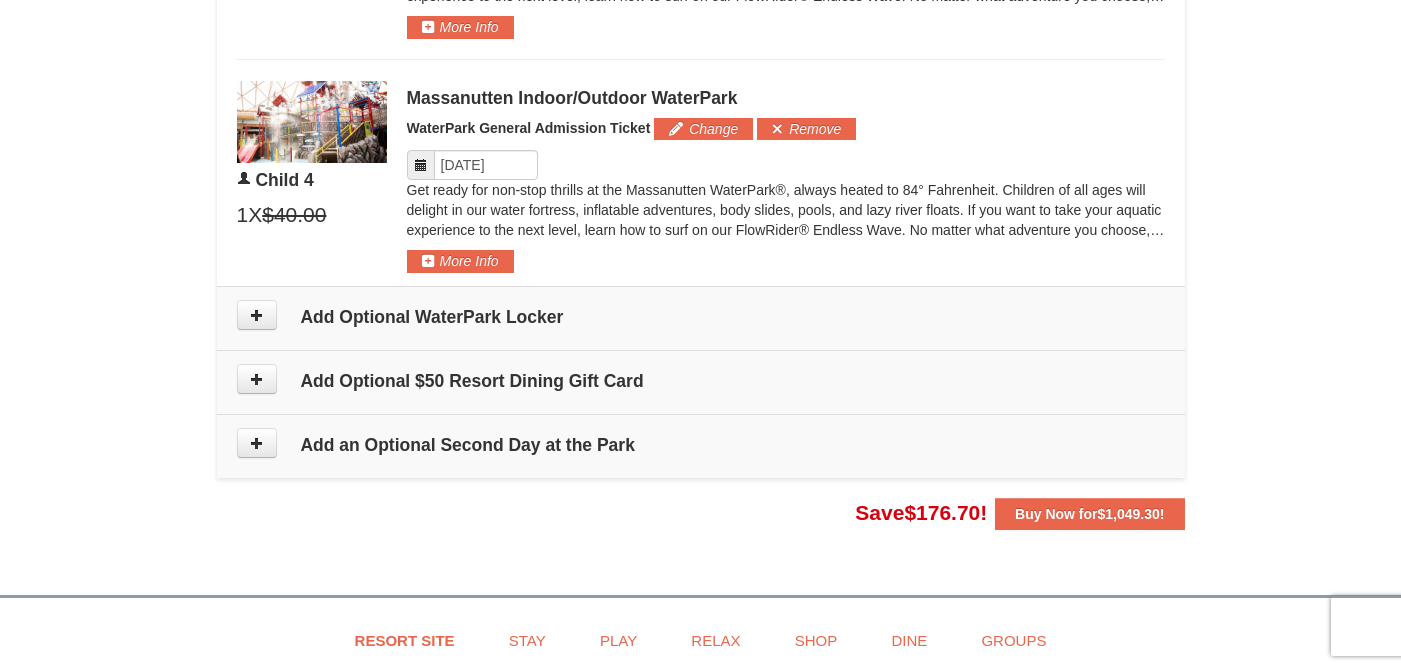 scroll, scrollTop: 2198, scrollLeft: 0, axis: vertical 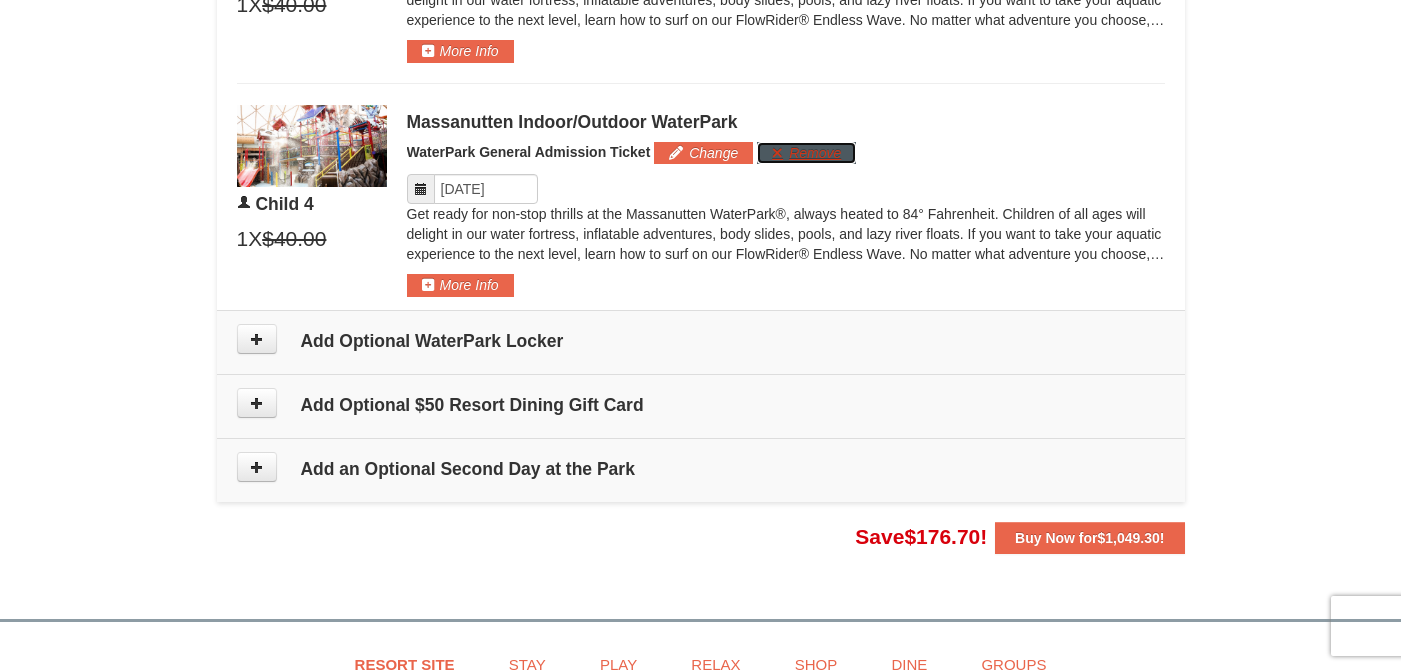 click on "Remove" at bounding box center [806, 153] 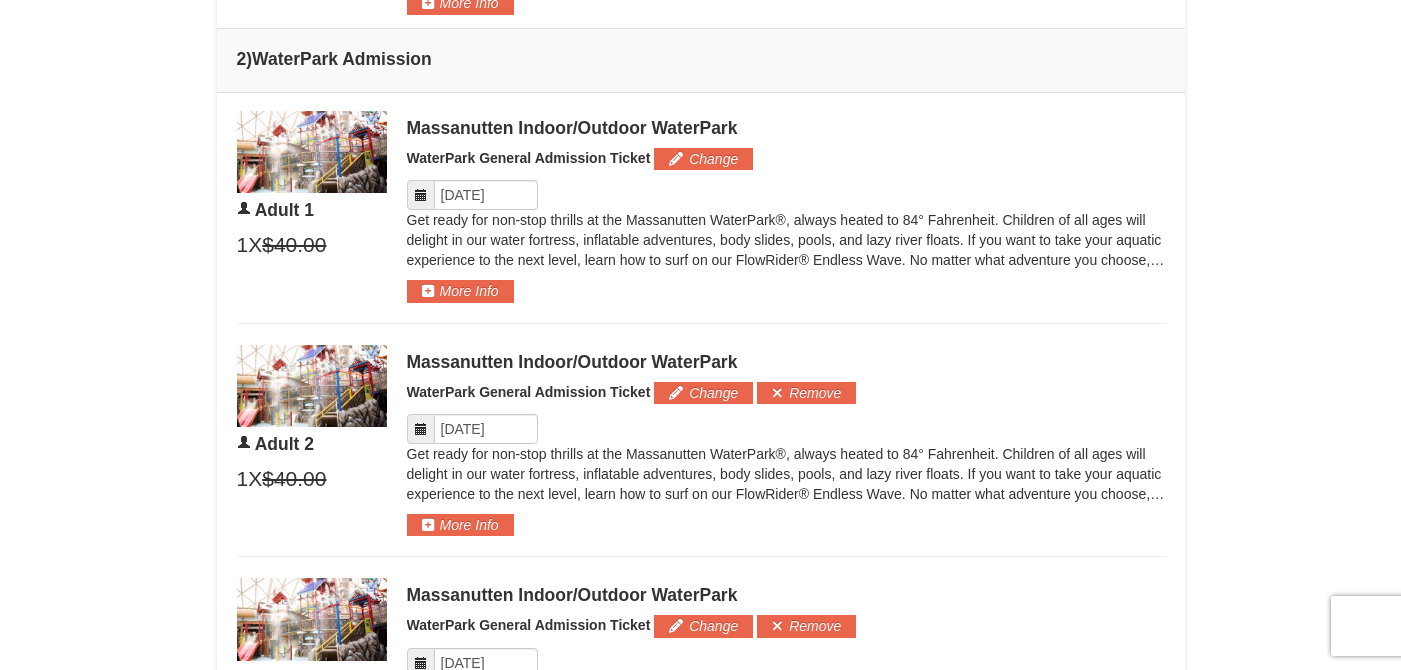 scroll, scrollTop: 1009, scrollLeft: 0, axis: vertical 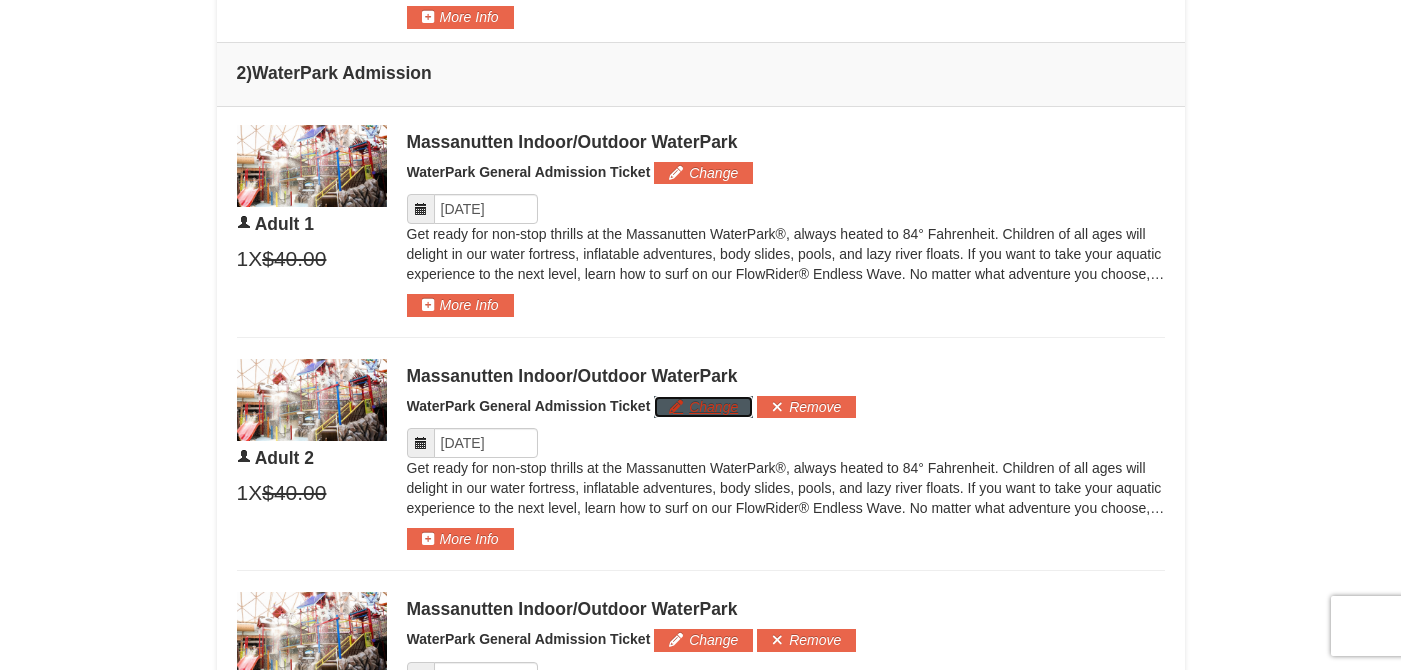 click on "Change" at bounding box center (703, 407) 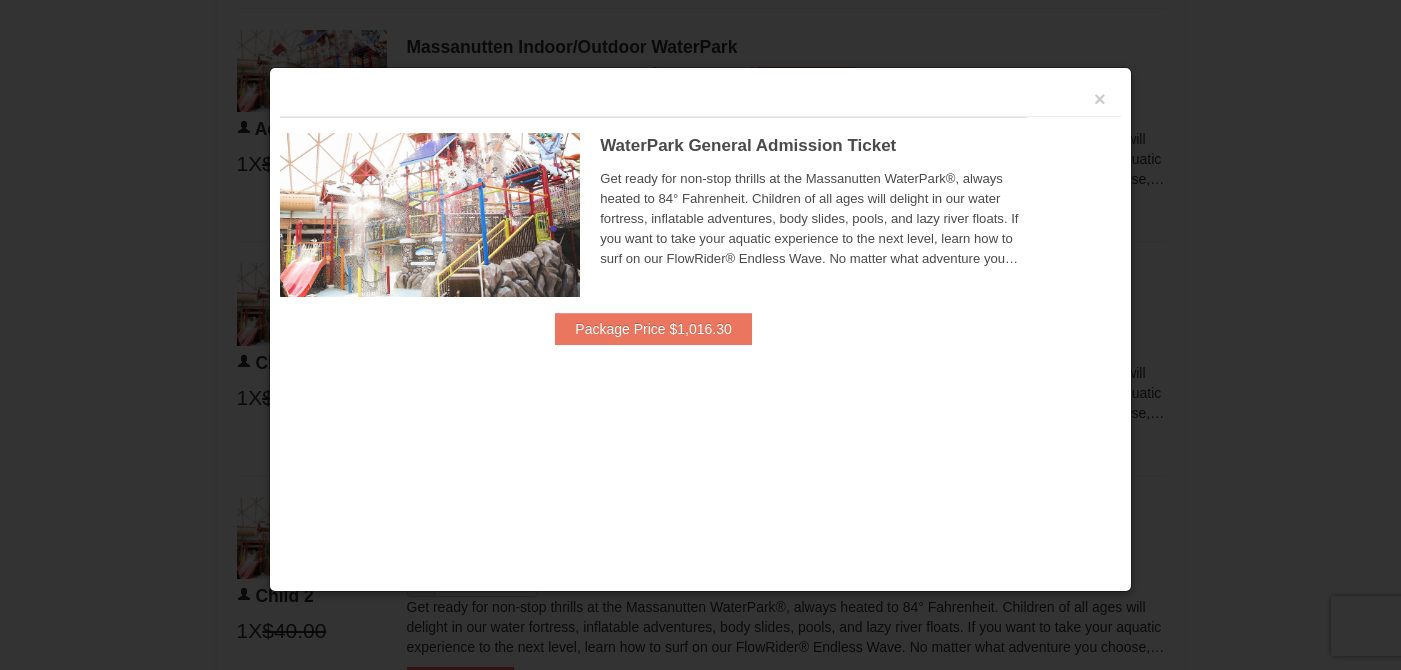 scroll, scrollTop: 1368, scrollLeft: 0, axis: vertical 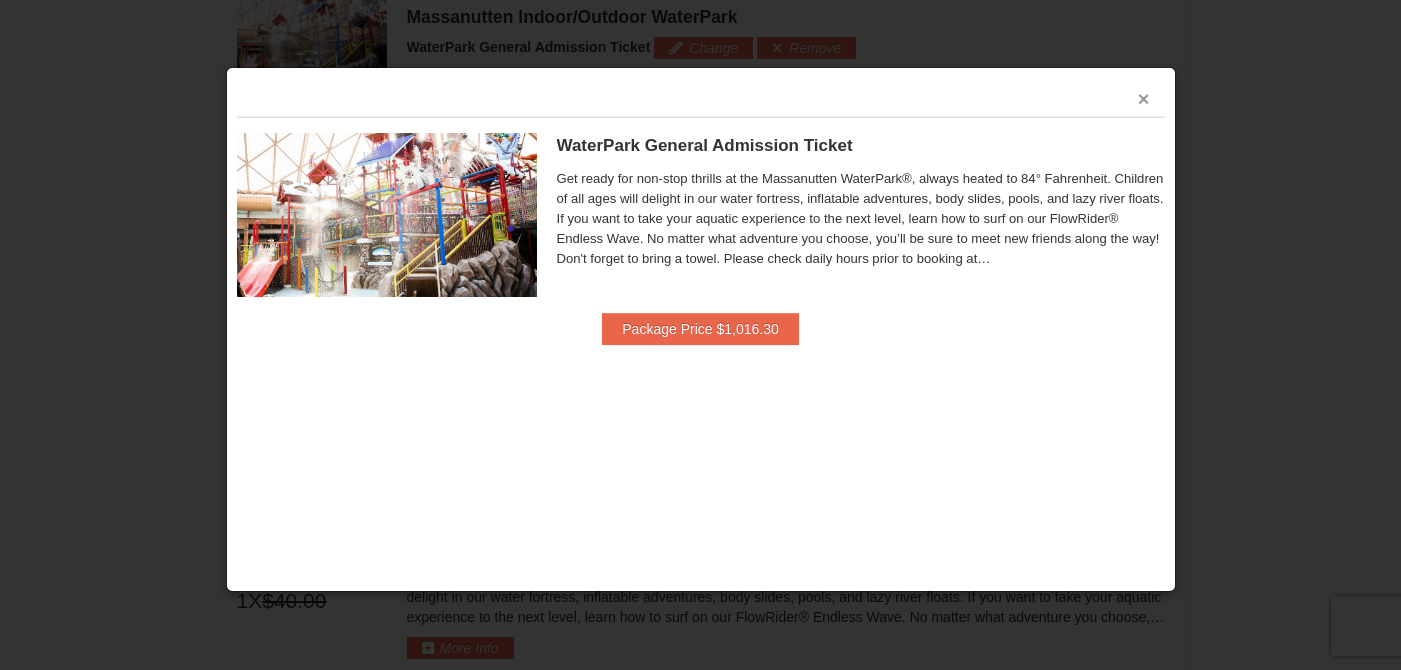 click on "×" at bounding box center [1144, 99] 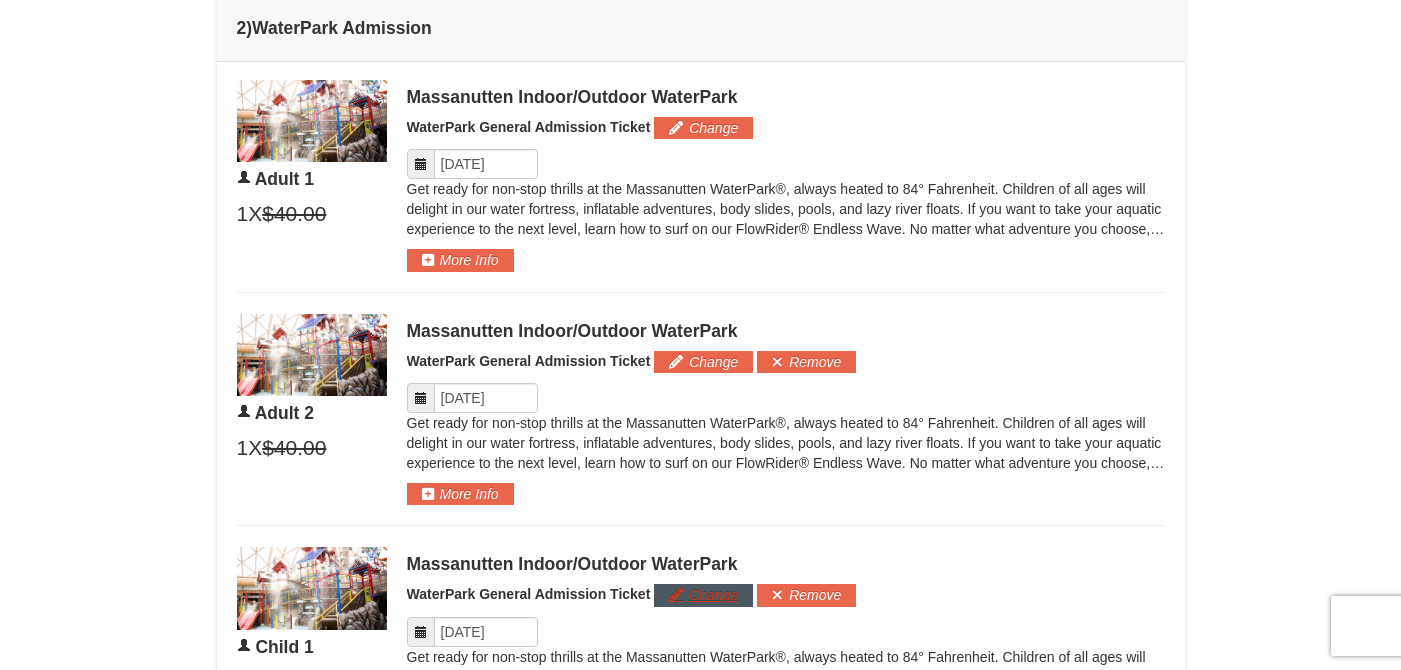 scroll, scrollTop: 1010, scrollLeft: 0, axis: vertical 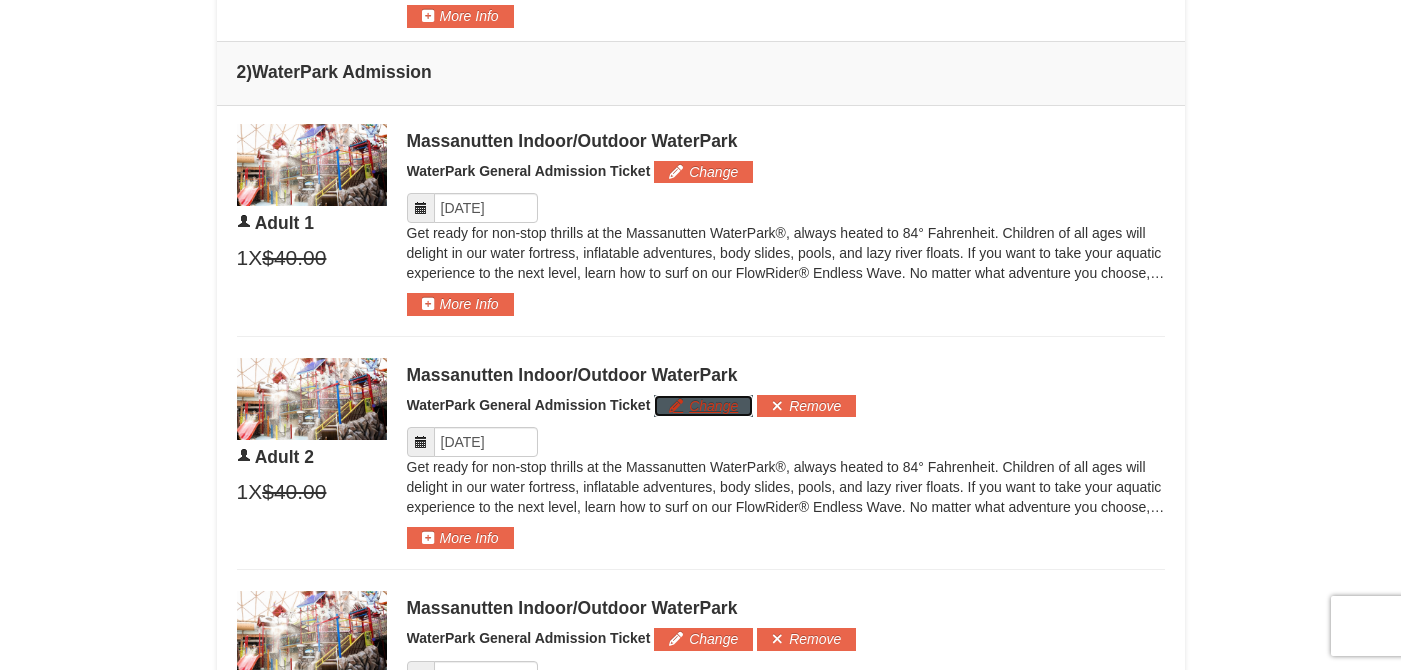 click on "Change" at bounding box center [703, 406] 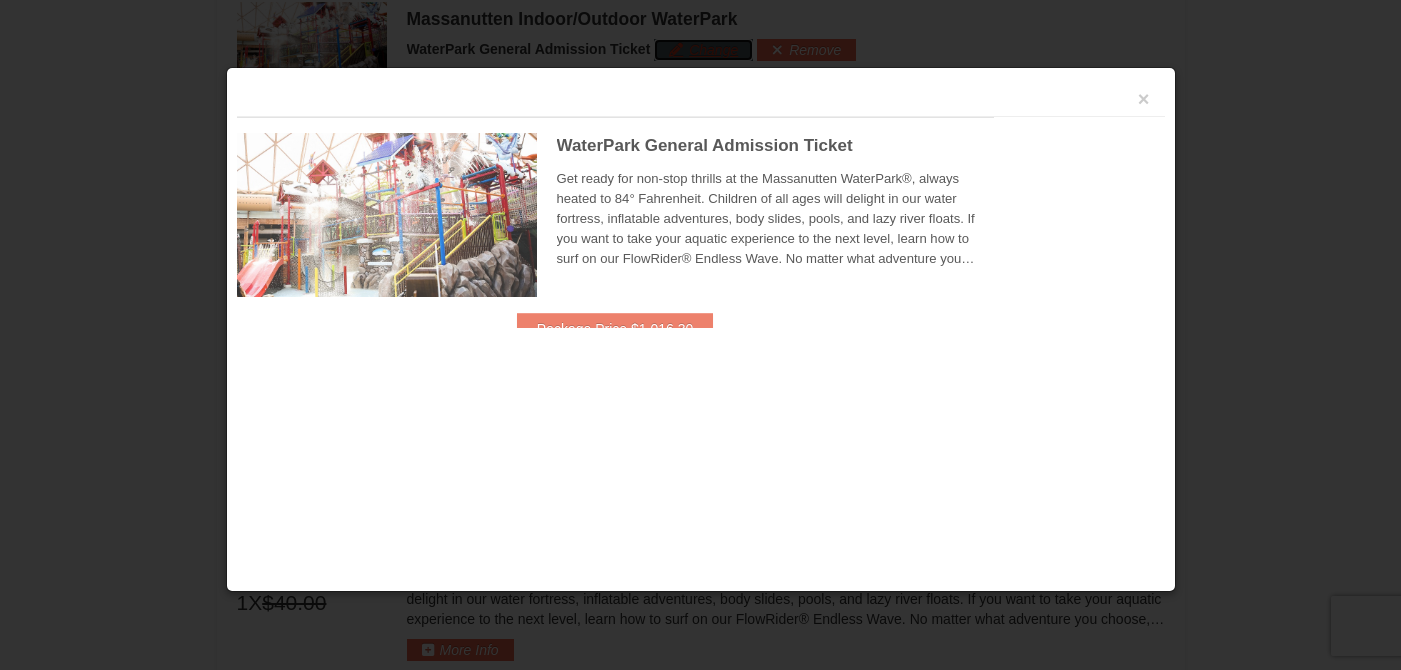 scroll, scrollTop: 1368, scrollLeft: 0, axis: vertical 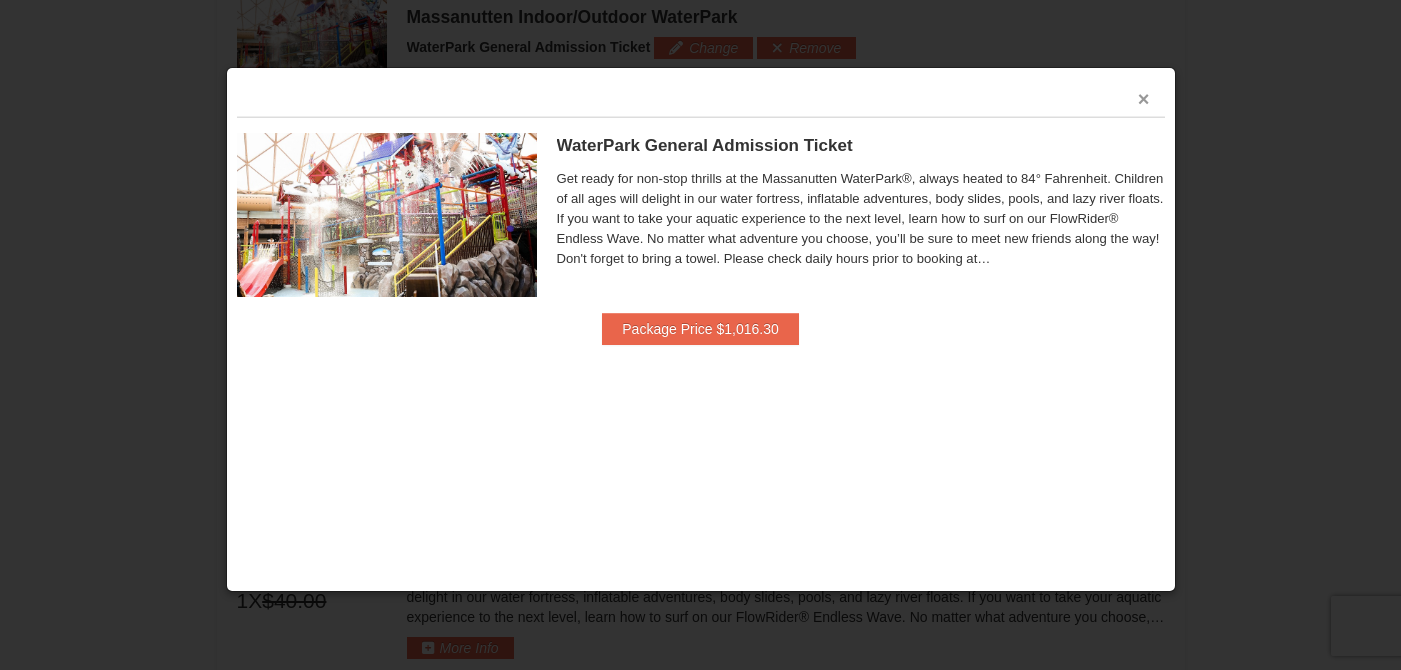click on "×" at bounding box center (1144, 99) 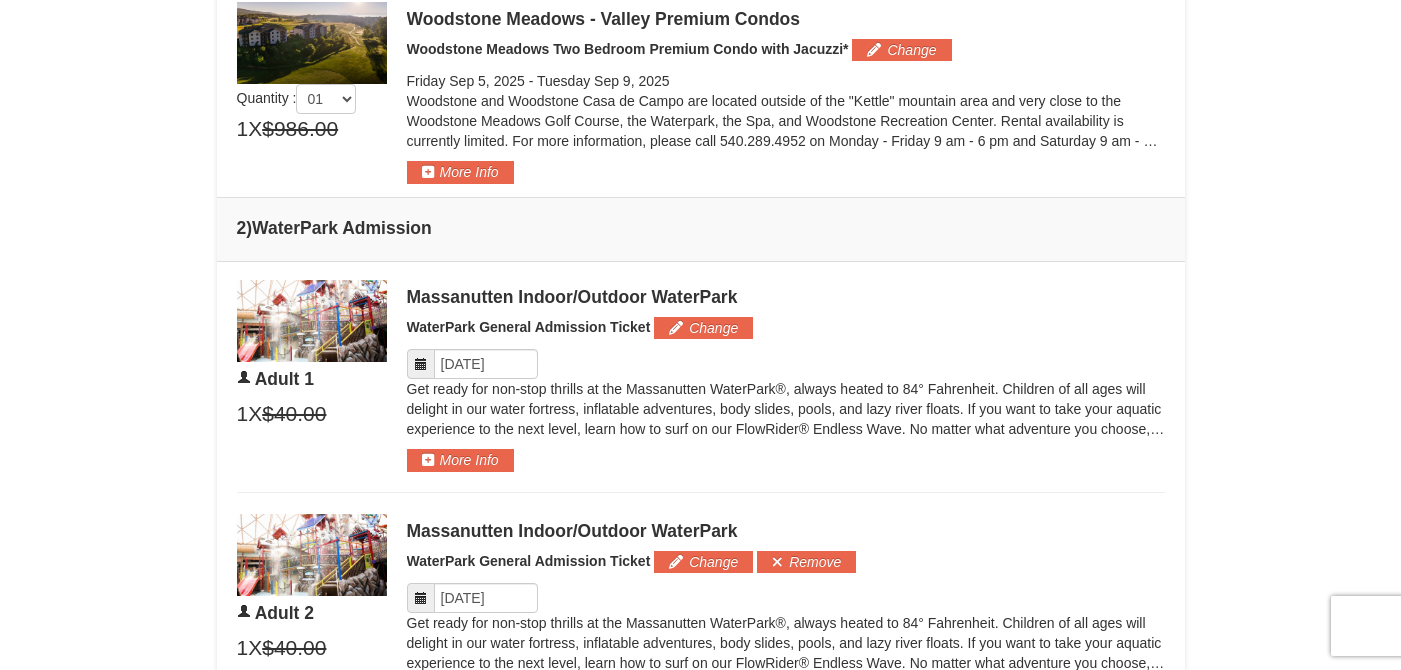 scroll, scrollTop: 437, scrollLeft: 0, axis: vertical 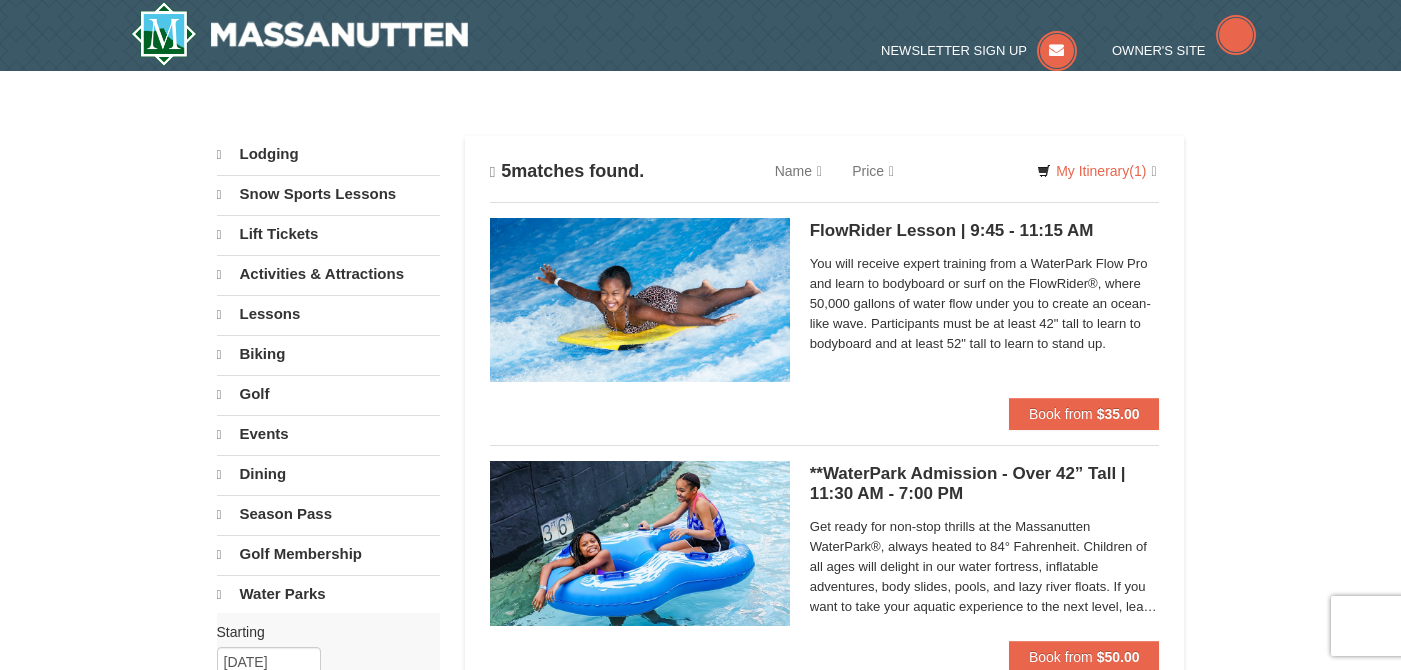 select on "8" 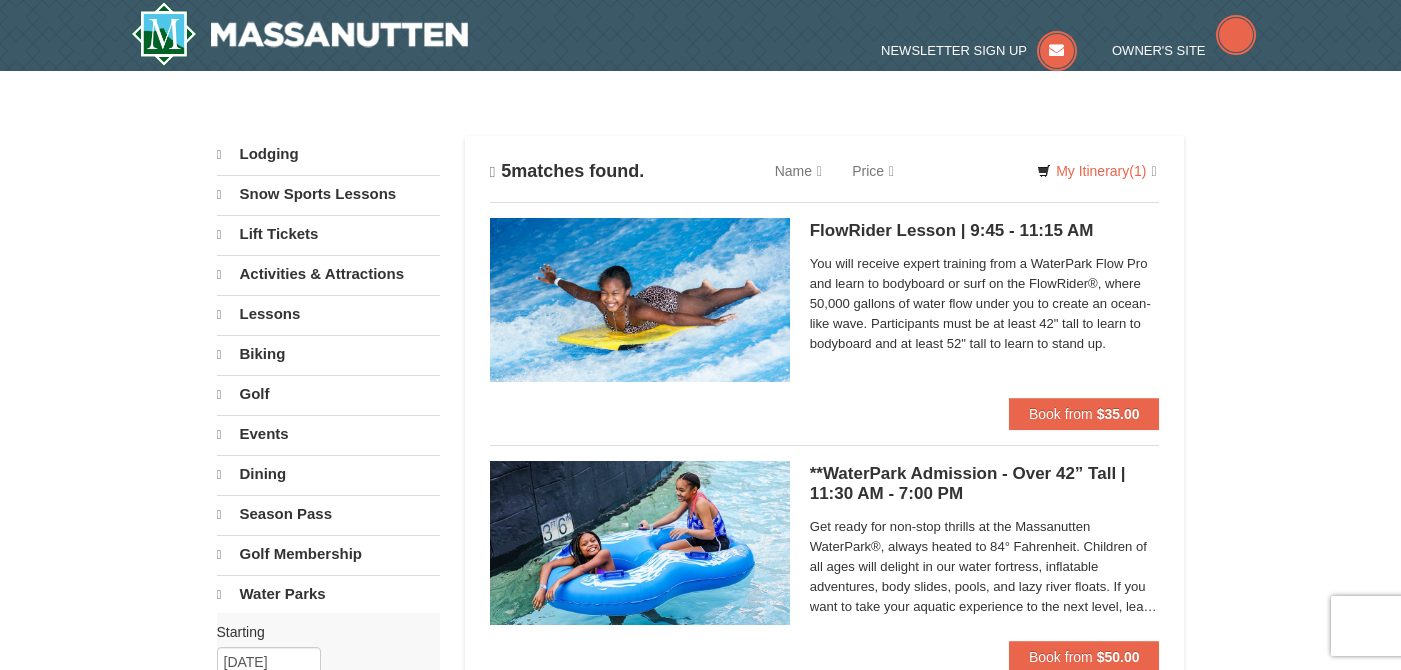 scroll, scrollTop: 0, scrollLeft: 0, axis: both 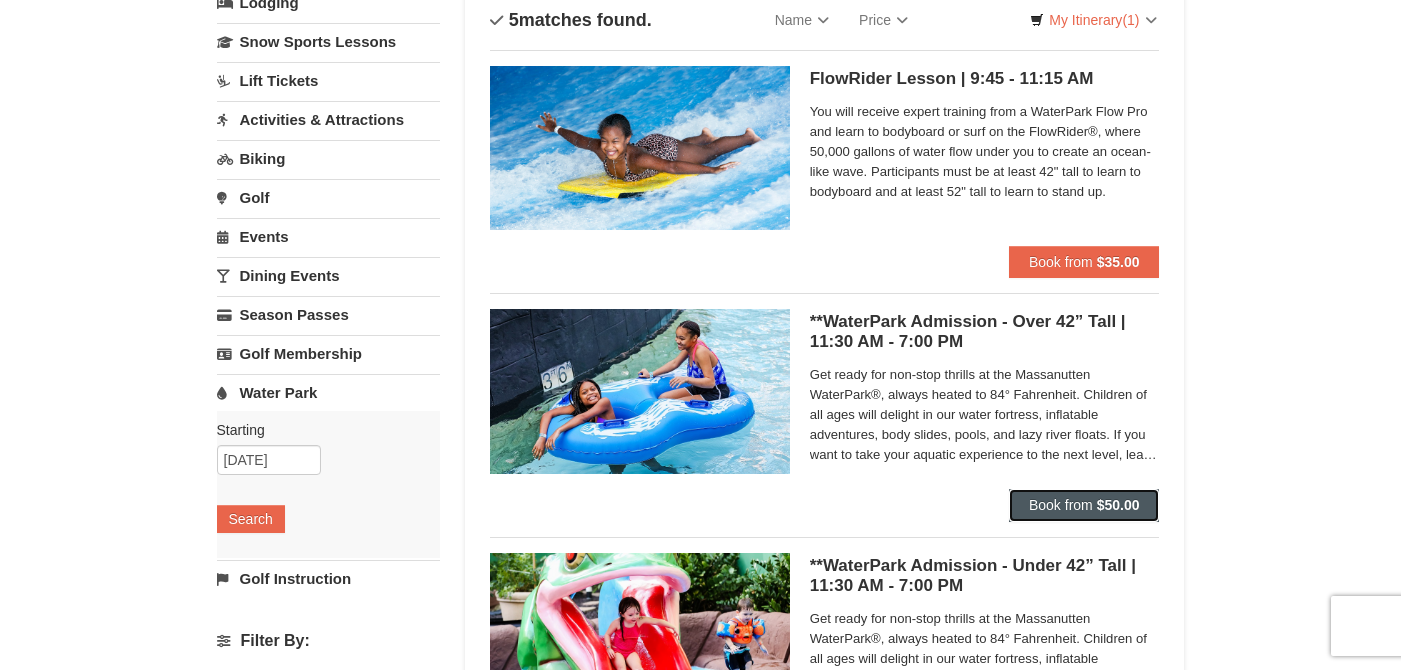 click on "Book from" at bounding box center [1061, 505] 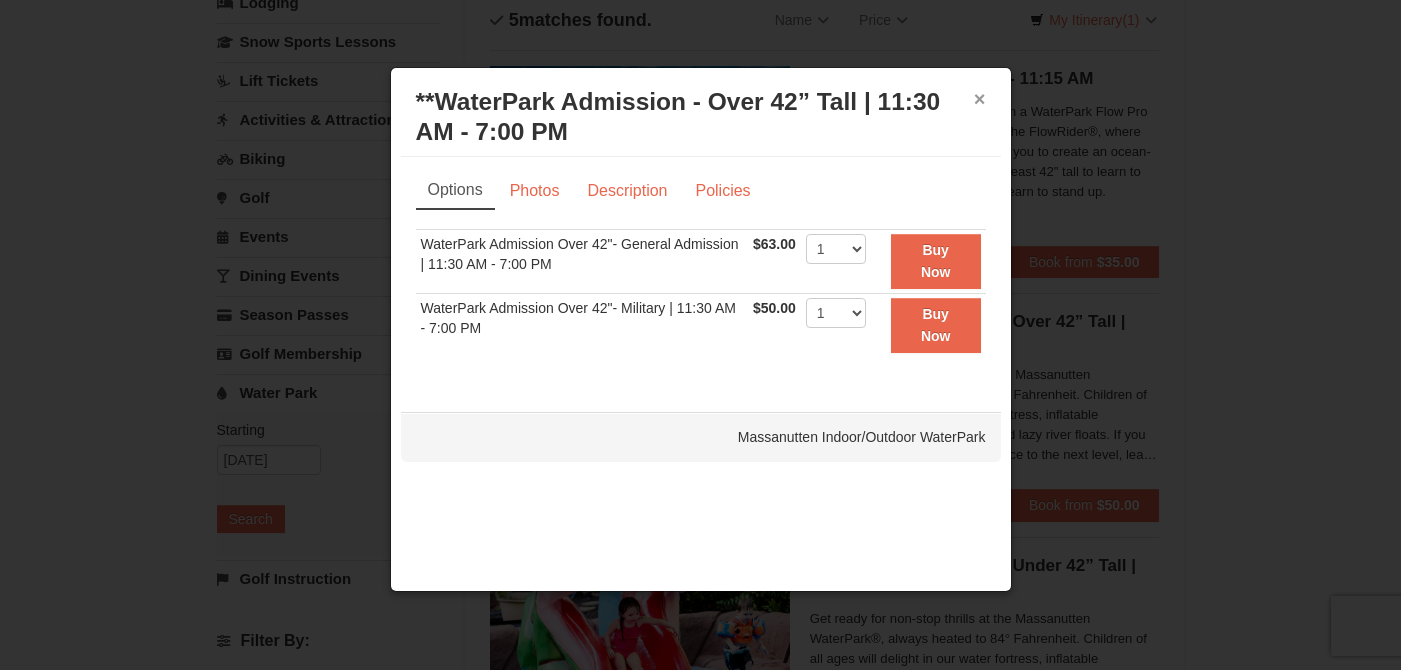 click on "×" at bounding box center [980, 99] 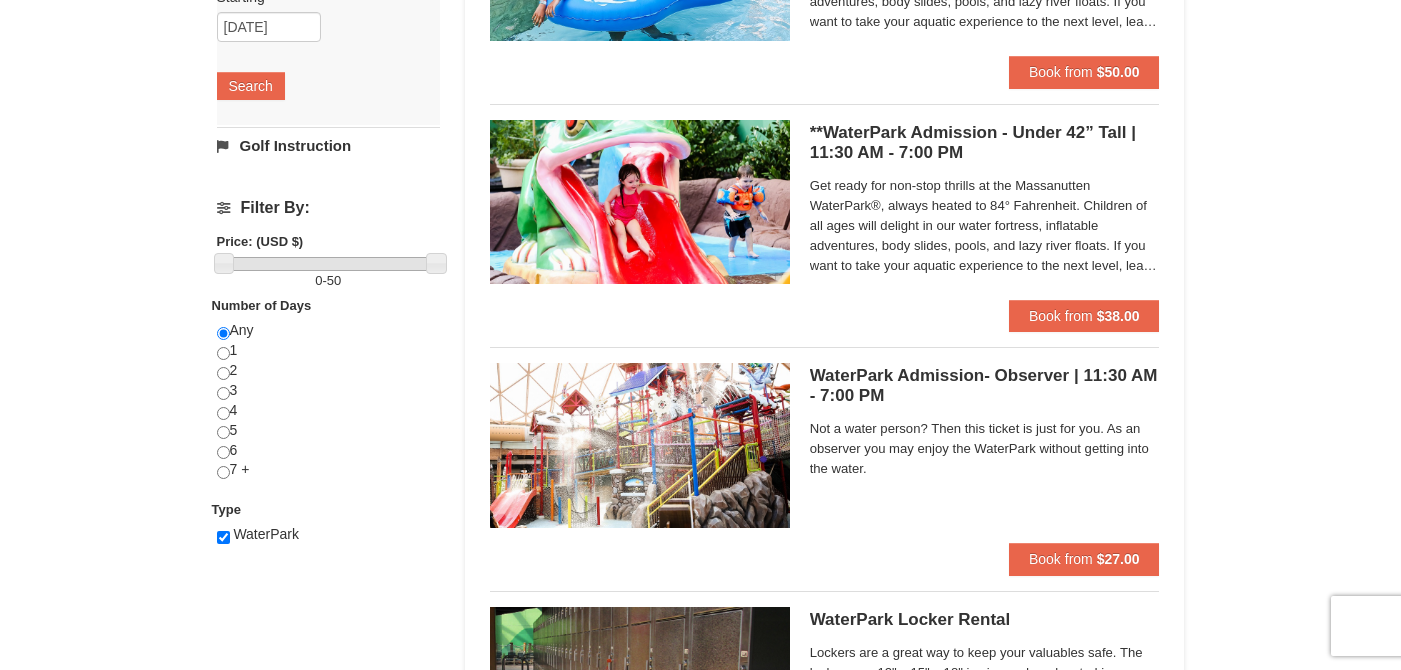 scroll, scrollTop: 590, scrollLeft: 0, axis: vertical 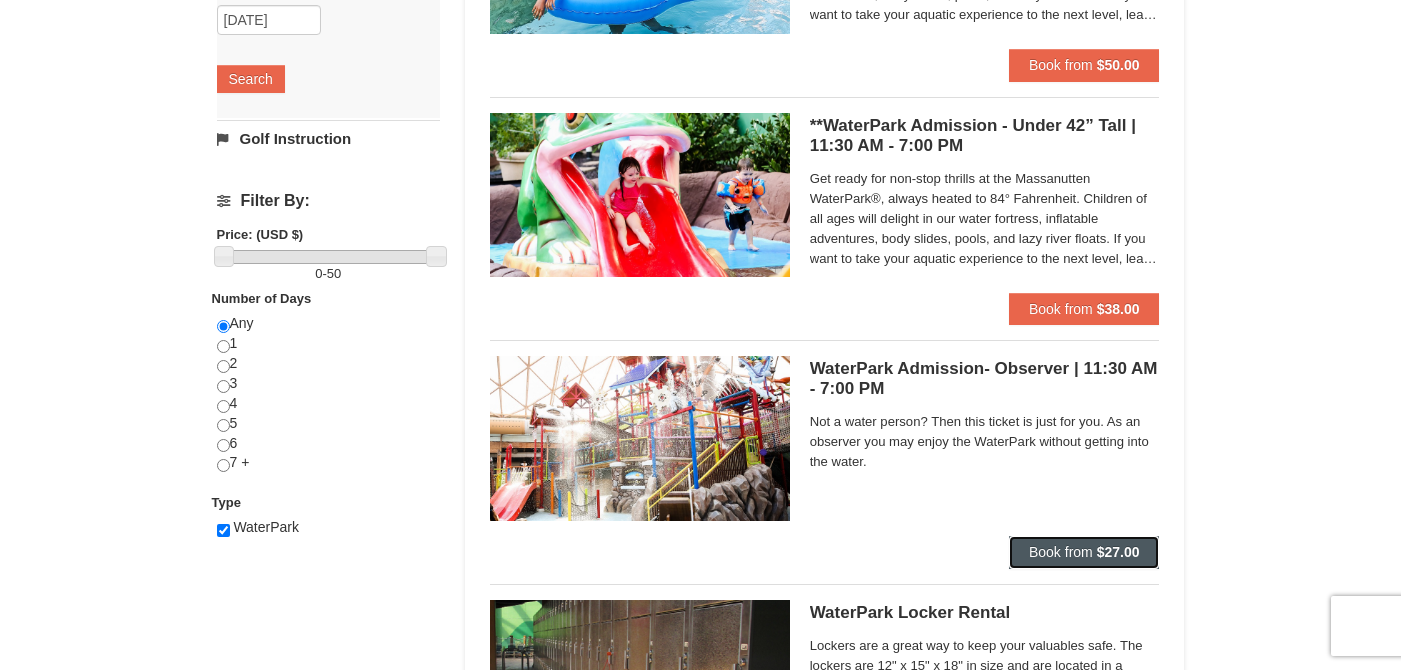 click on "Book from" at bounding box center [1061, 552] 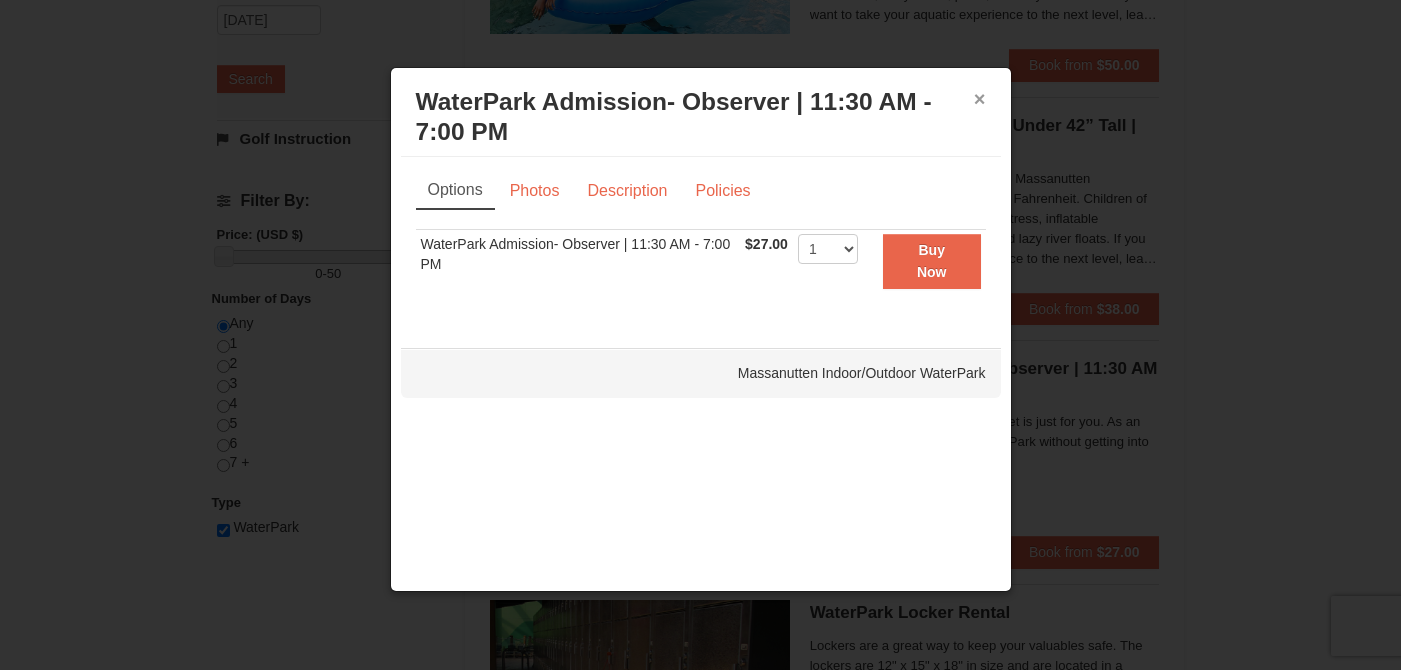 click on "×" at bounding box center (980, 99) 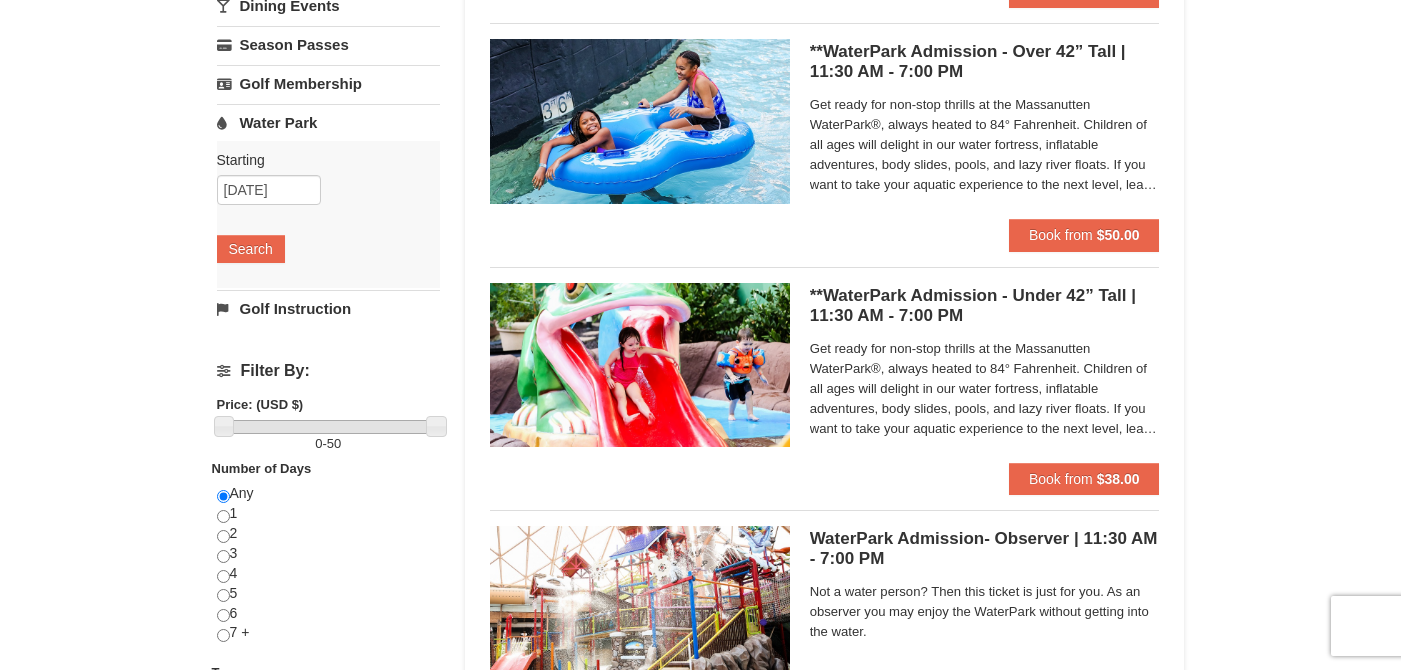 scroll, scrollTop: 348, scrollLeft: 0, axis: vertical 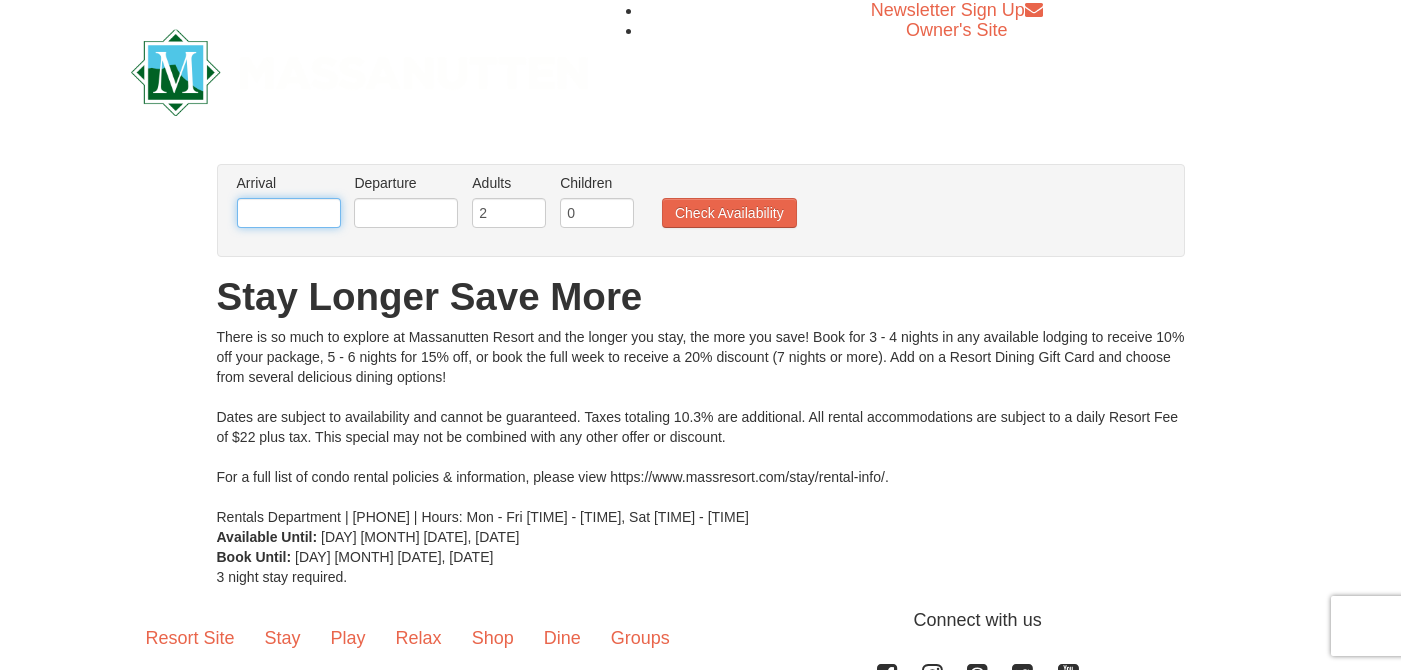 click at bounding box center [289, 213] 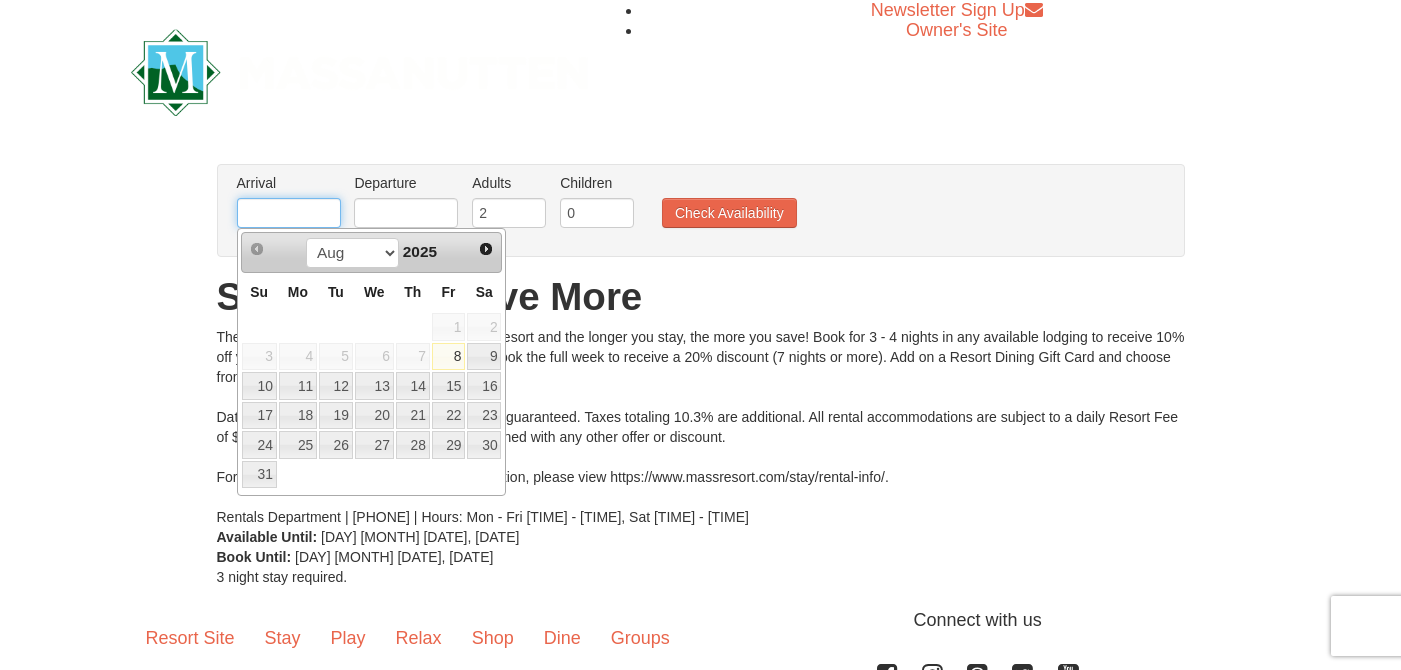scroll, scrollTop: 0, scrollLeft: 0, axis: both 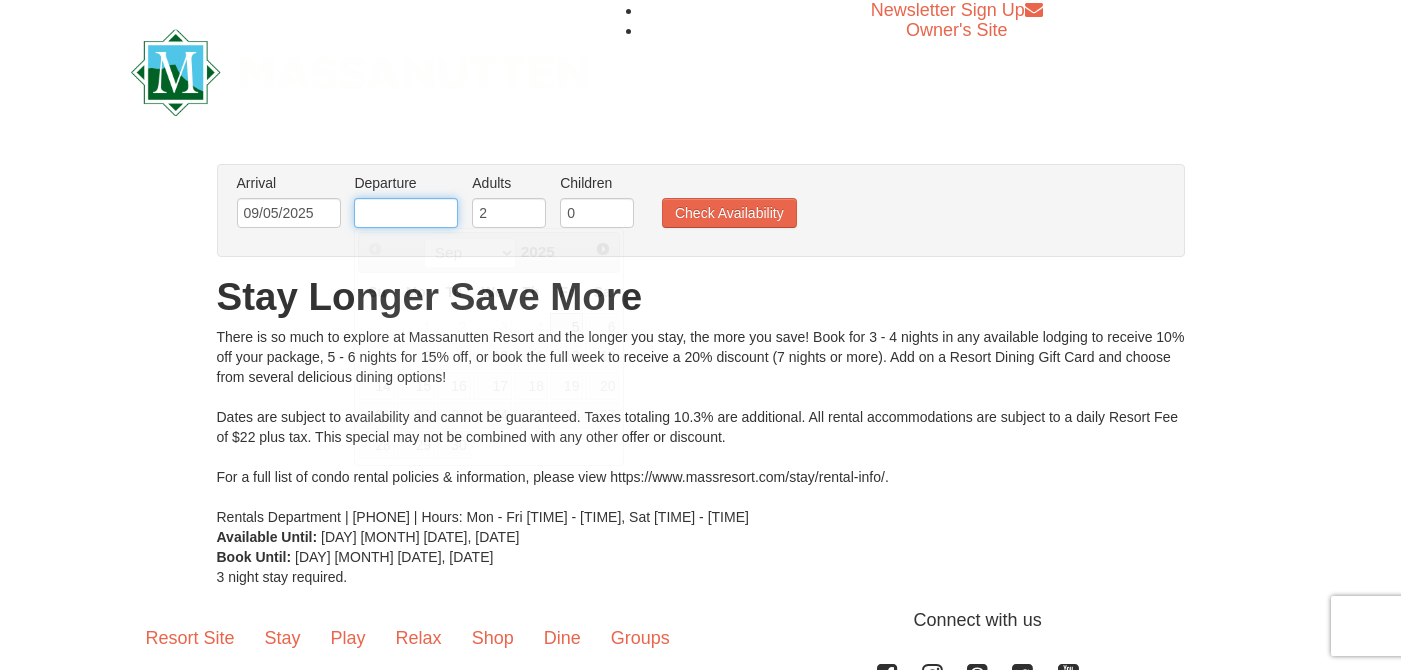 click at bounding box center (406, 213) 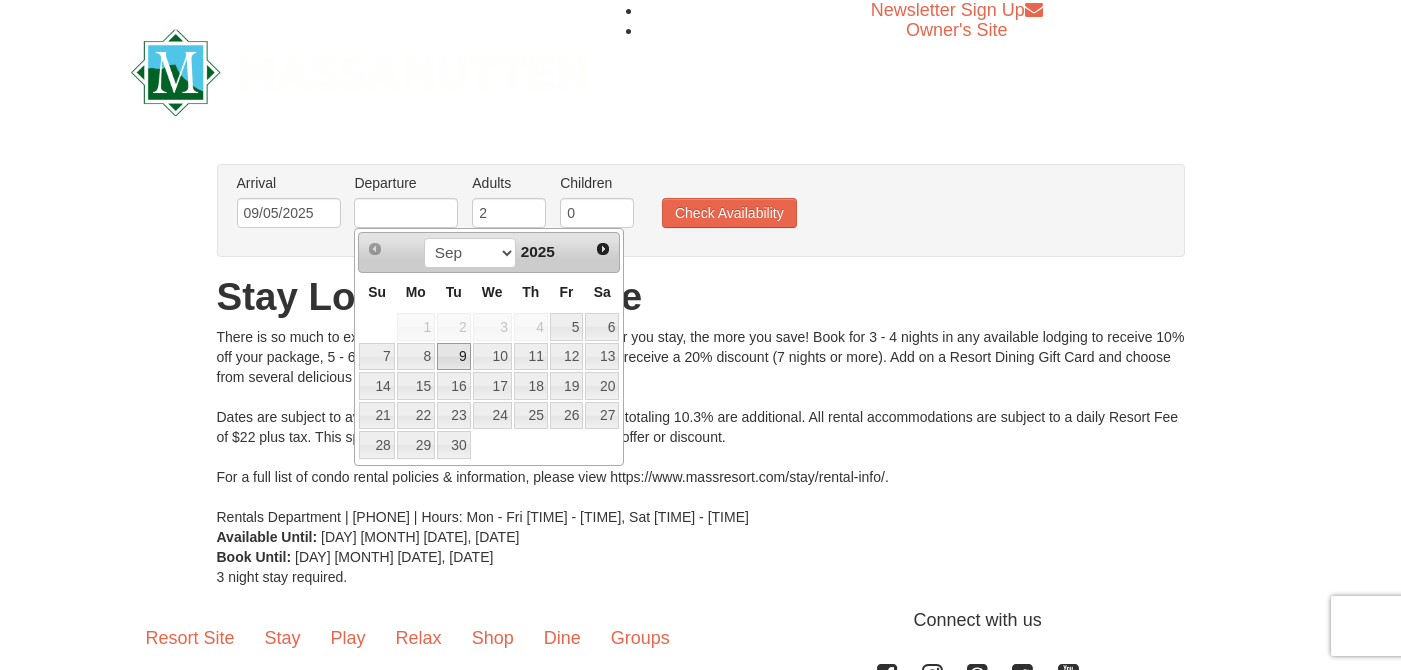 click on "9" at bounding box center [454, 357] 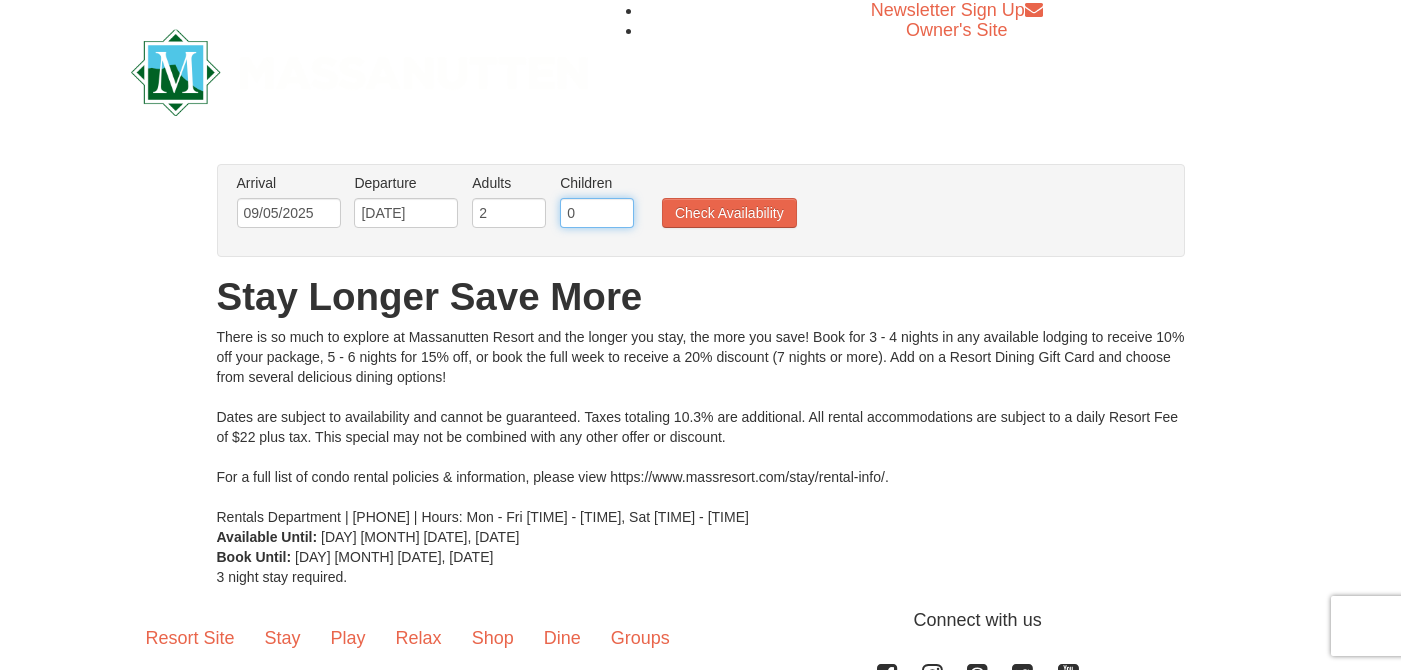 click on "0" at bounding box center [597, 213] 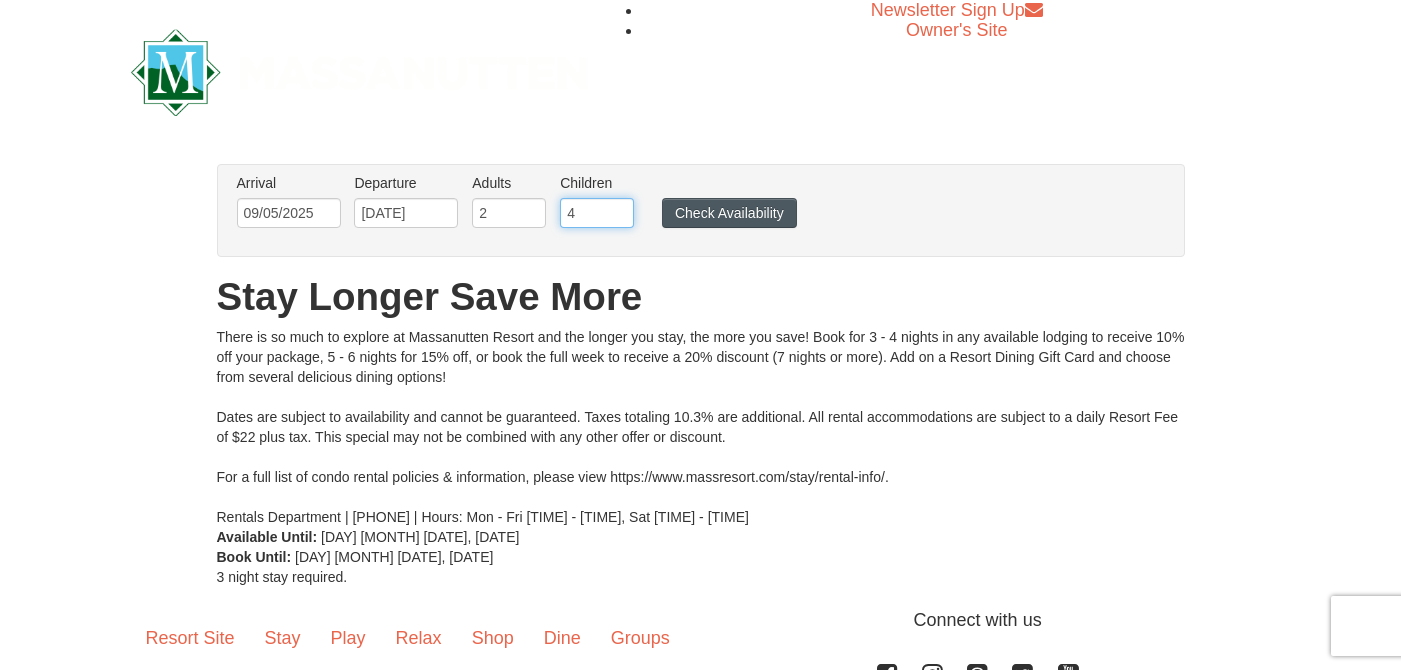type on "4" 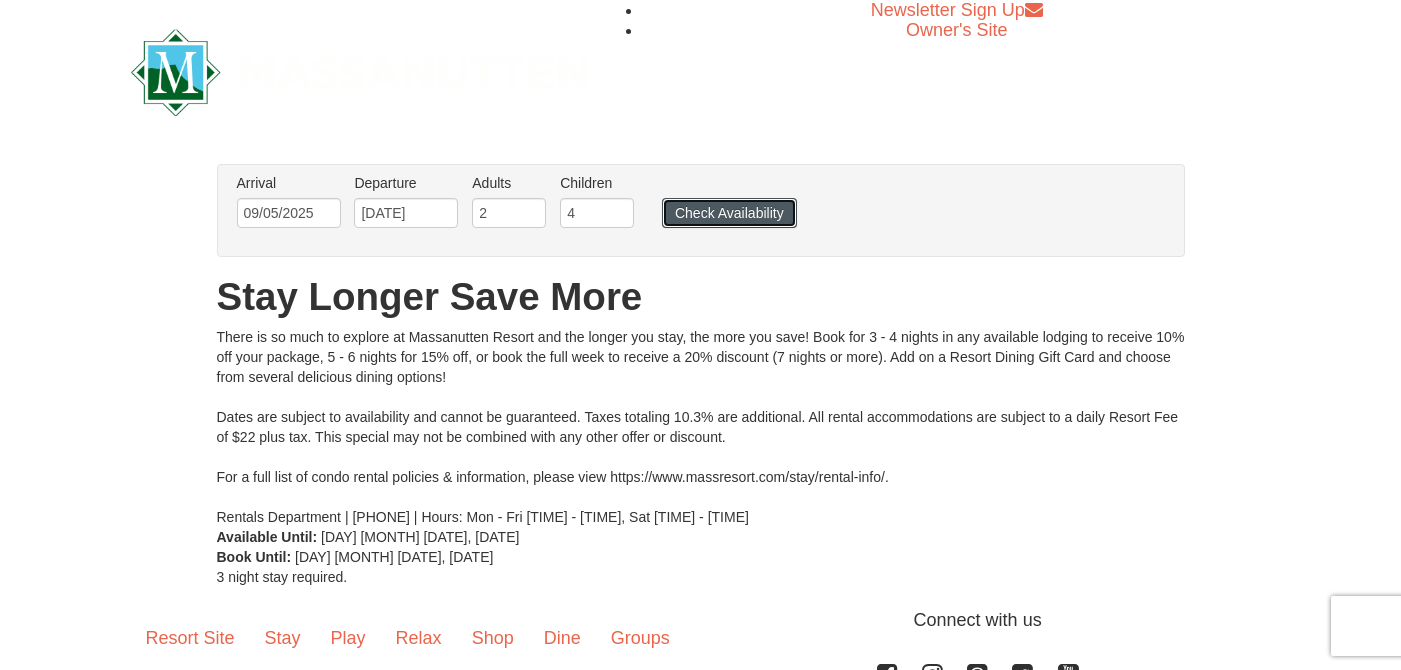 click on "Check Availability" at bounding box center [729, 213] 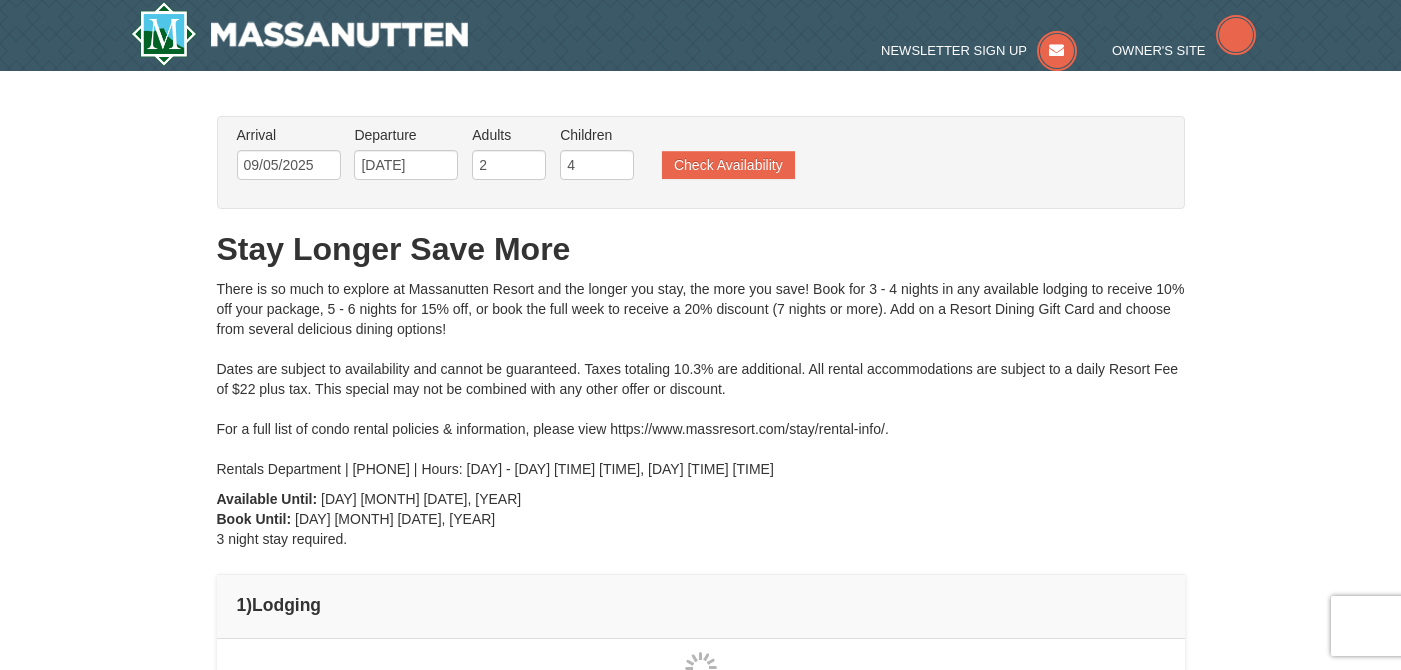 scroll, scrollTop: 0, scrollLeft: 0, axis: both 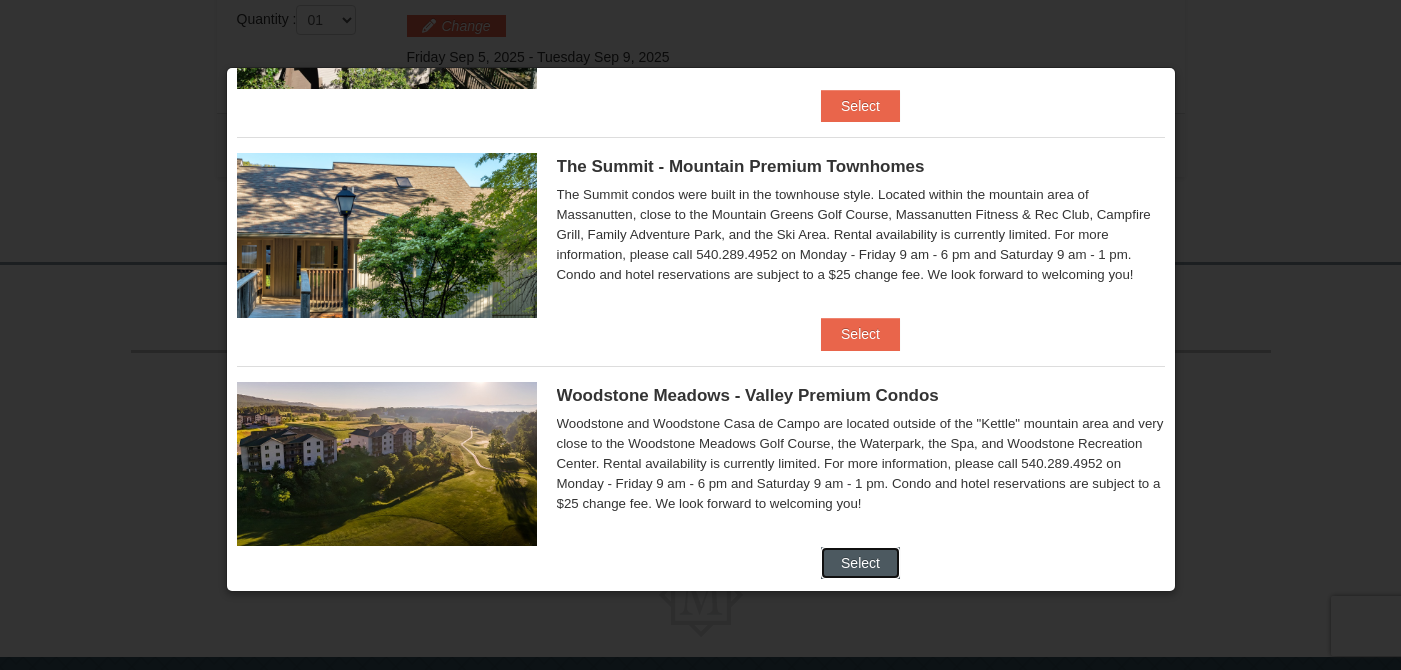 click on "Select" at bounding box center [860, 563] 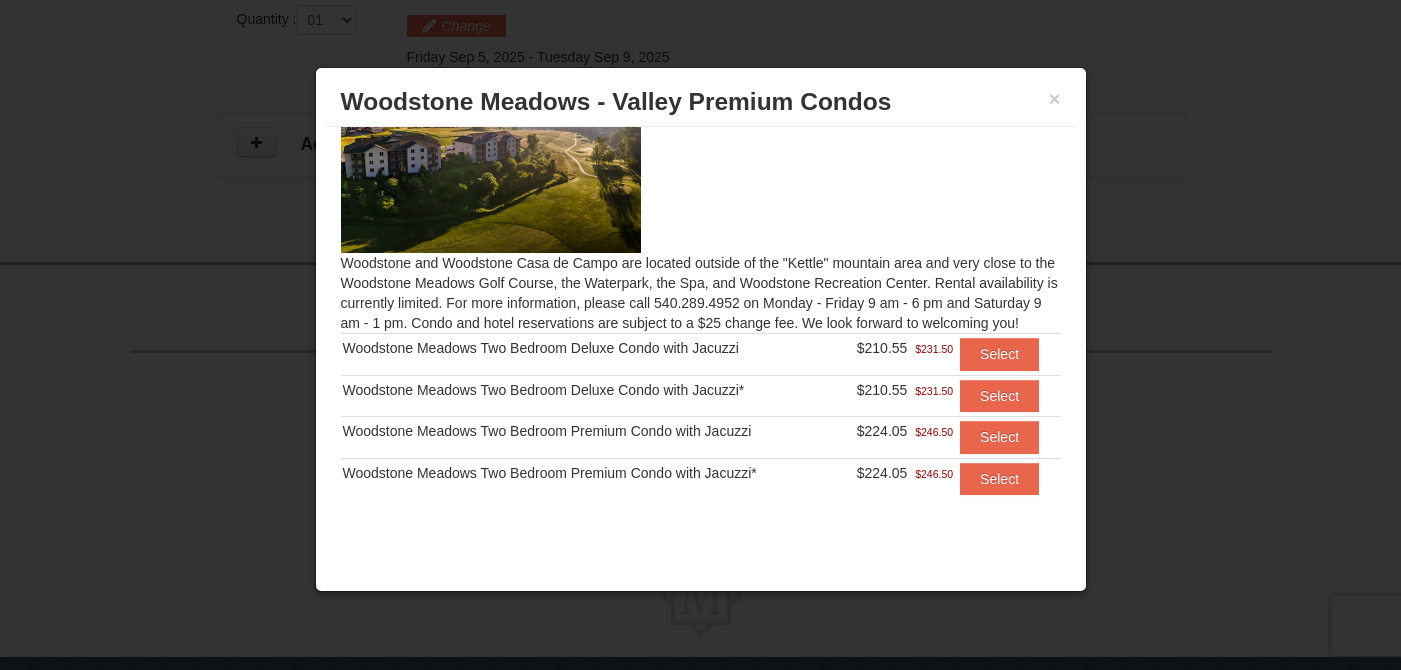 scroll, scrollTop: 73, scrollLeft: 0, axis: vertical 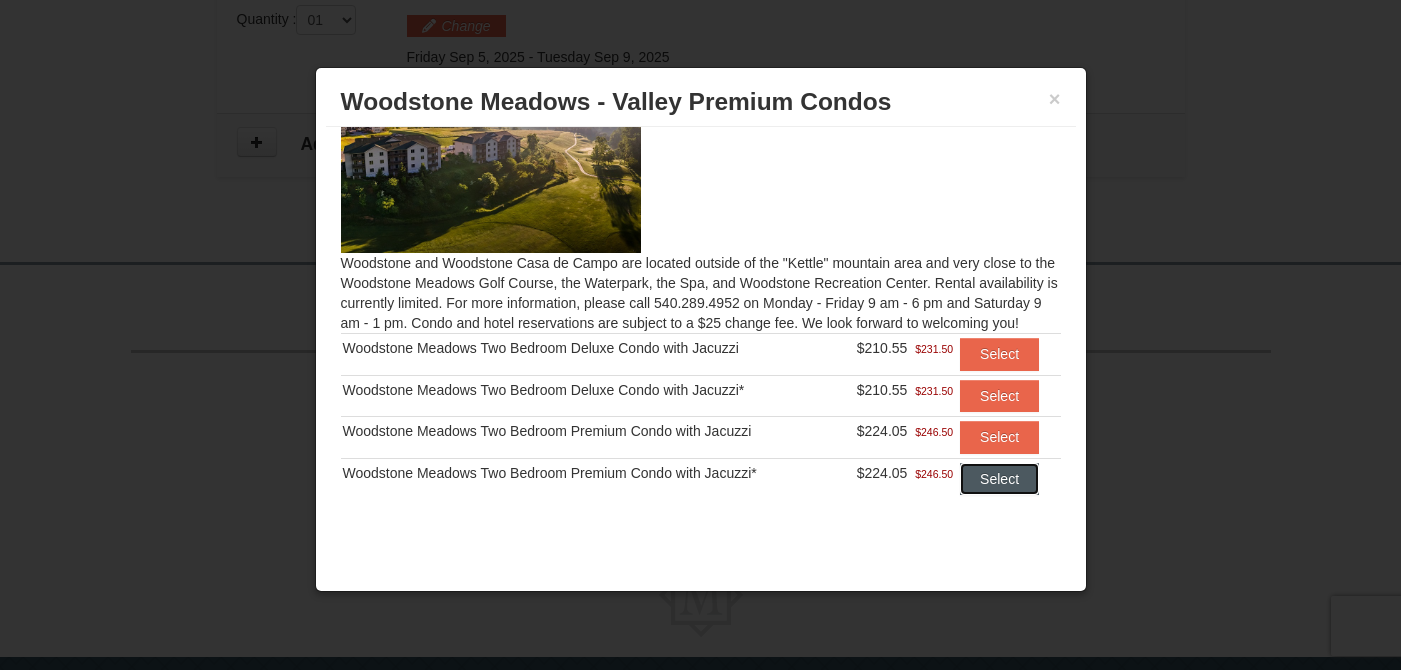 click on "Select" at bounding box center [999, 479] 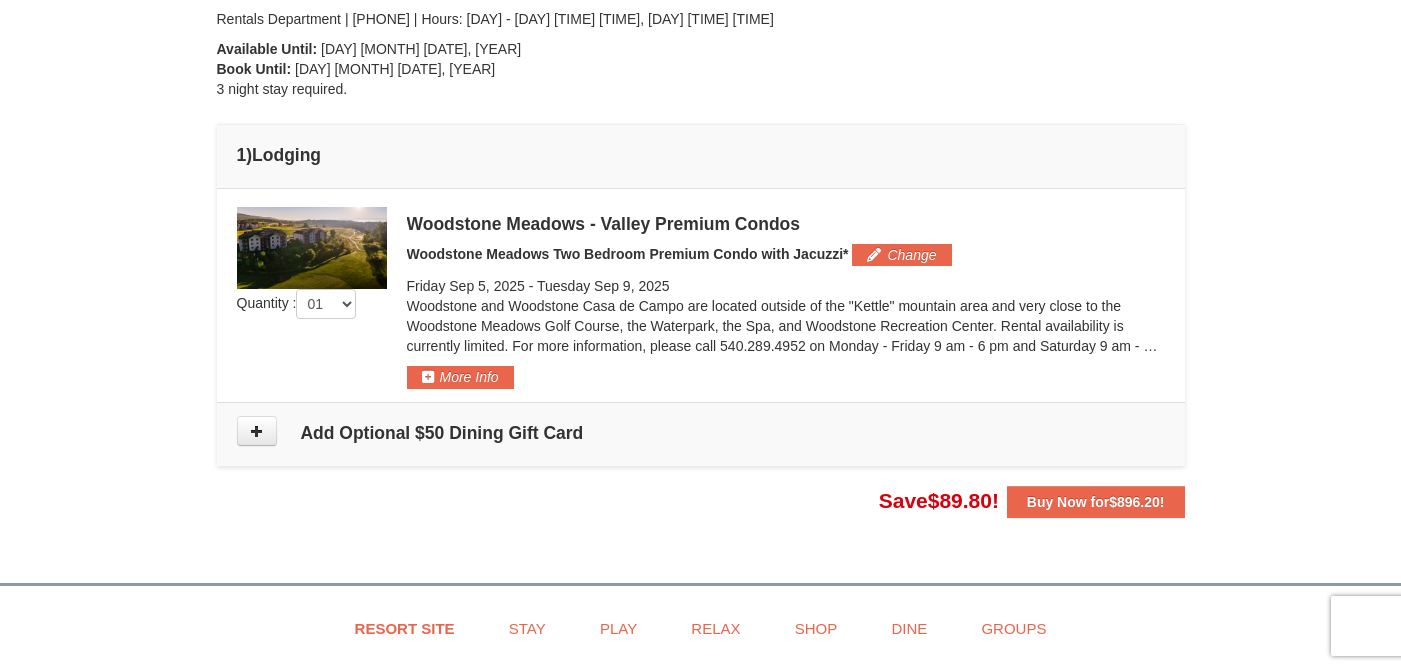 scroll, scrollTop: 406, scrollLeft: 0, axis: vertical 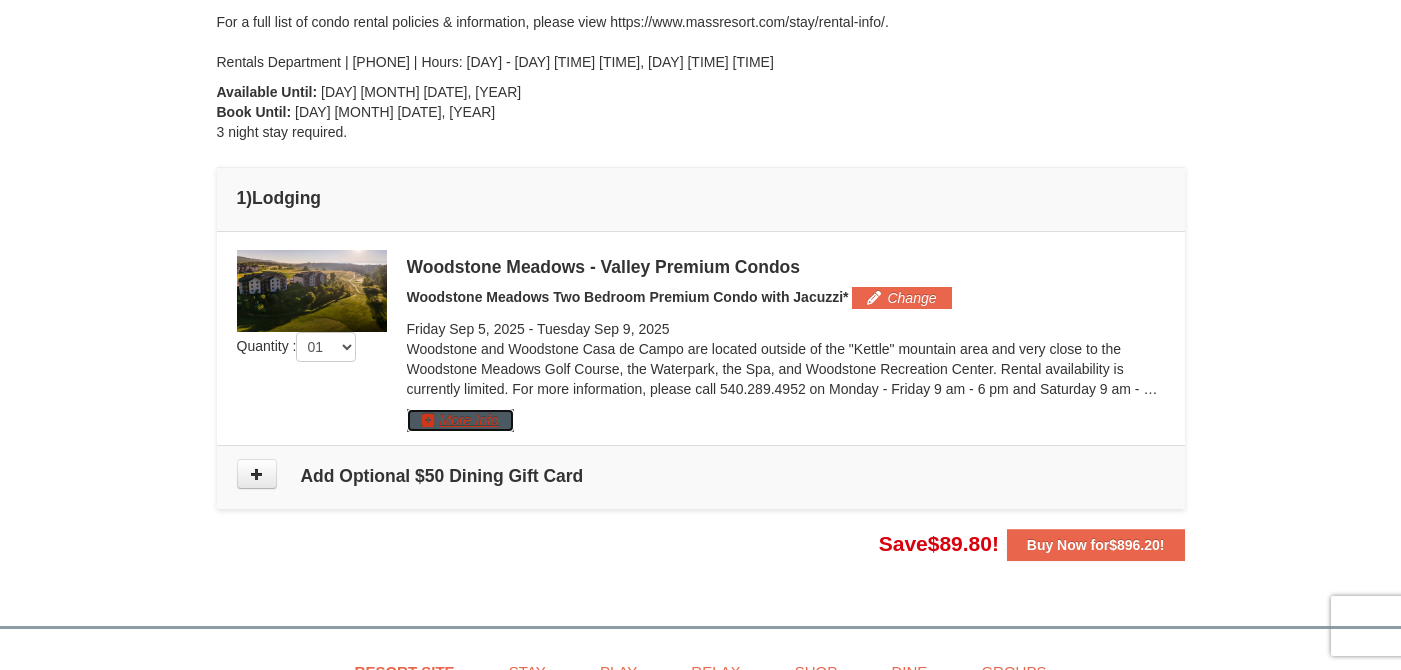 click on "More Info" at bounding box center (460, 420) 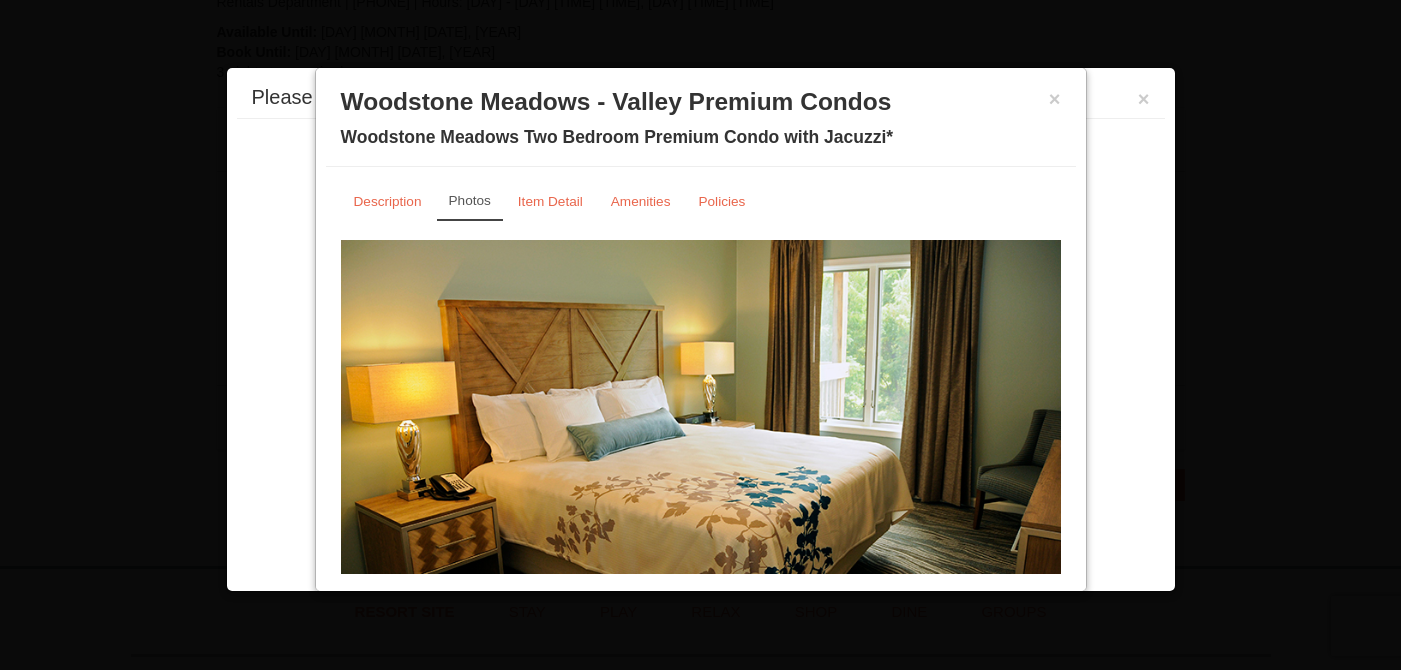 scroll, scrollTop: 513, scrollLeft: 0, axis: vertical 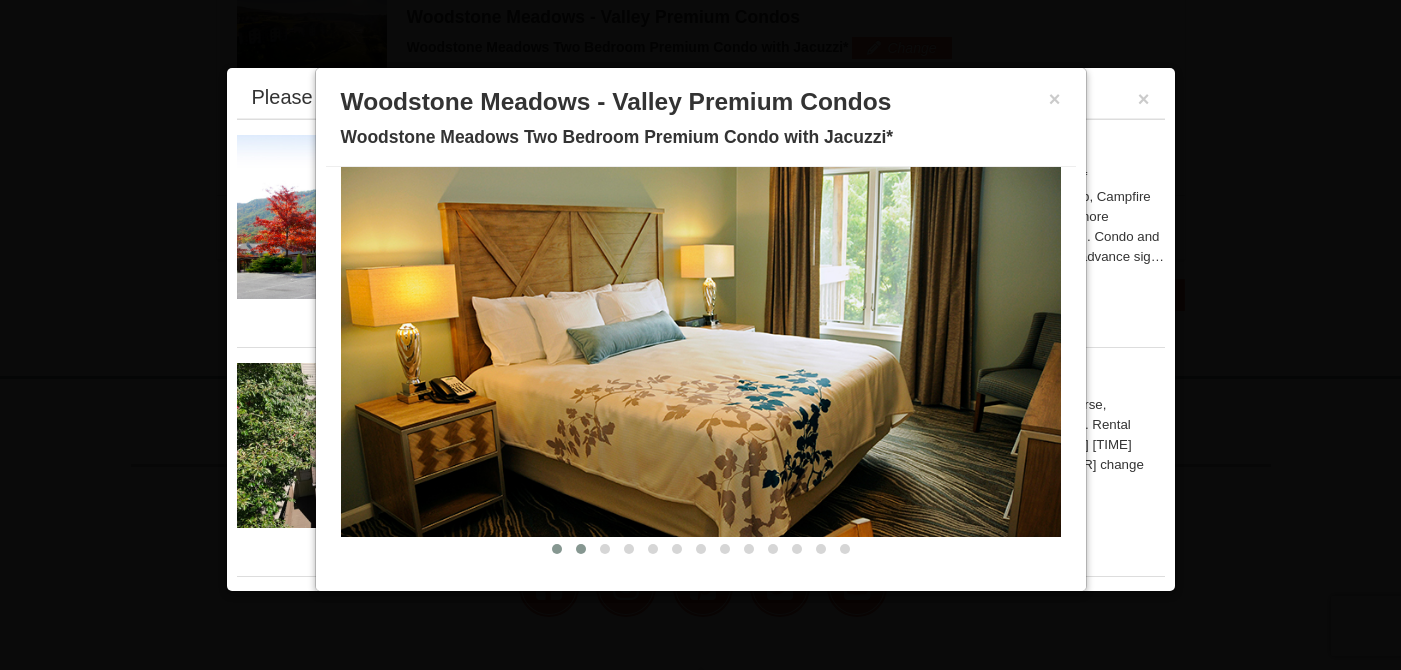click at bounding box center (581, 549) 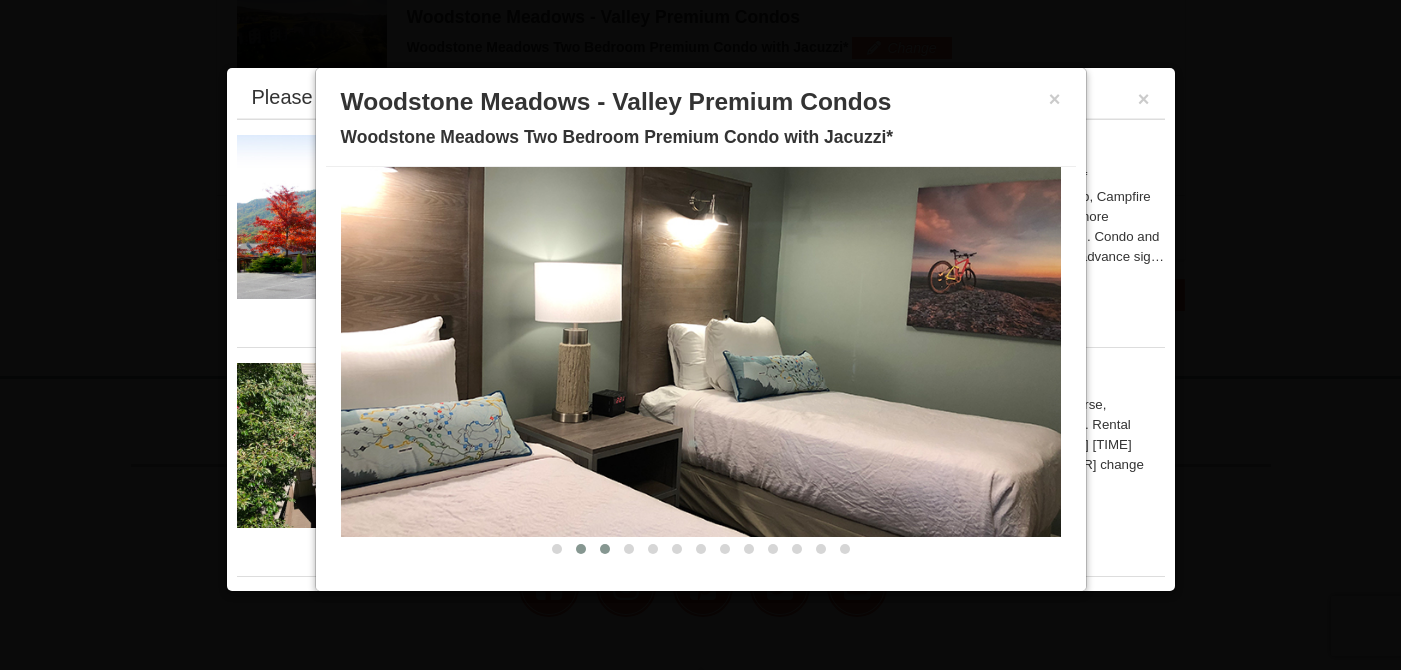 click at bounding box center [605, 549] 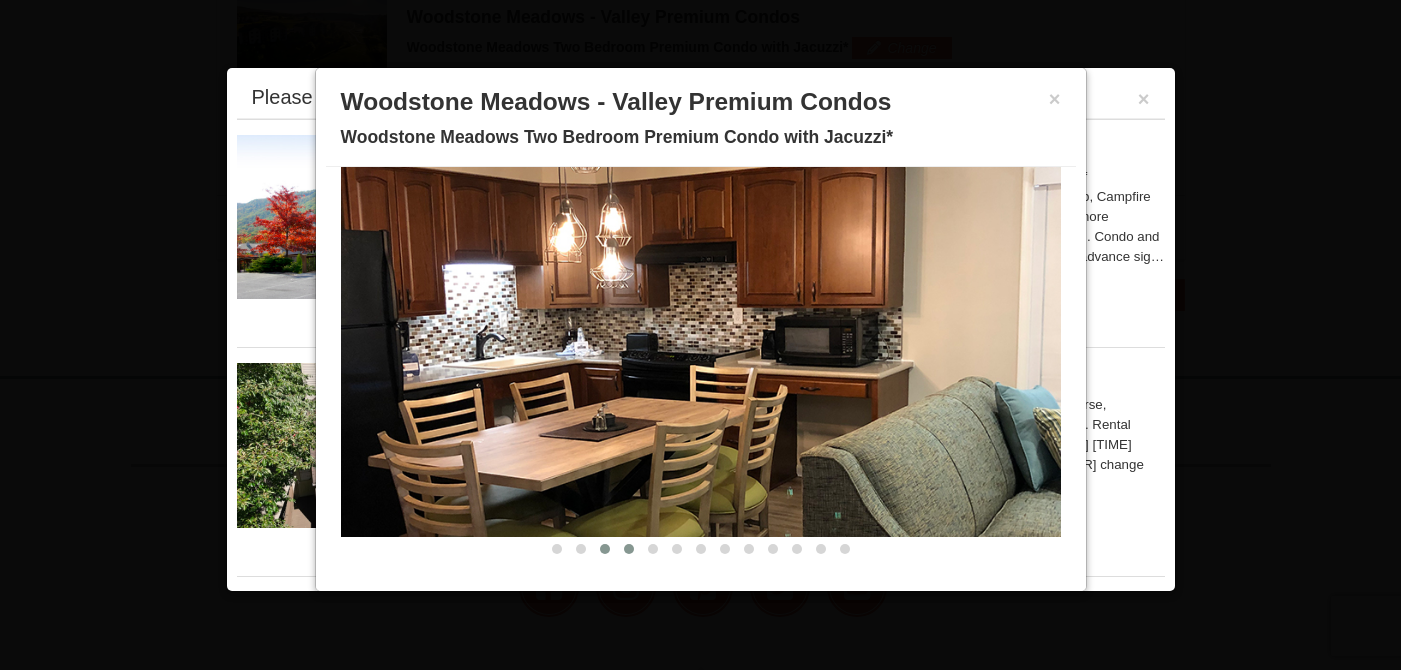 click at bounding box center (629, 549) 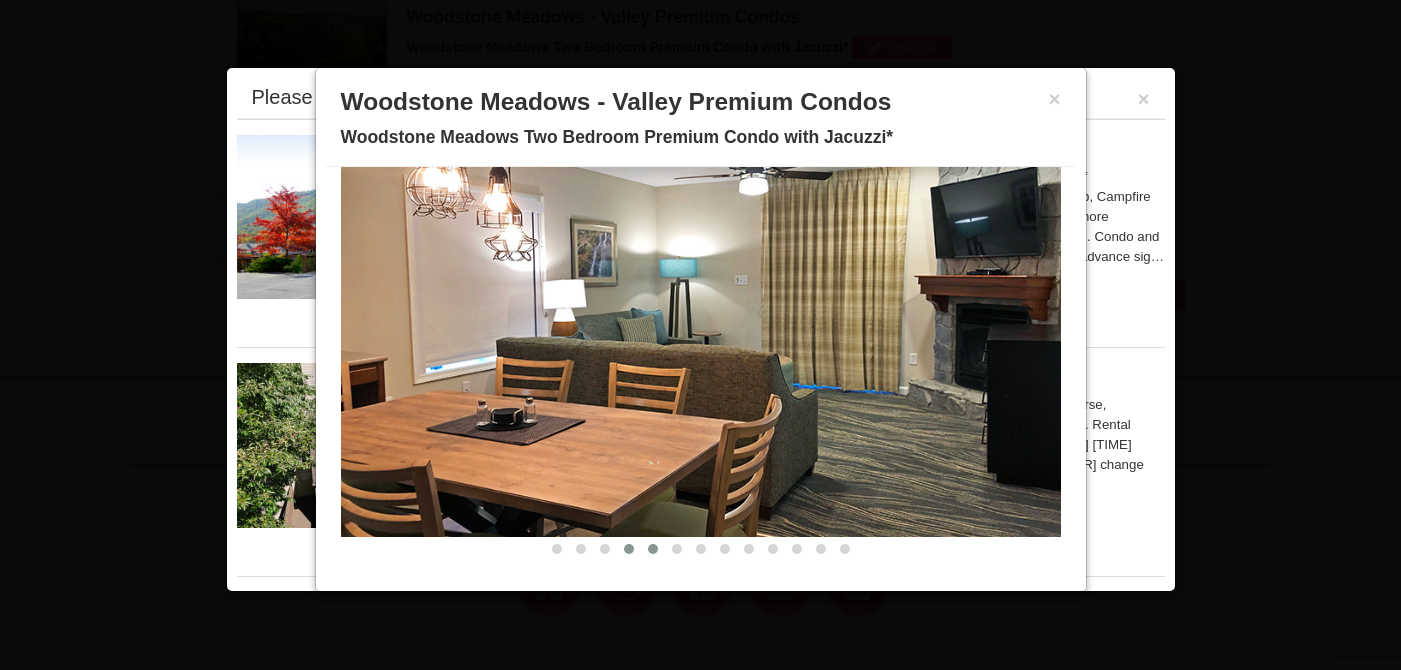 click at bounding box center (653, 549) 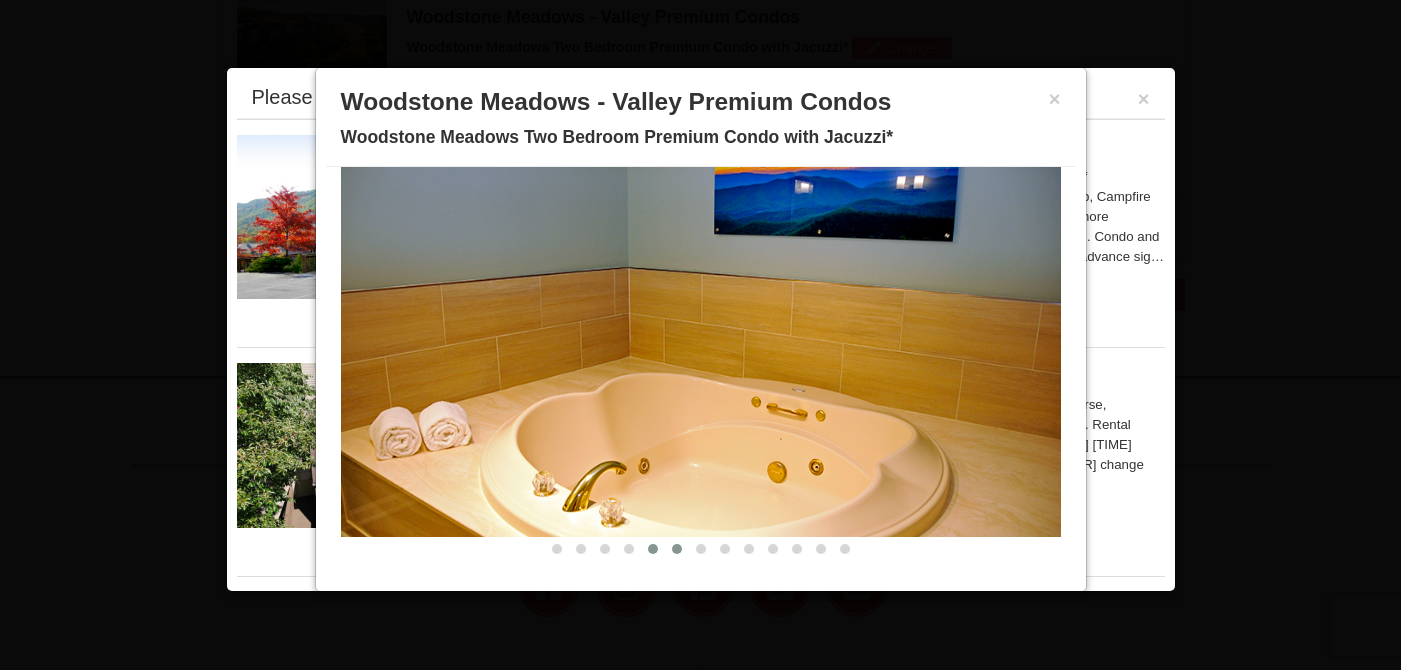click at bounding box center (677, 549) 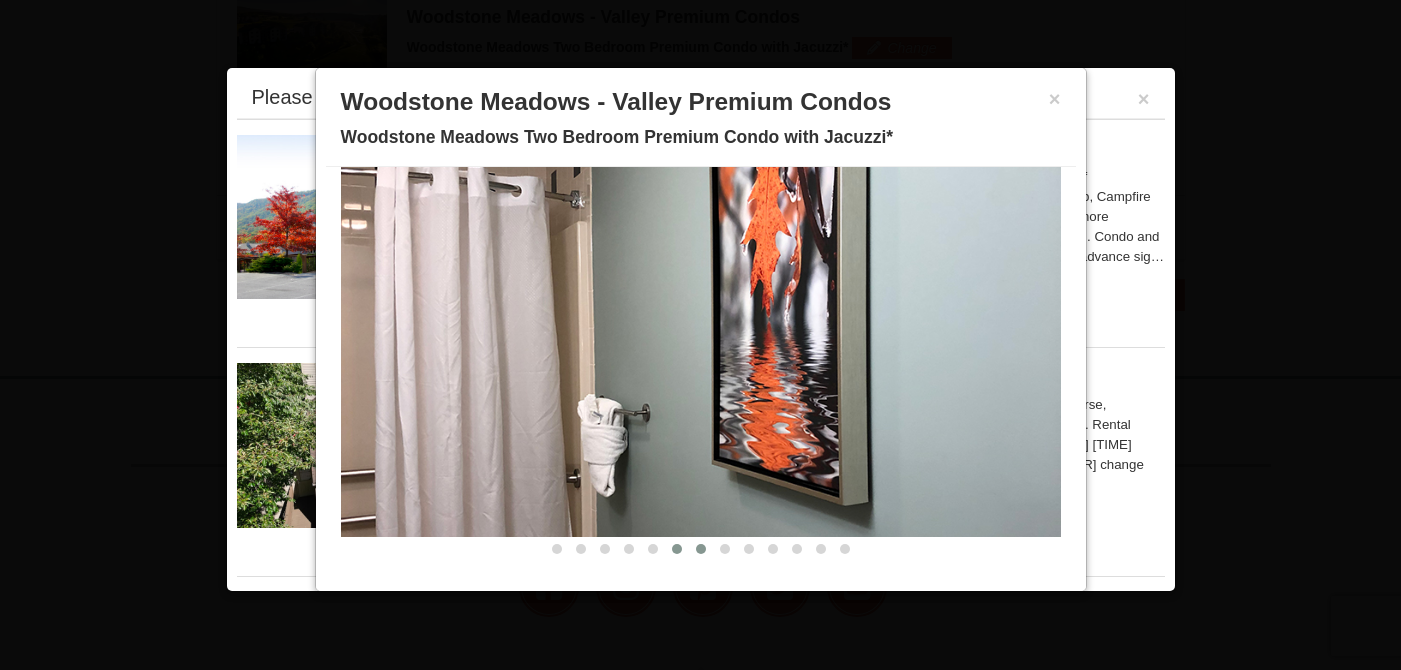 click at bounding box center (701, 549) 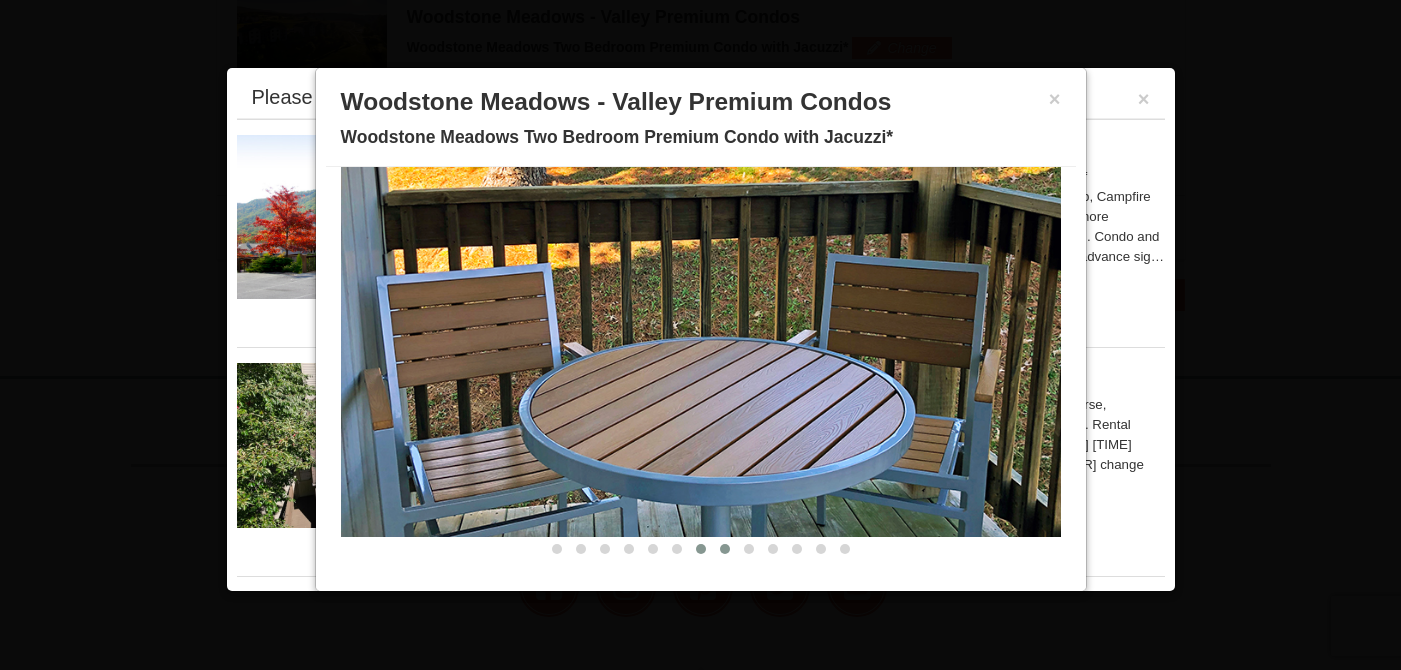 click at bounding box center [725, 549] 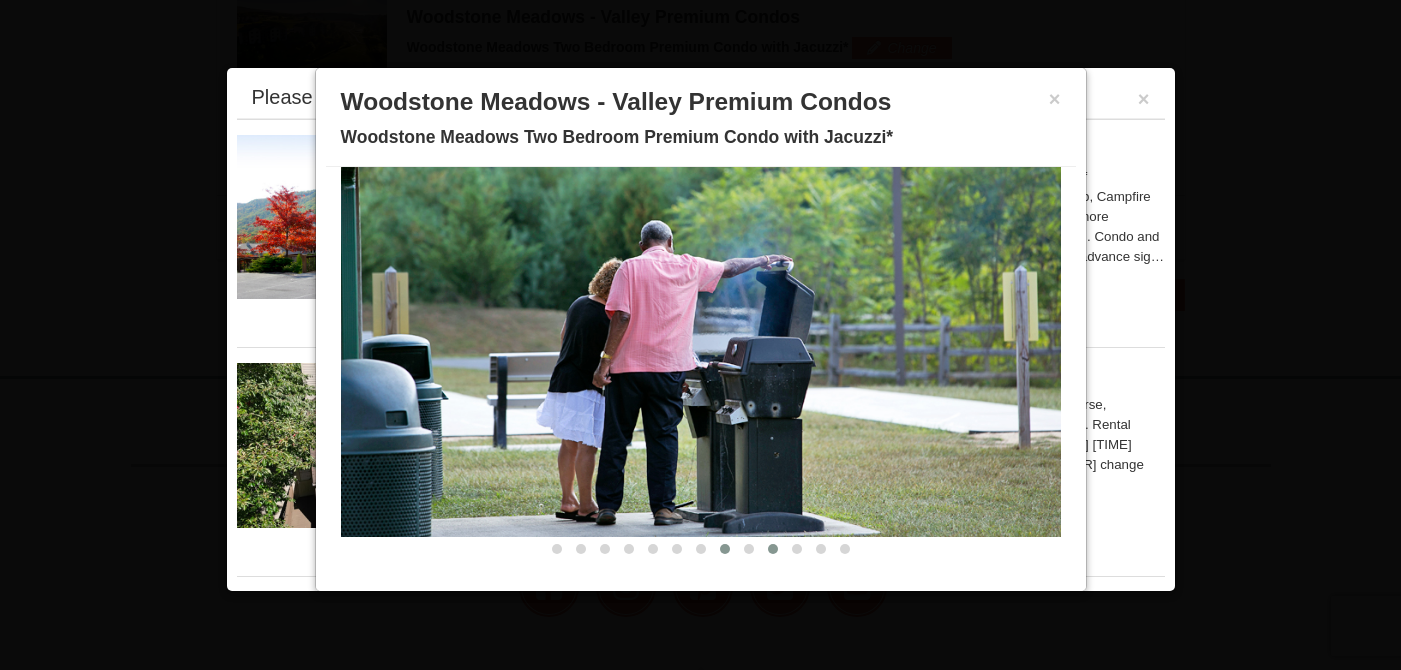 click at bounding box center [773, 549] 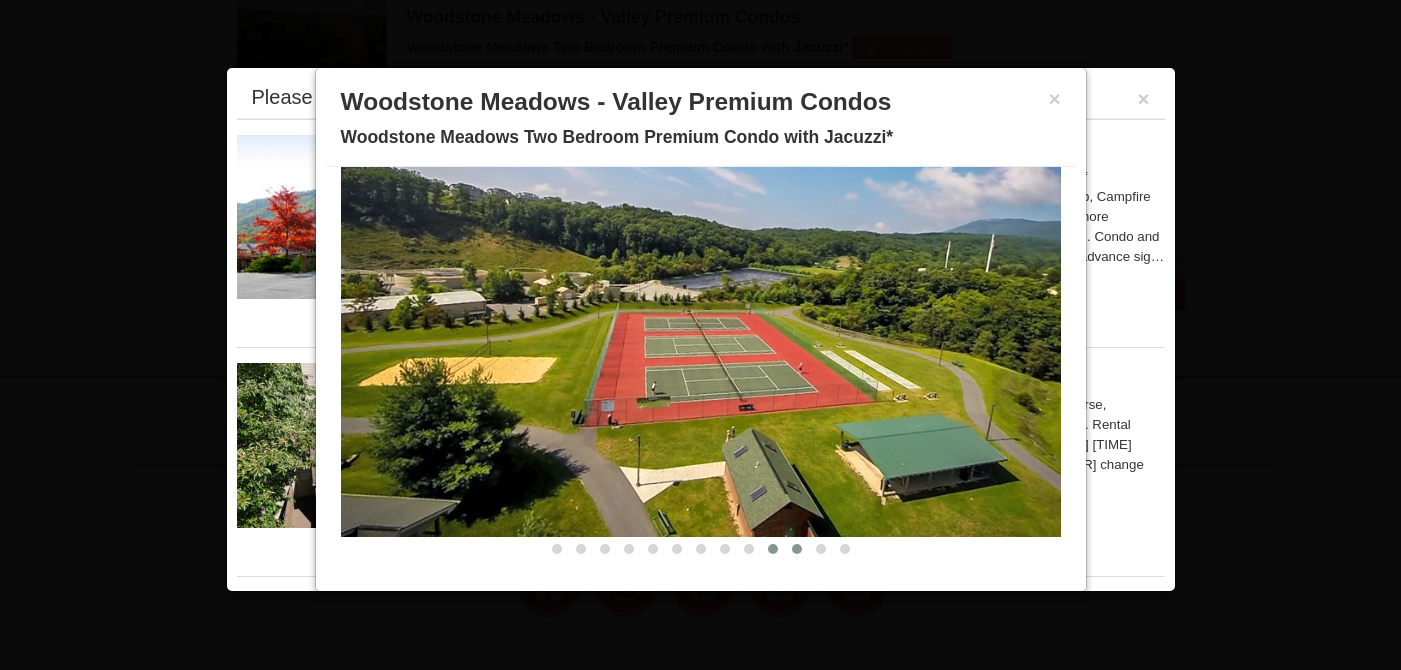 click at bounding box center [797, 549] 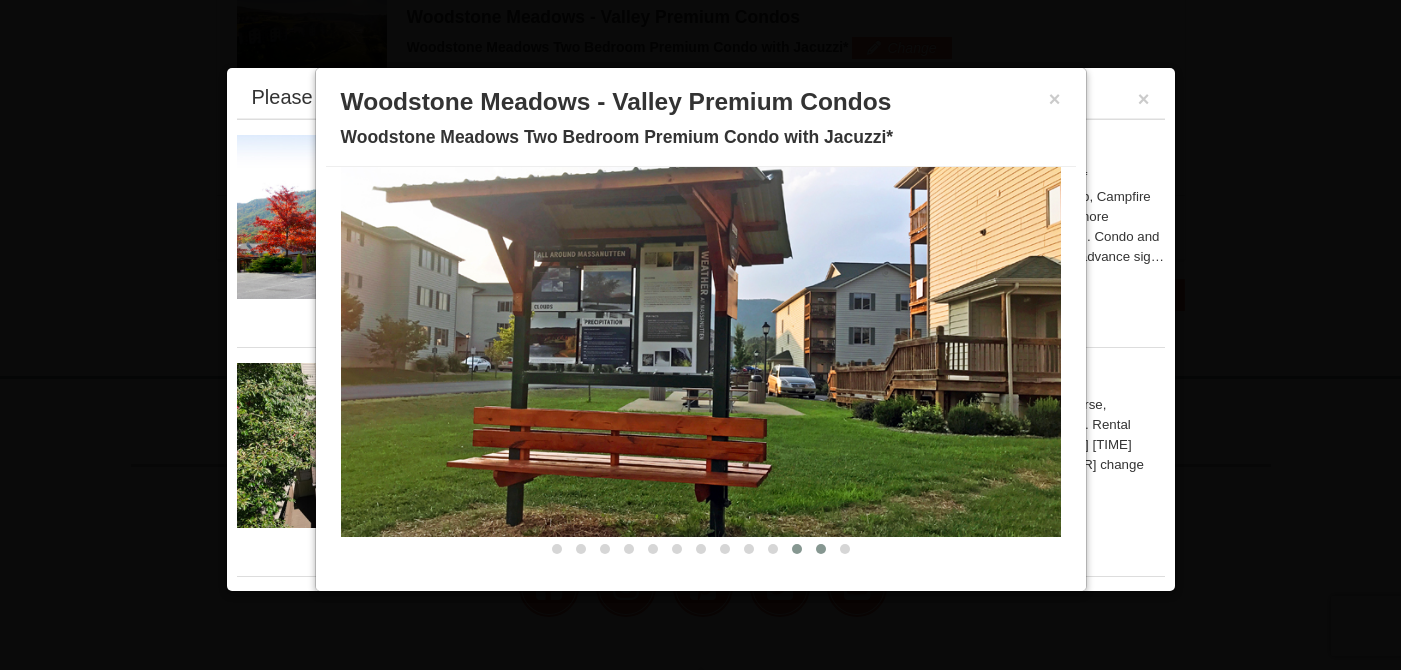 click at bounding box center (821, 549) 